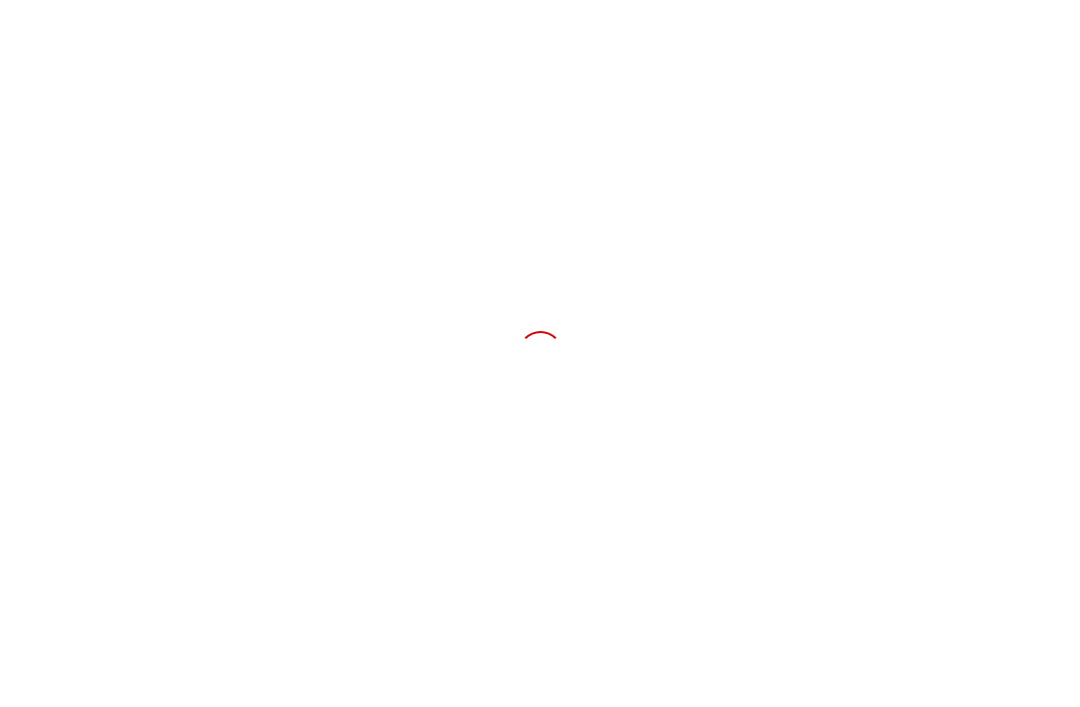 scroll, scrollTop: 0, scrollLeft: 0, axis: both 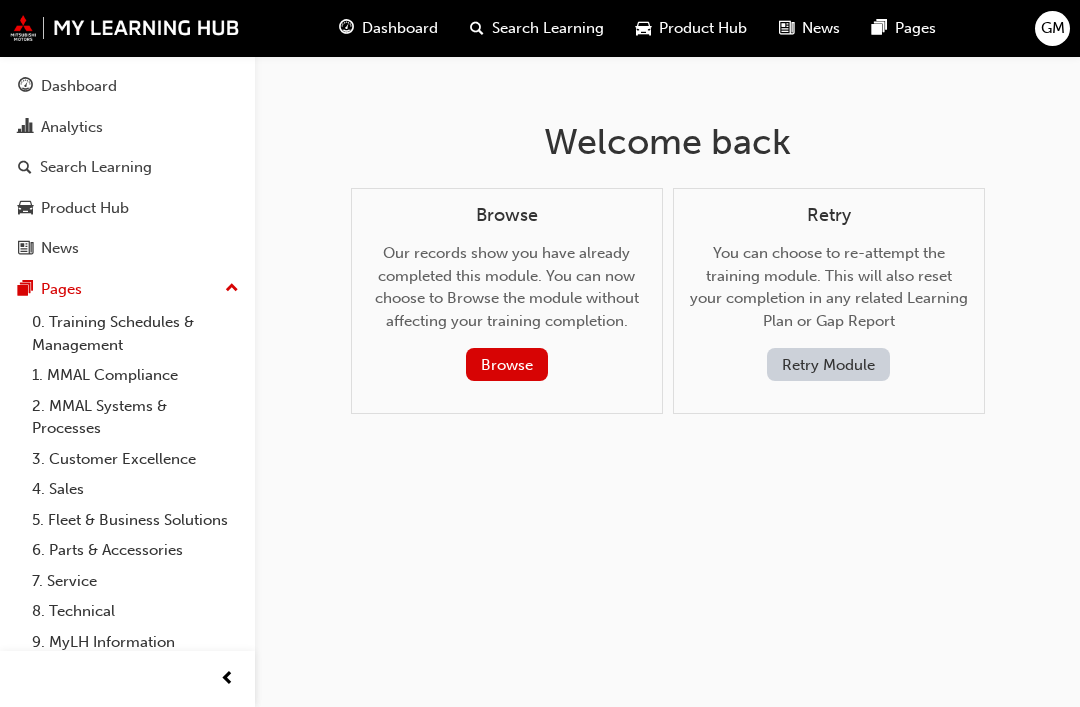 click on "Dashboard" at bounding box center [127, 86] 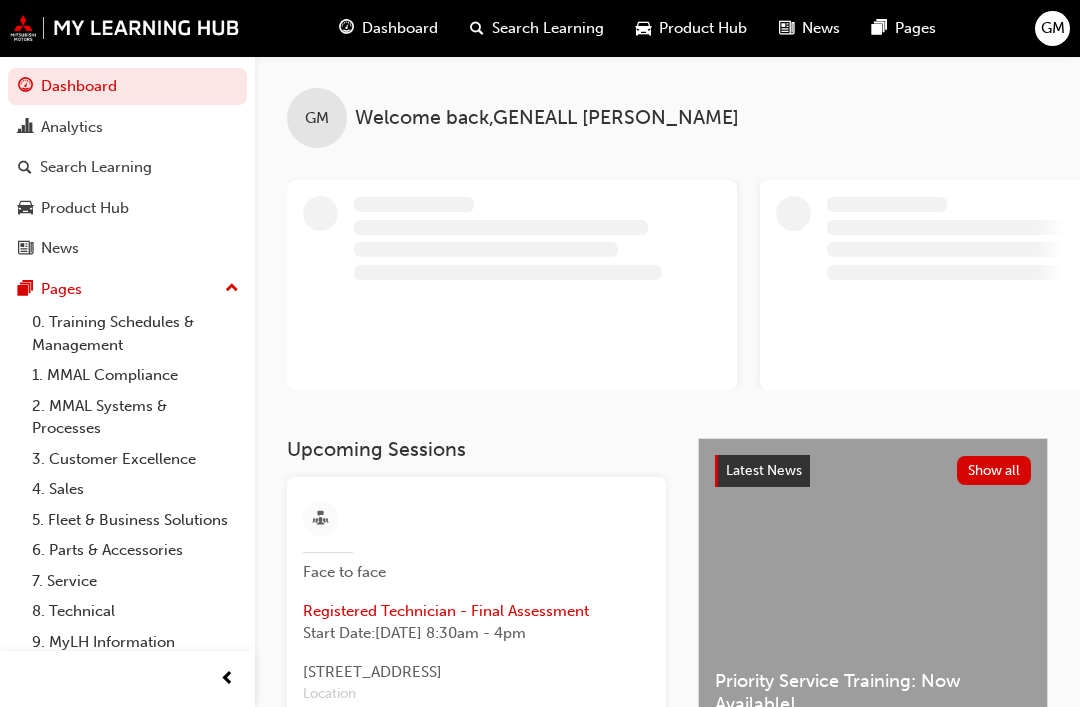 click on "Registered Technician - Final Assessment" at bounding box center (476, 611) 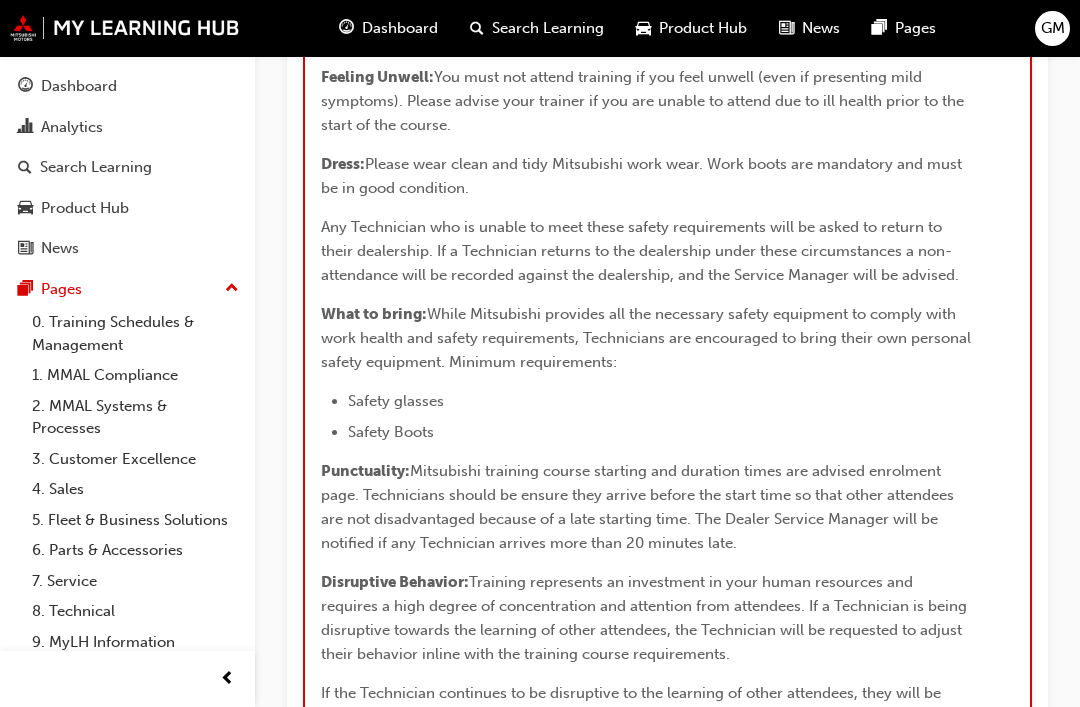 scroll, scrollTop: 1798, scrollLeft: 0, axis: vertical 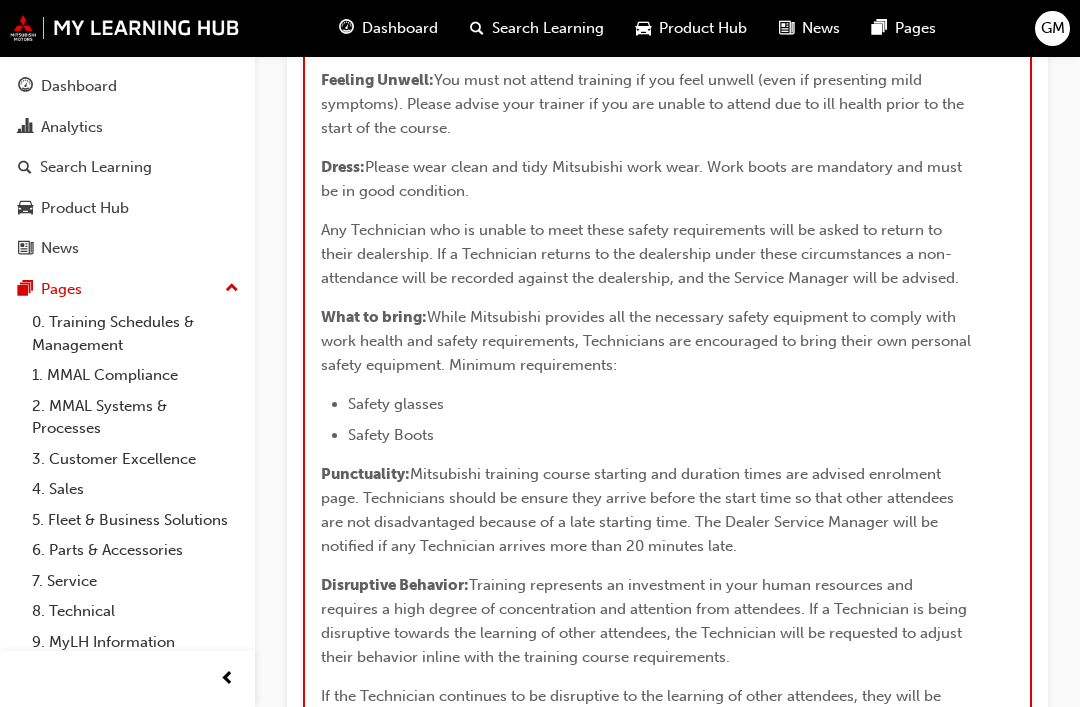 click on "8. Technical" at bounding box center [135, 611] 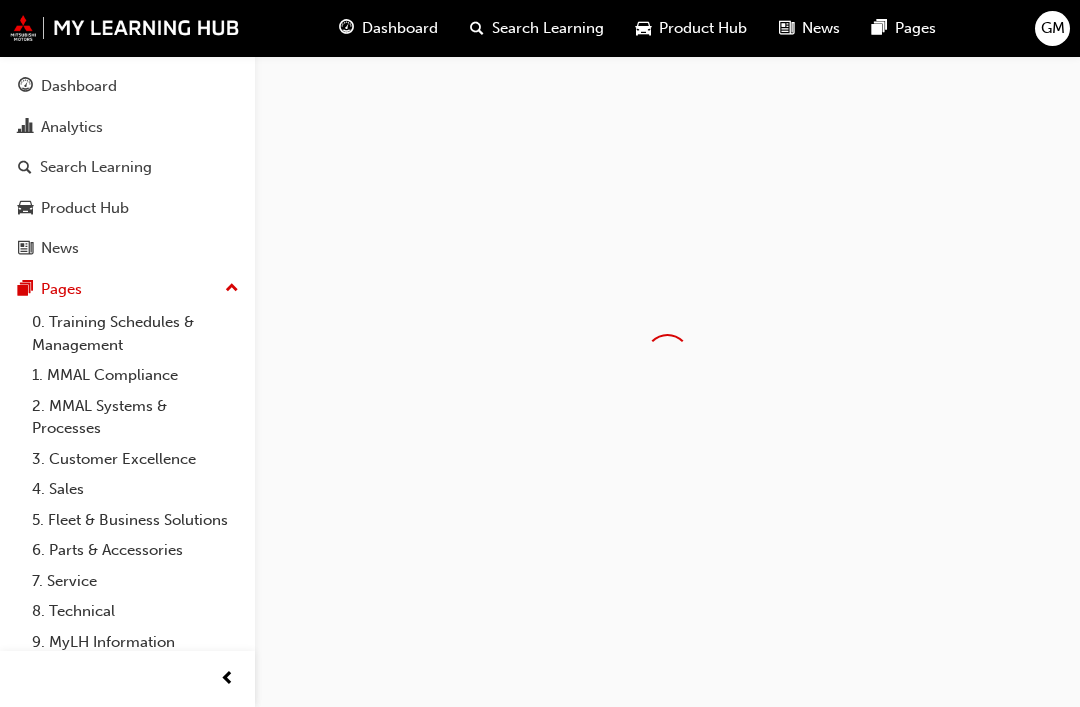 scroll, scrollTop: 0, scrollLeft: 0, axis: both 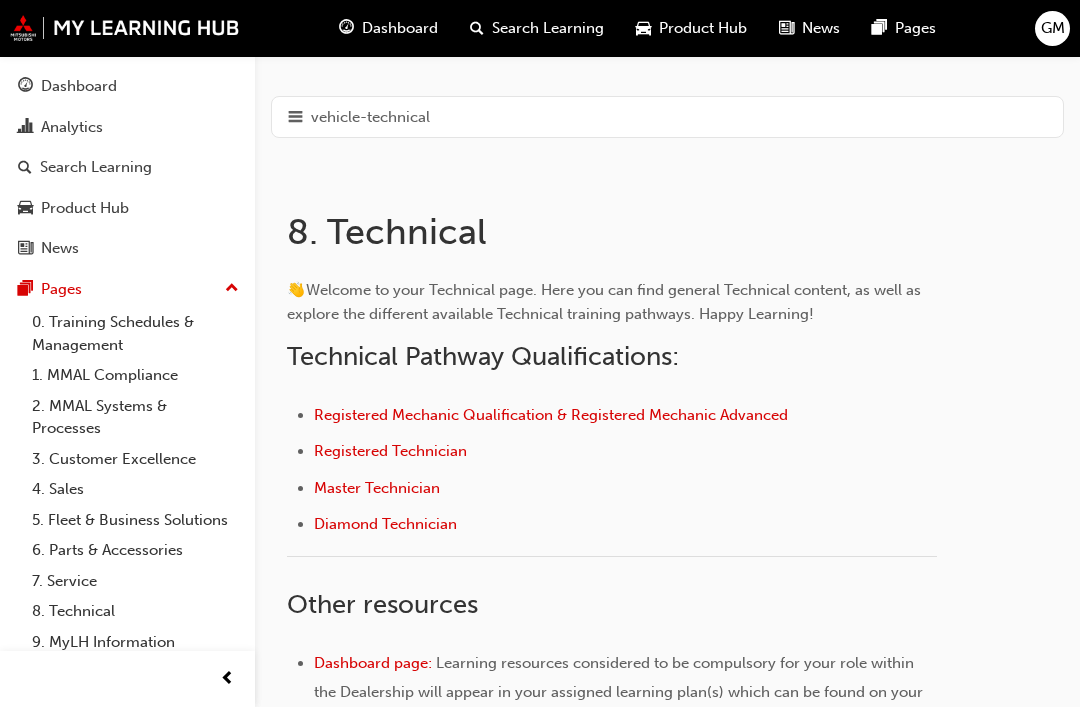 click on "Registered Technician" at bounding box center [390, 451] 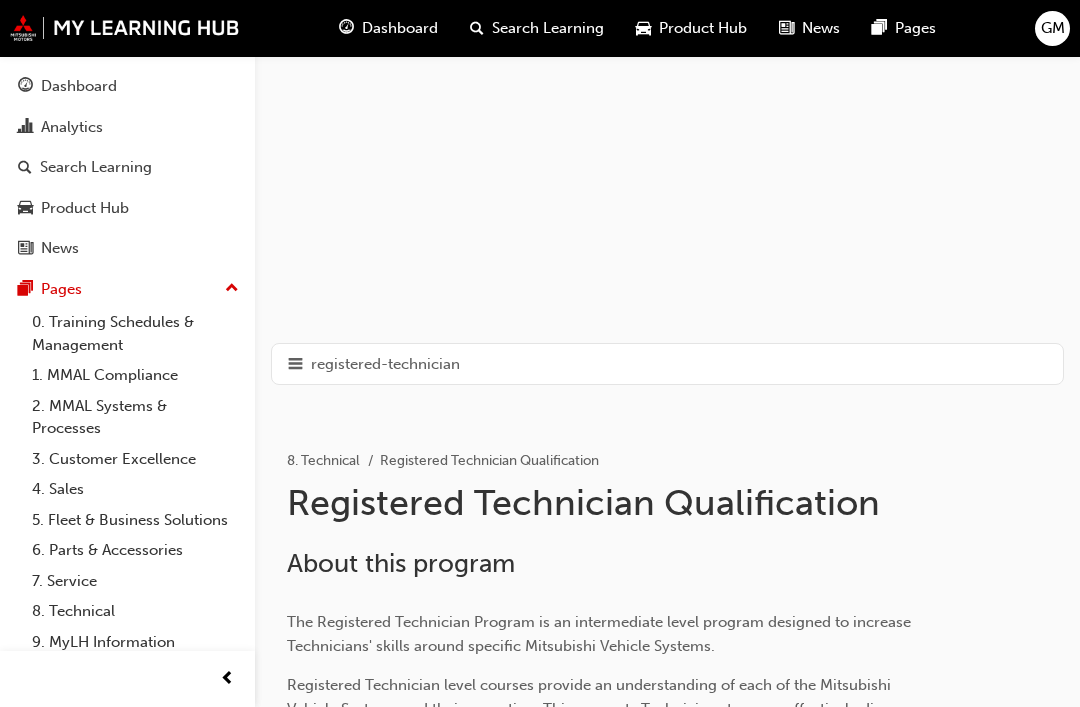 scroll, scrollTop: 0, scrollLeft: 0, axis: both 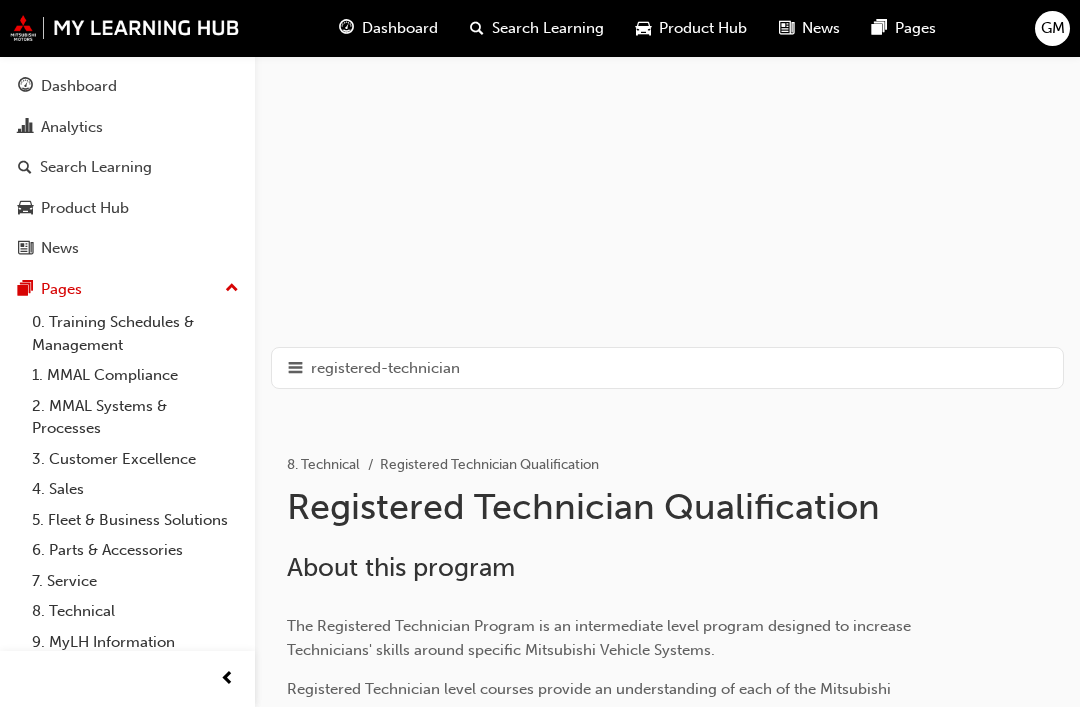 click on "GM" at bounding box center (1053, 28) 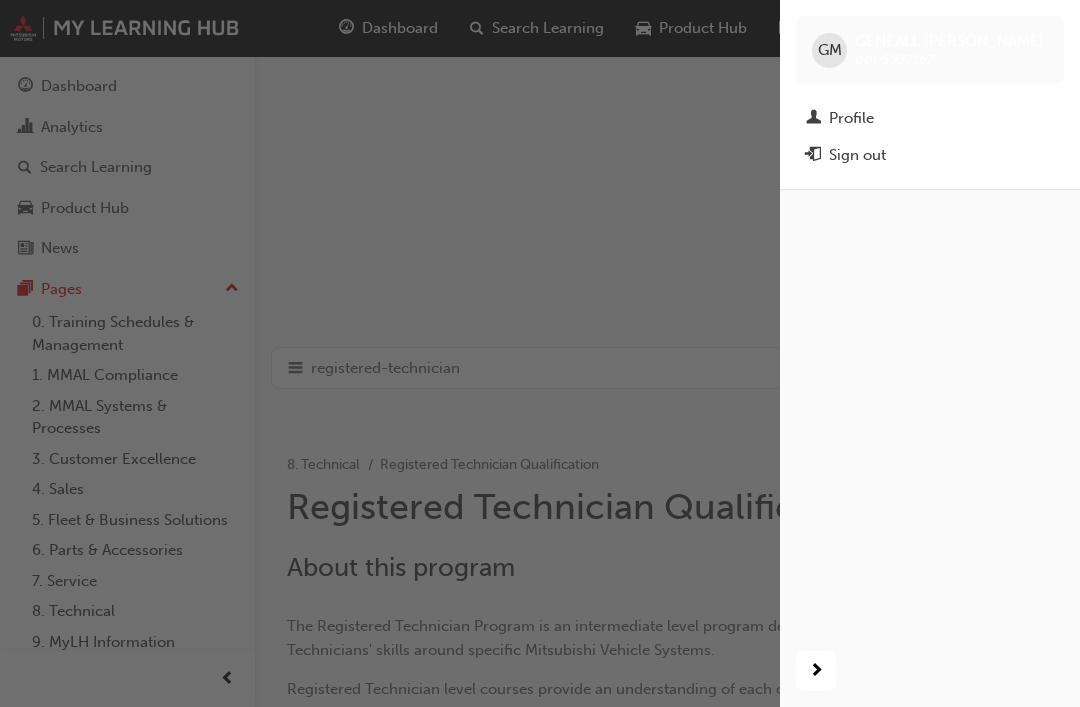 click on "Profile" at bounding box center (930, 118) 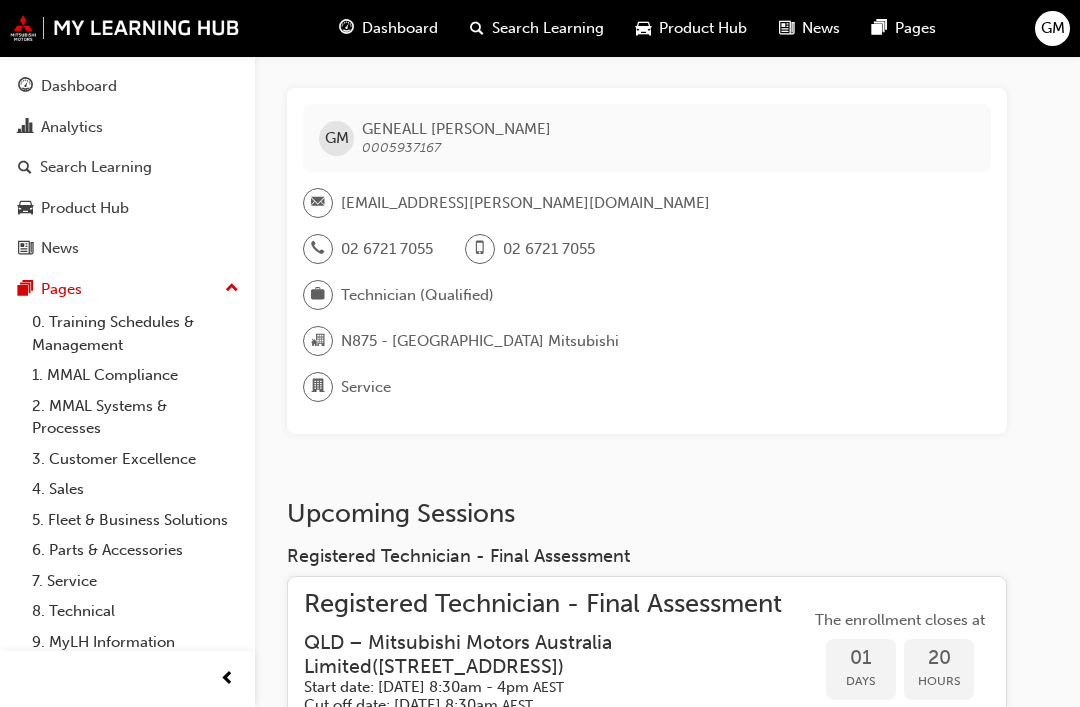 click on "8. Technical" at bounding box center [135, 611] 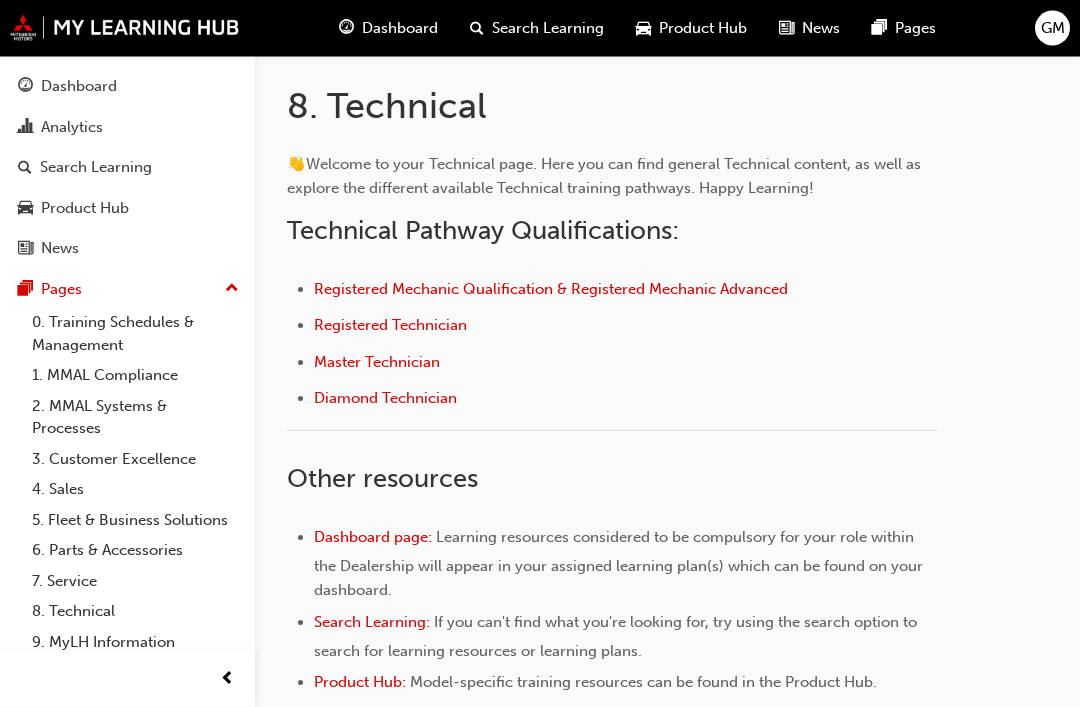 scroll, scrollTop: 377, scrollLeft: 0, axis: vertical 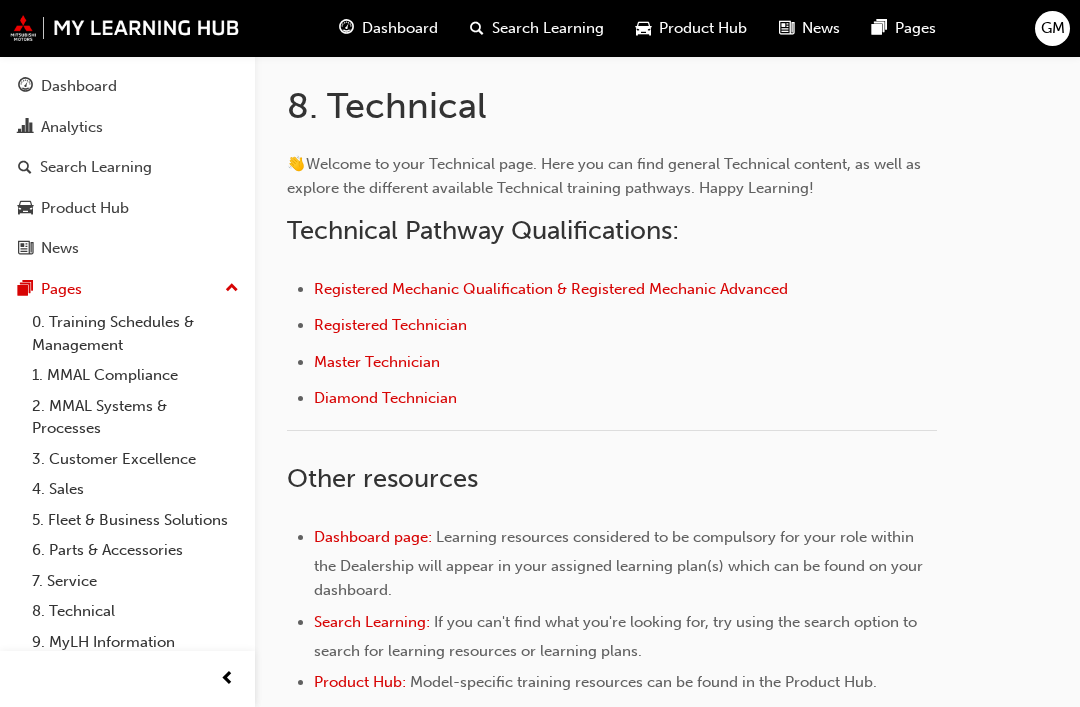 click on "Registered Technician" at bounding box center [390, 325] 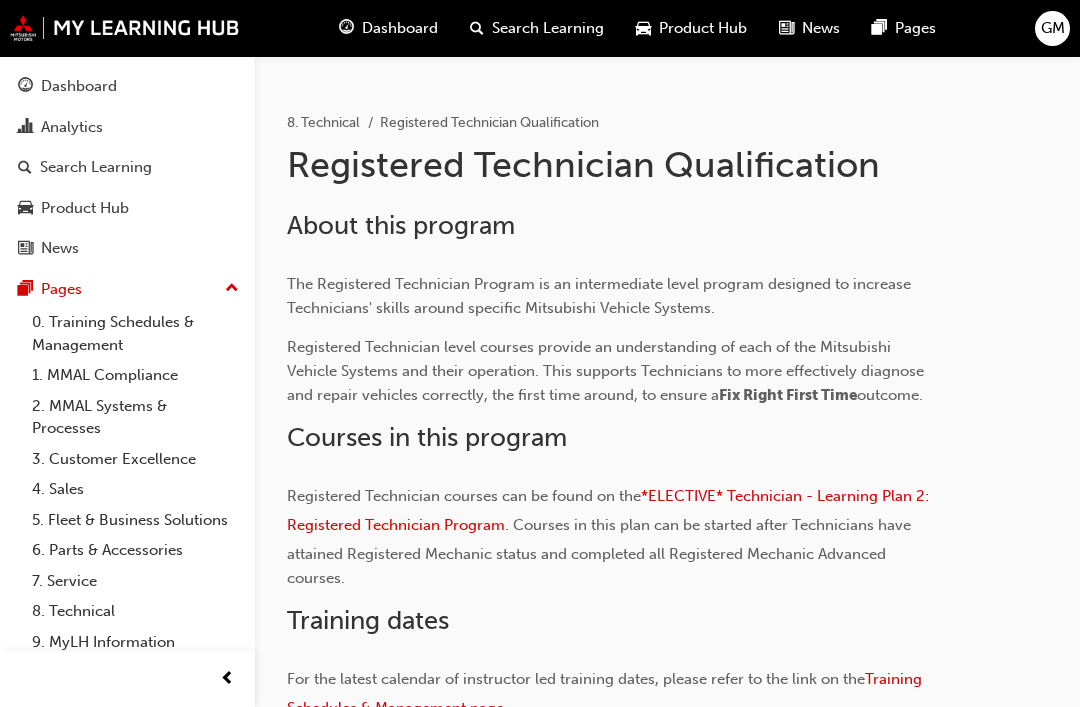 scroll, scrollTop: 472, scrollLeft: 0, axis: vertical 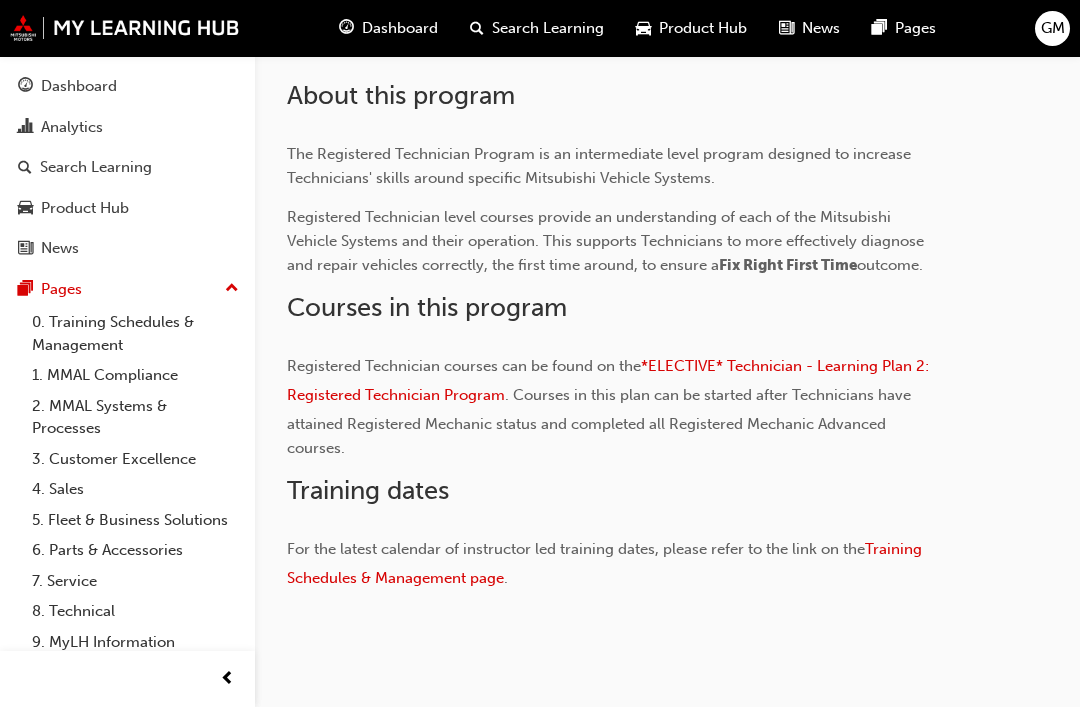 click on "*ELECTIVE* Technician - Learning Plan 2: Registered Technician Program" at bounding box center (610, 380) 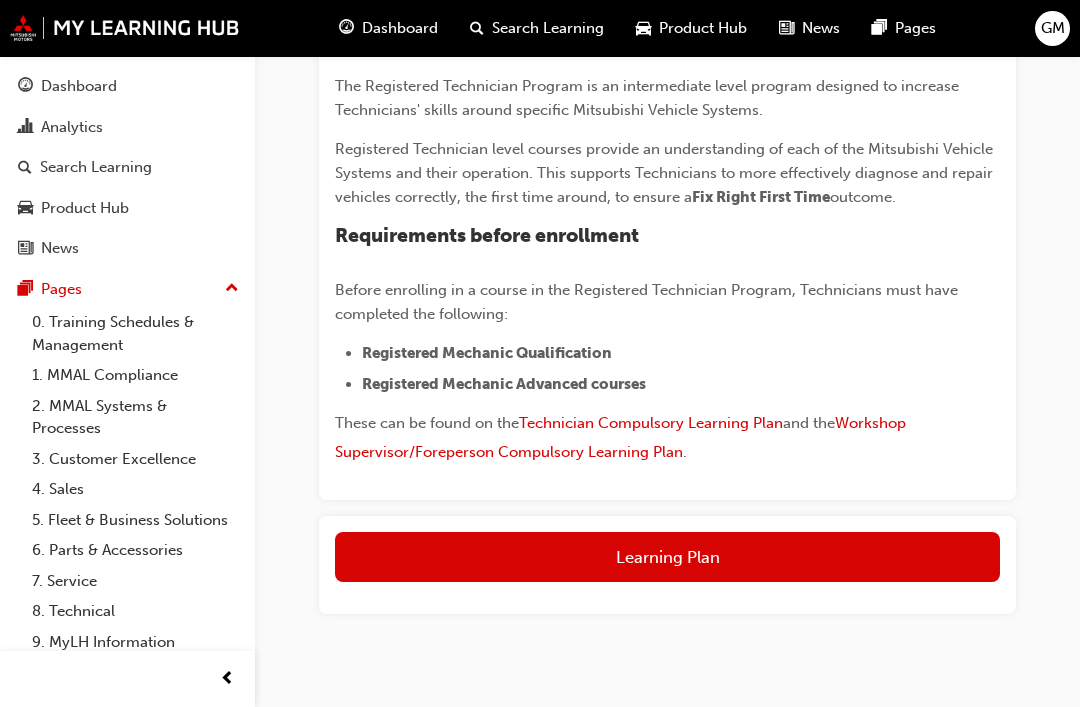 scroll, scrollTop: 485, scrollLeft: 0, axis: vertical 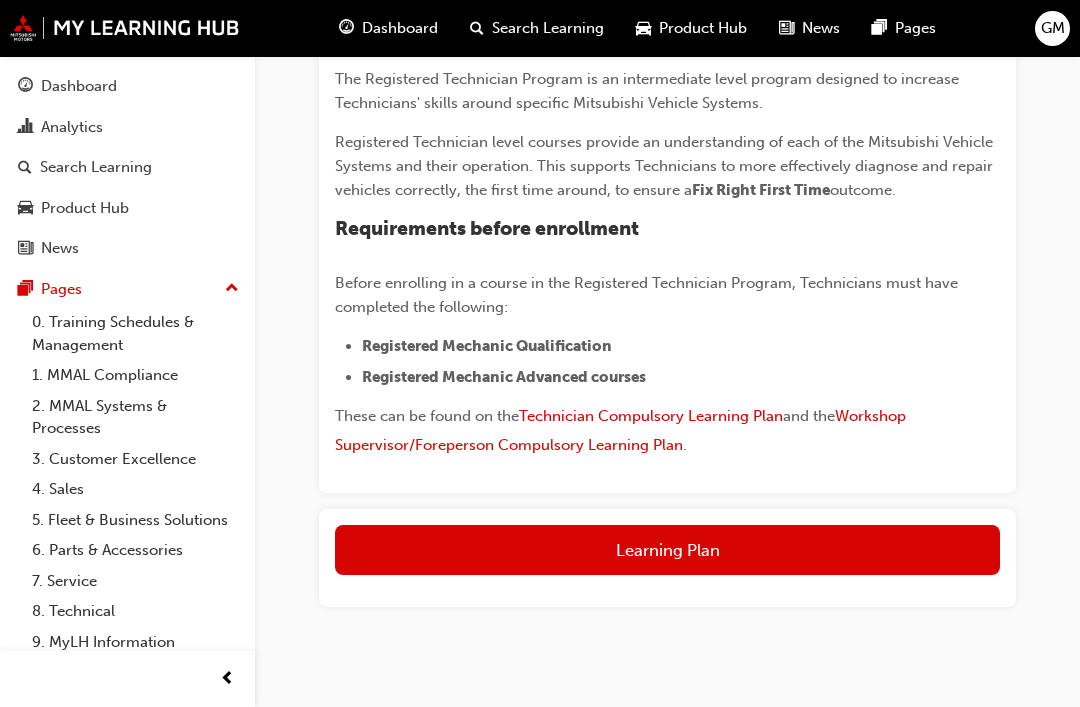 click on "Learning Plan" at bounding box center (667, 550) 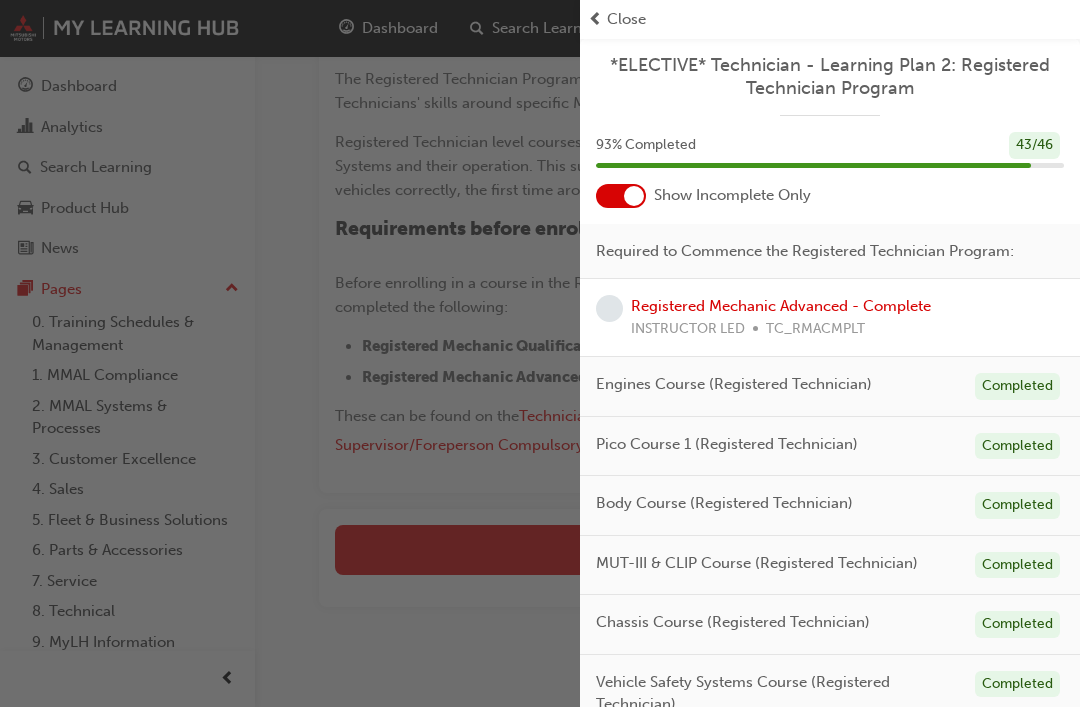 click at bounding box center (621, 196) 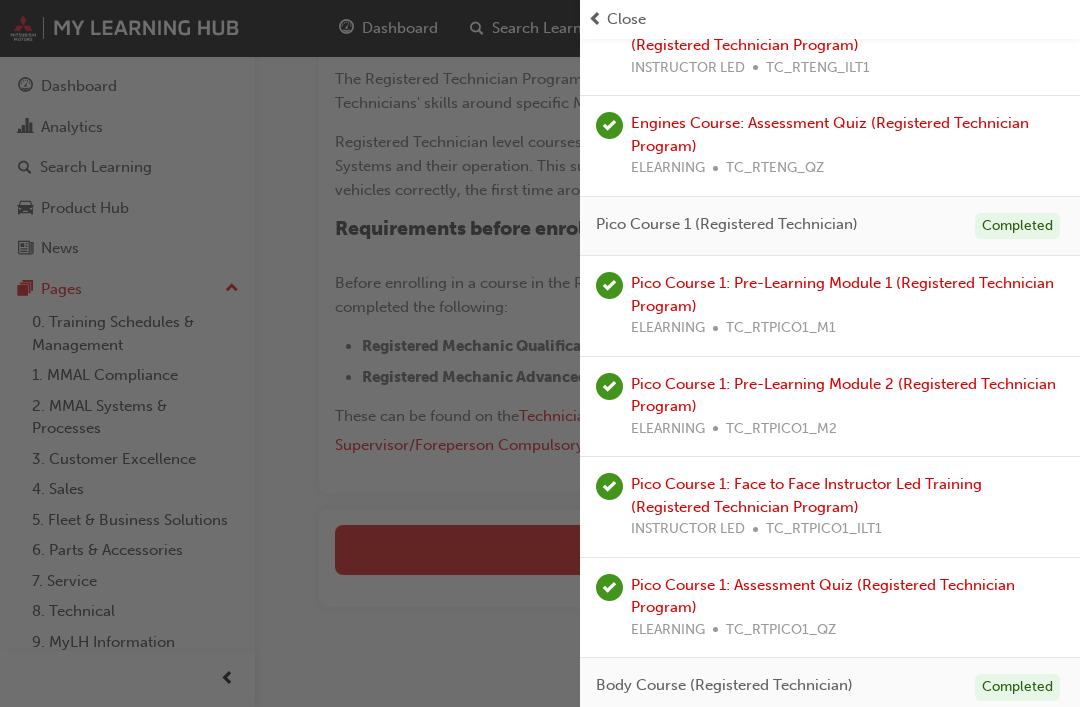 scroll, scrollTop: 905, scrollLeft: 0, axis: vertical 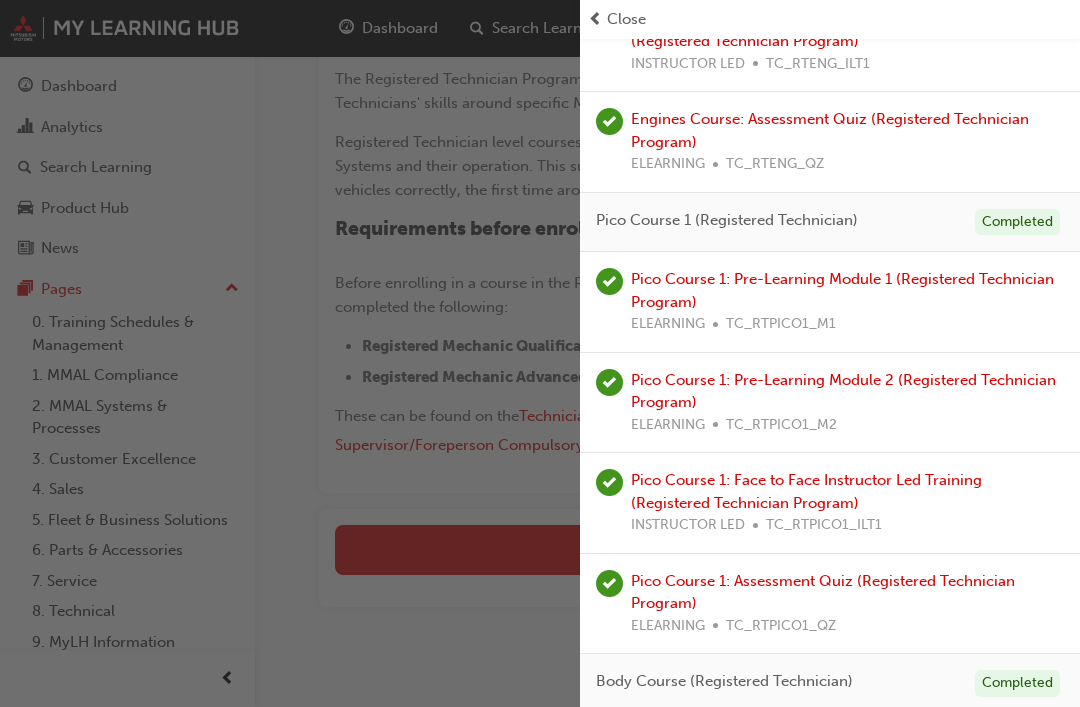 click on "Pico Course 1: Pre-Learning Module 1 (Registered Technician Program)" at bounding box center (842, 290) 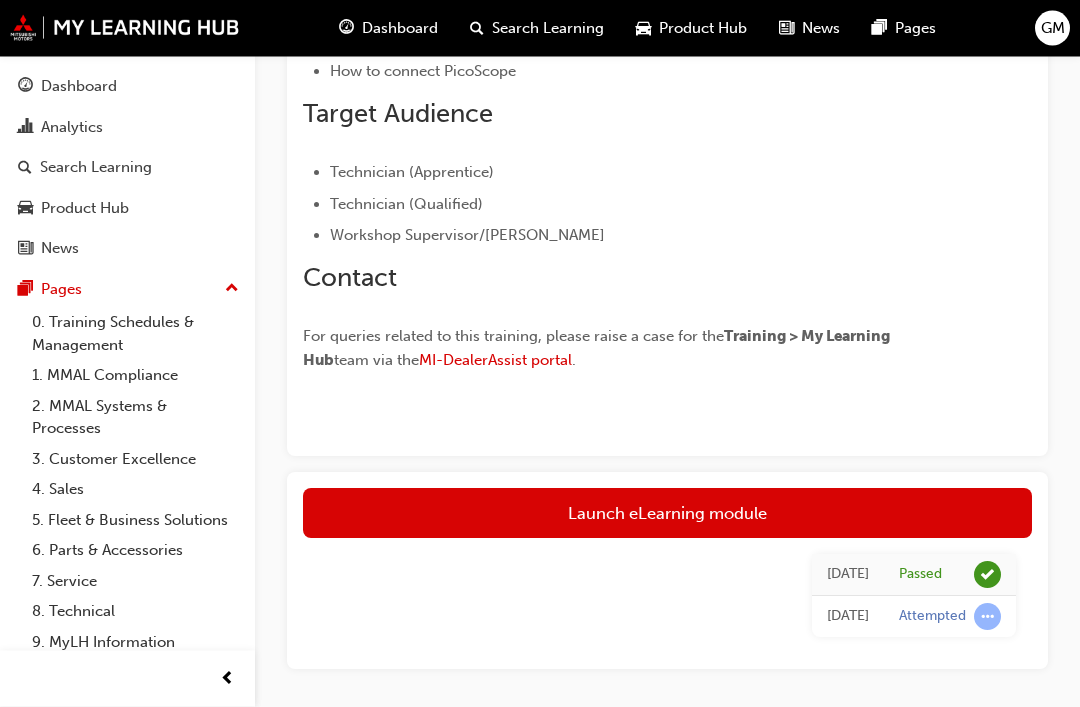 scroll, scrollTop: 591, scrollLeft: 0, axis: vertical 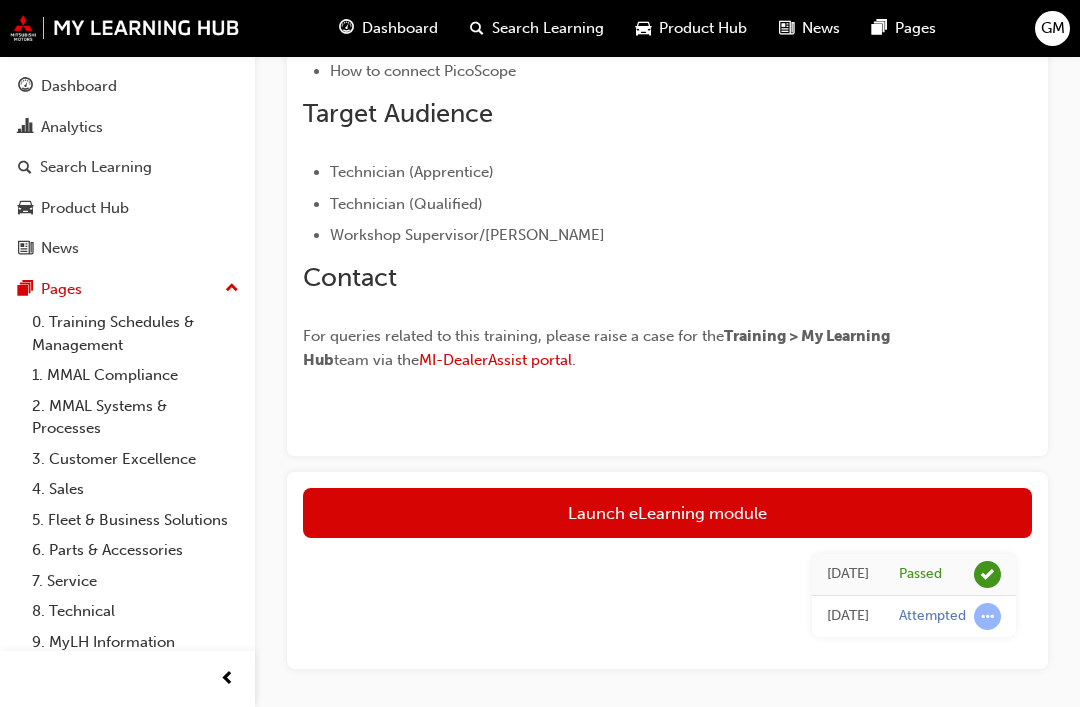 click on "Launch eLearning module" at bounding box center [667, 513] 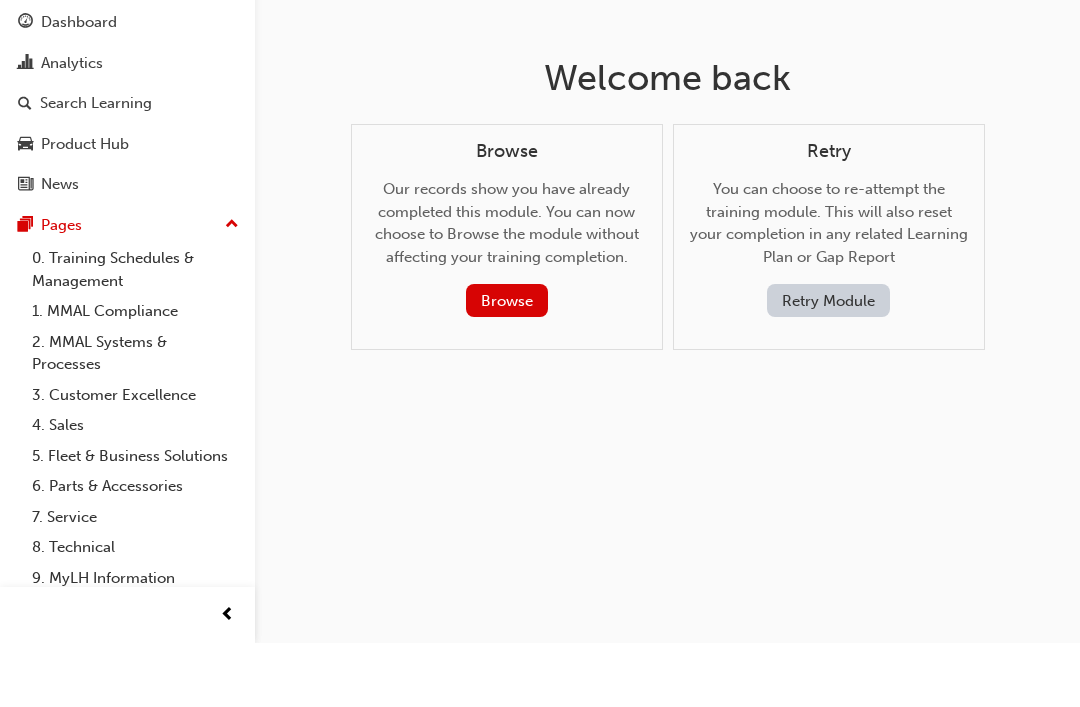 click on "Browse" at bounding box center [507, 364] 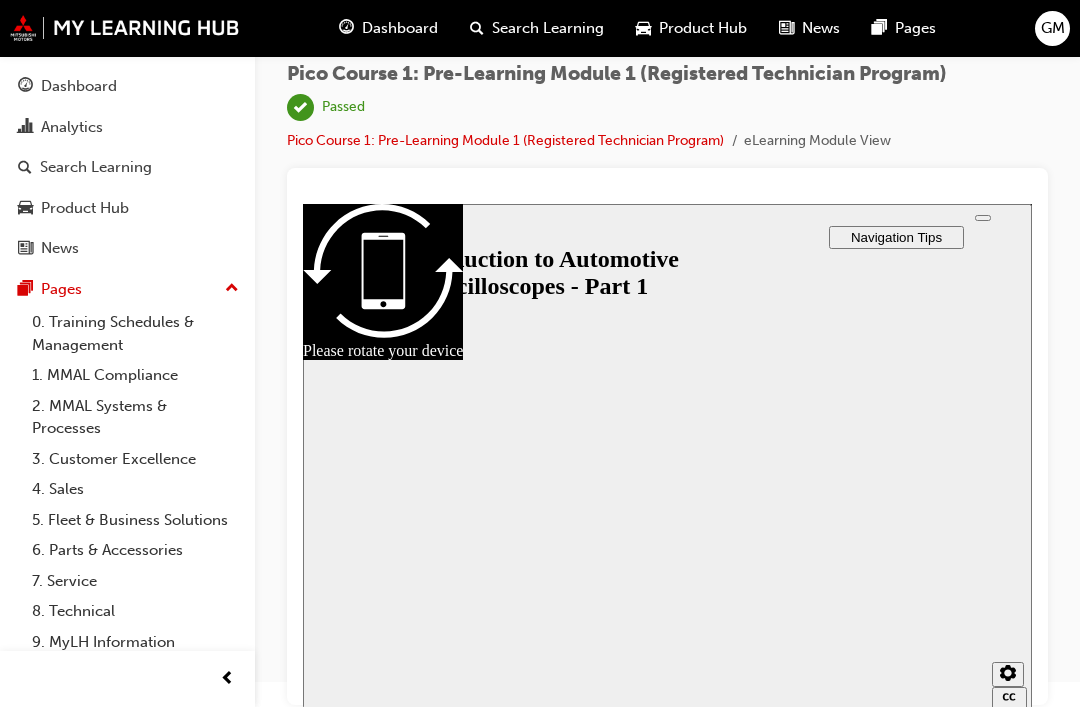 scroll, scrollTop: 0, scrollLeft: 0, axis: both 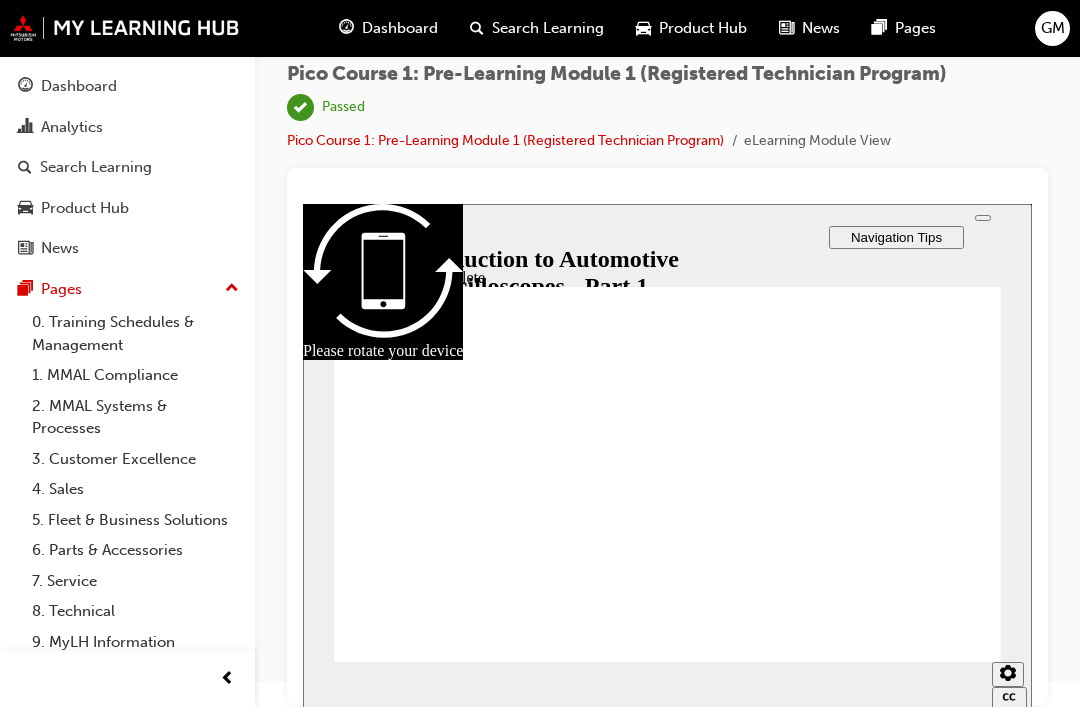 click at bounding box center [328, 236] 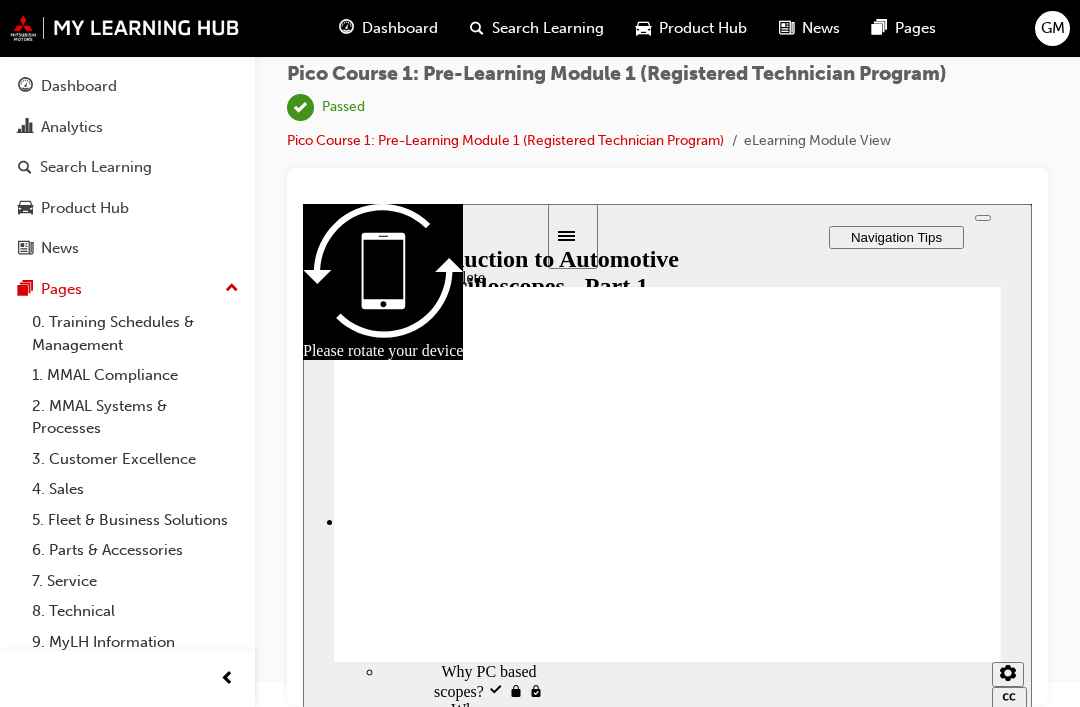 click on "Introduction to Automotive Oscilloscopes Part 1 visited" at bounding box center (493, 365) 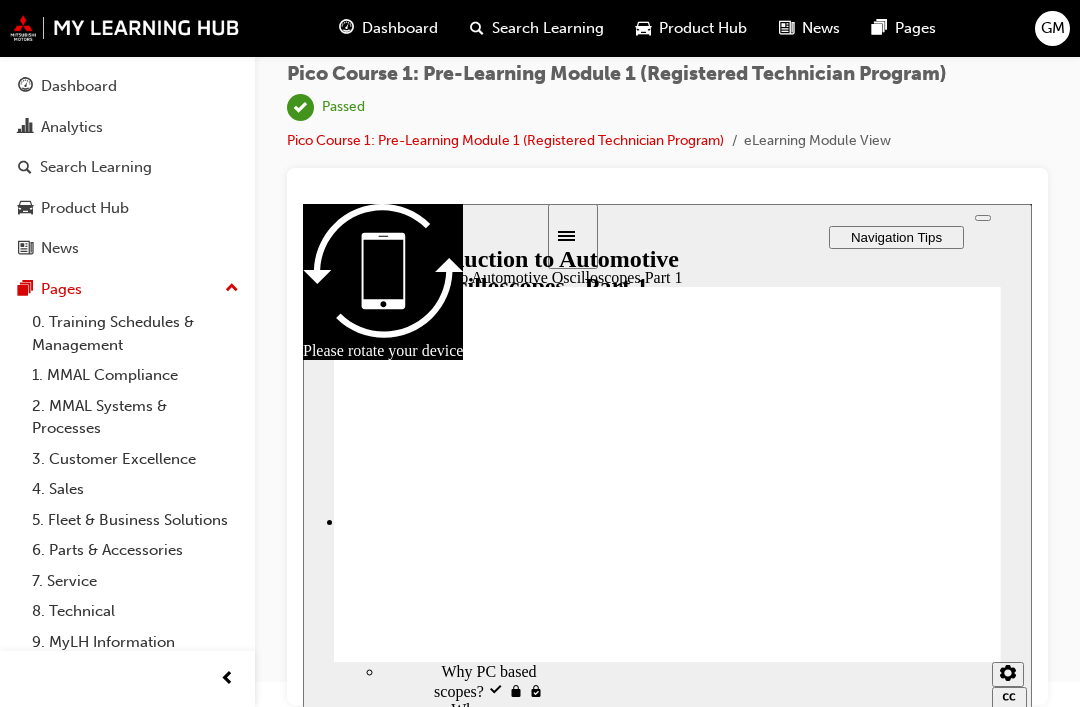 click at bounding box center (667, 456) 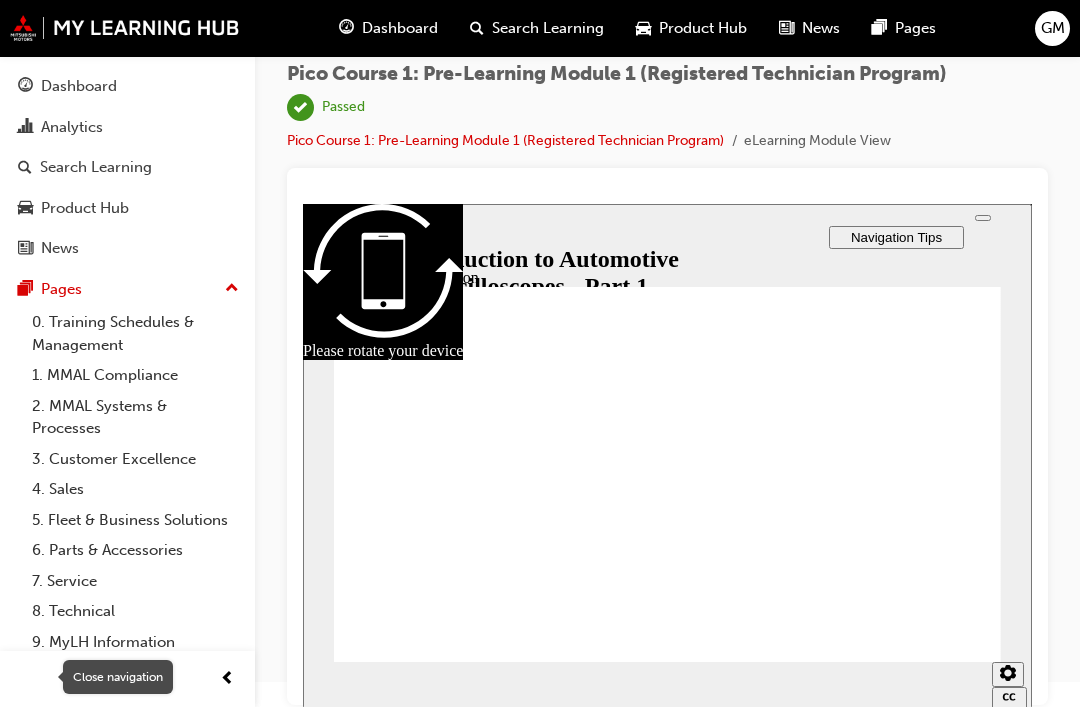click at bounding box center (227, 679) 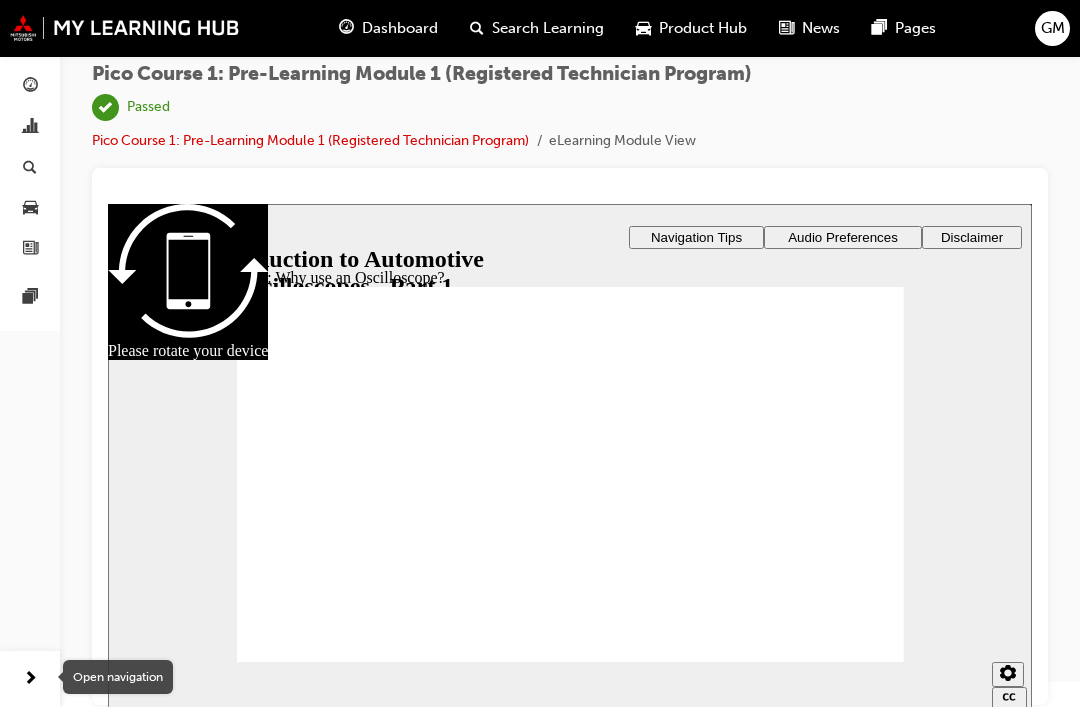 click on "2
1.75
1.5
1.25
Normal
0.75
0.5
0.25" at bounding box center (570, 676) 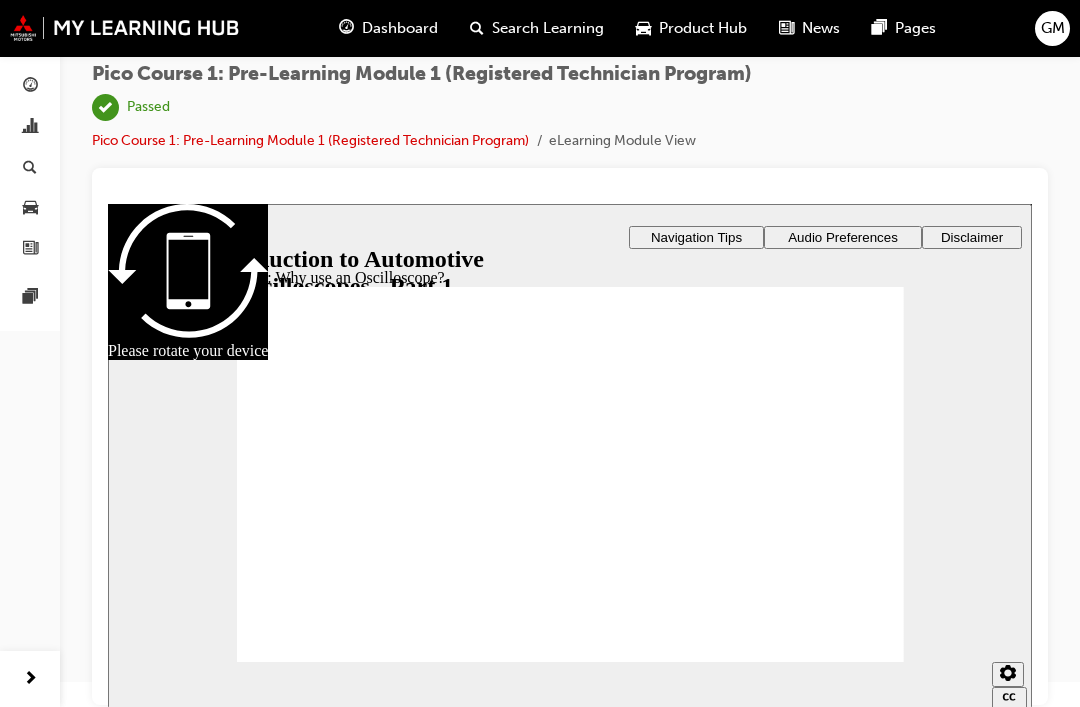 click 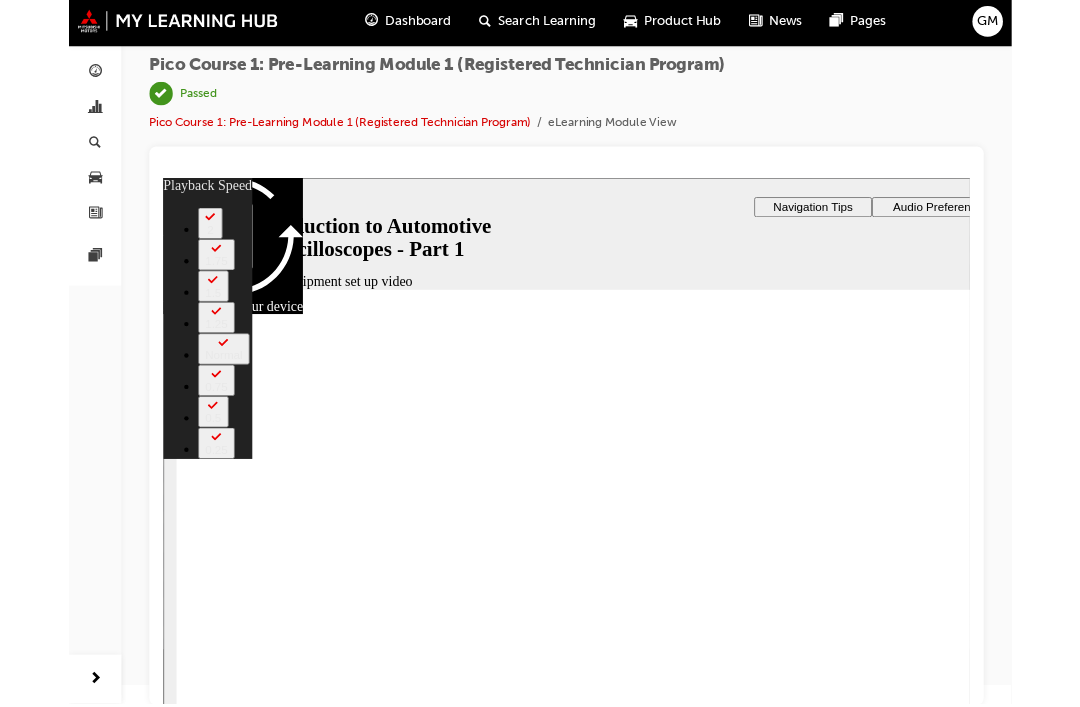 scroll, scrollTop: 0, scrollLeft: 0, axis: both 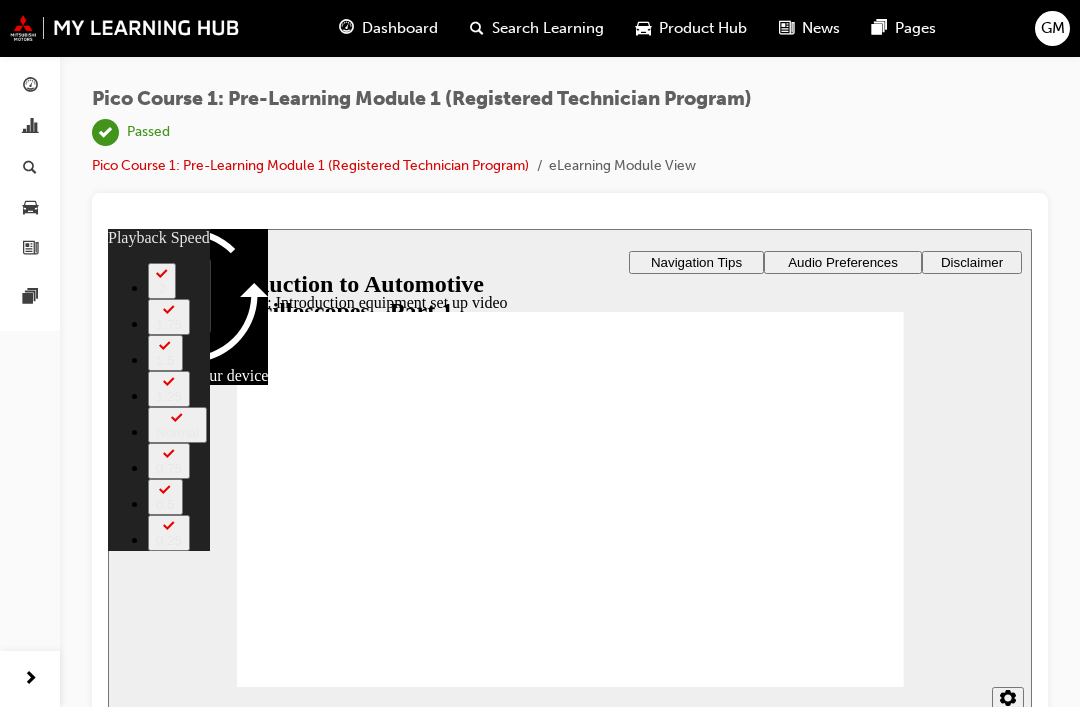 type on "145" 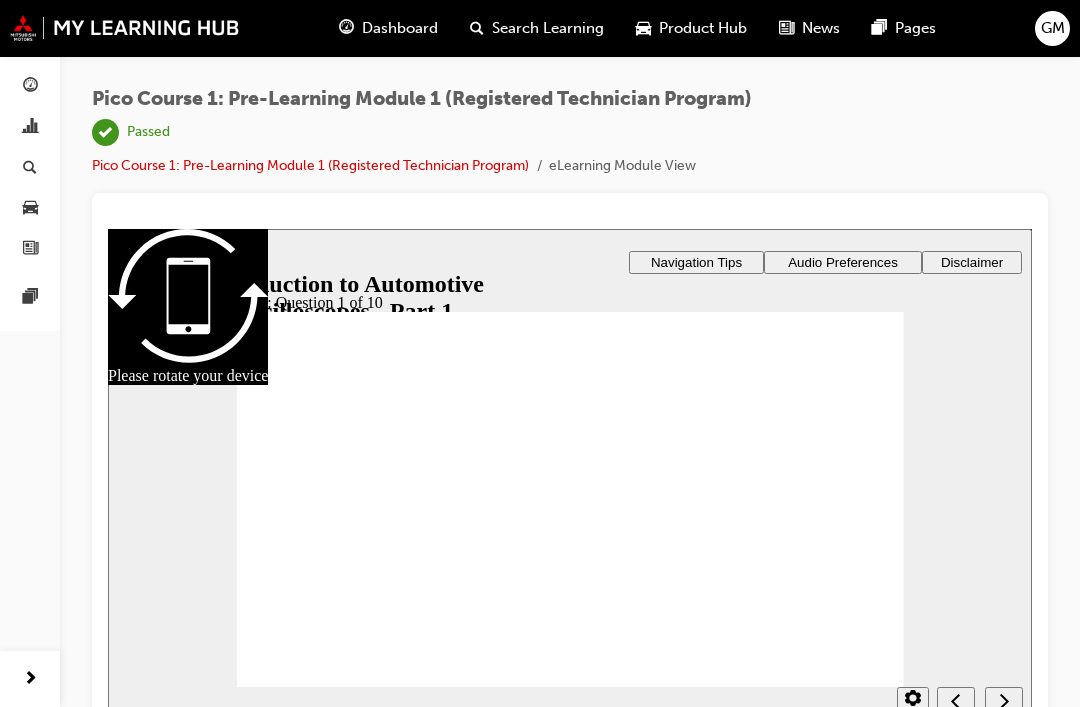 click at bounding box center (133, 261) 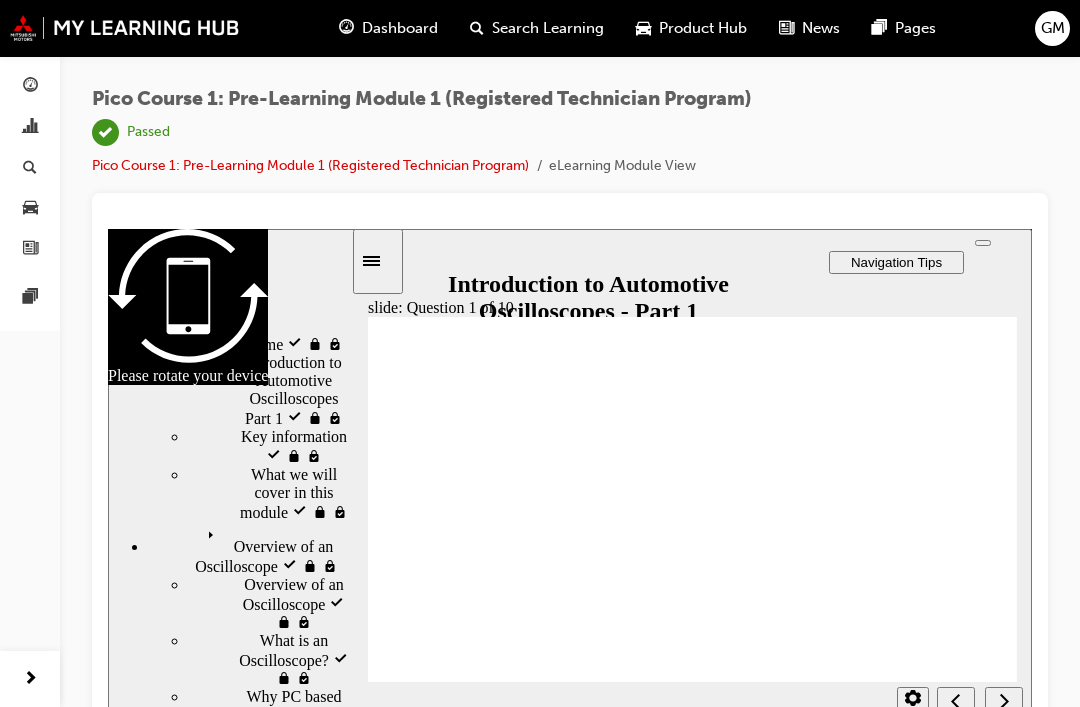 click on "Exit visited
Exit" at bounding box center (249, 1709) 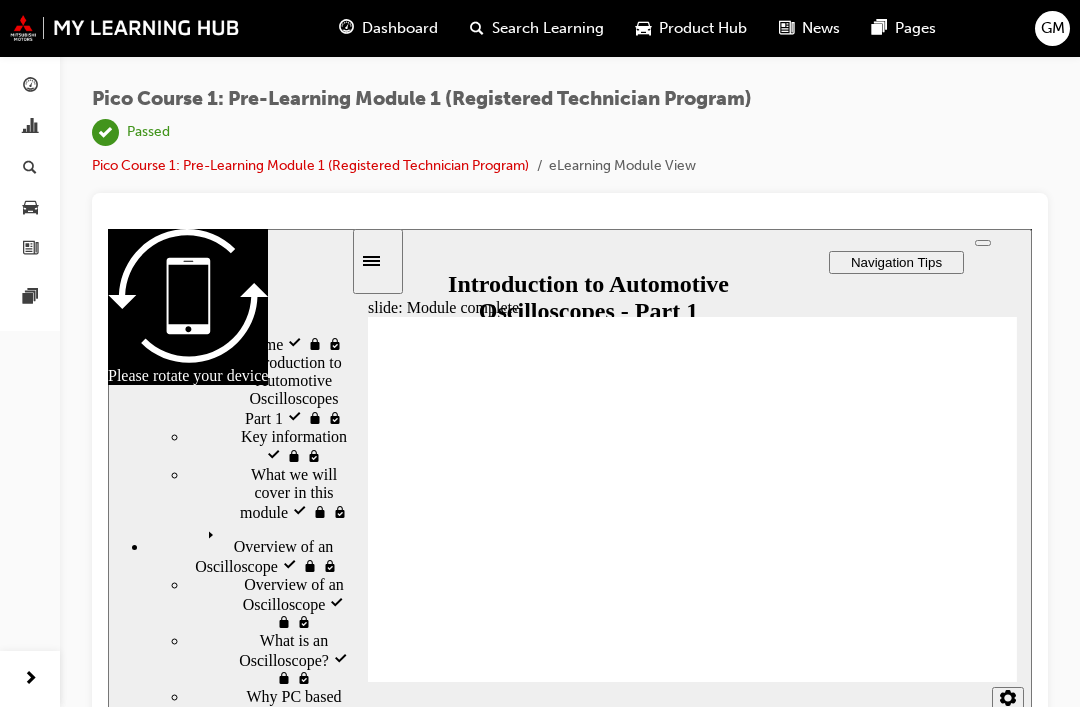 click on "Pico Course 1: Pre-Learning Module 1 (Registered Technician Program)" at bounding box center [310, 165] 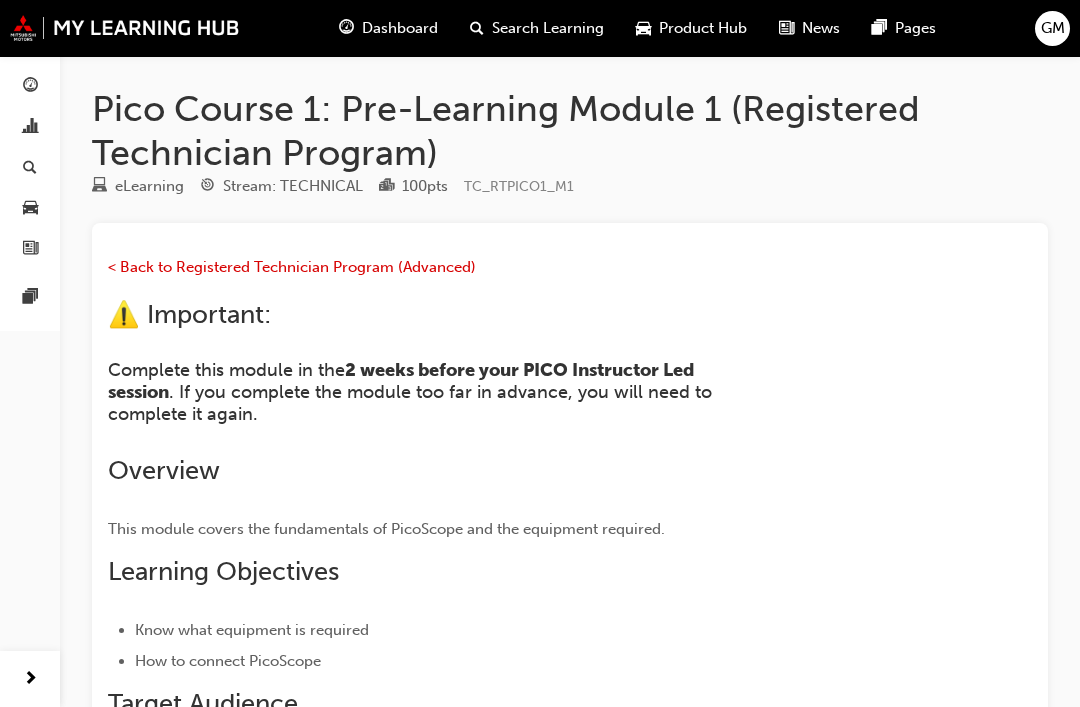scroll, scrollTop: 0, scrollLeft: 0, axis: both 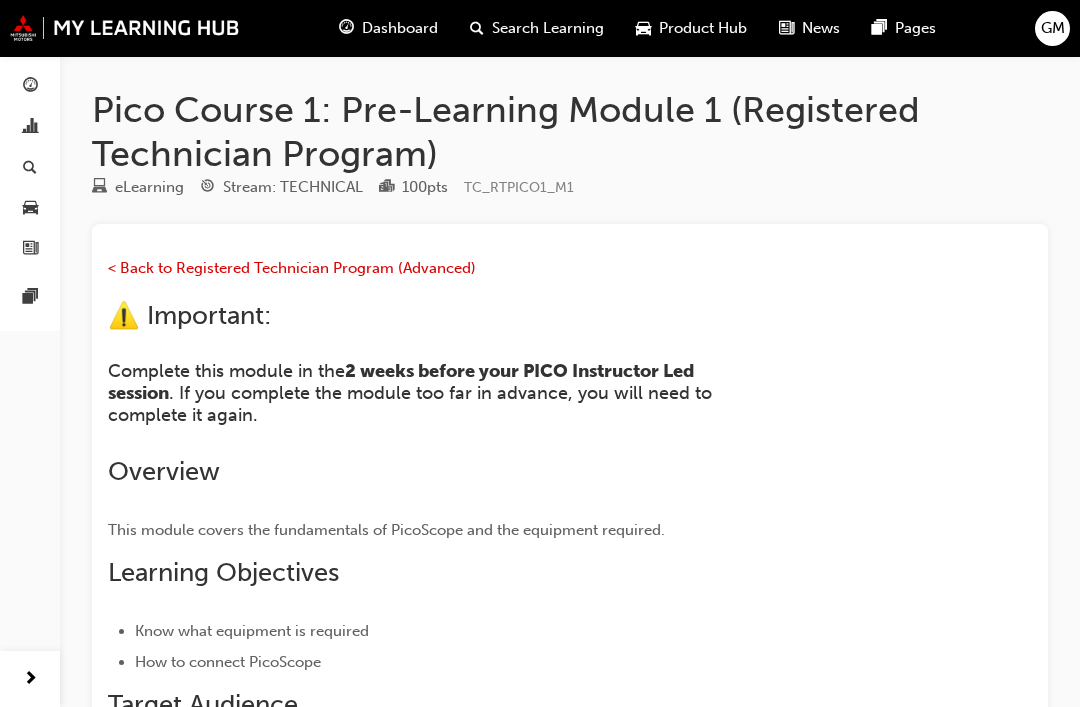 click on "< Back to Registered Technician Program (Advanced)" at bounding box center (292, 268) 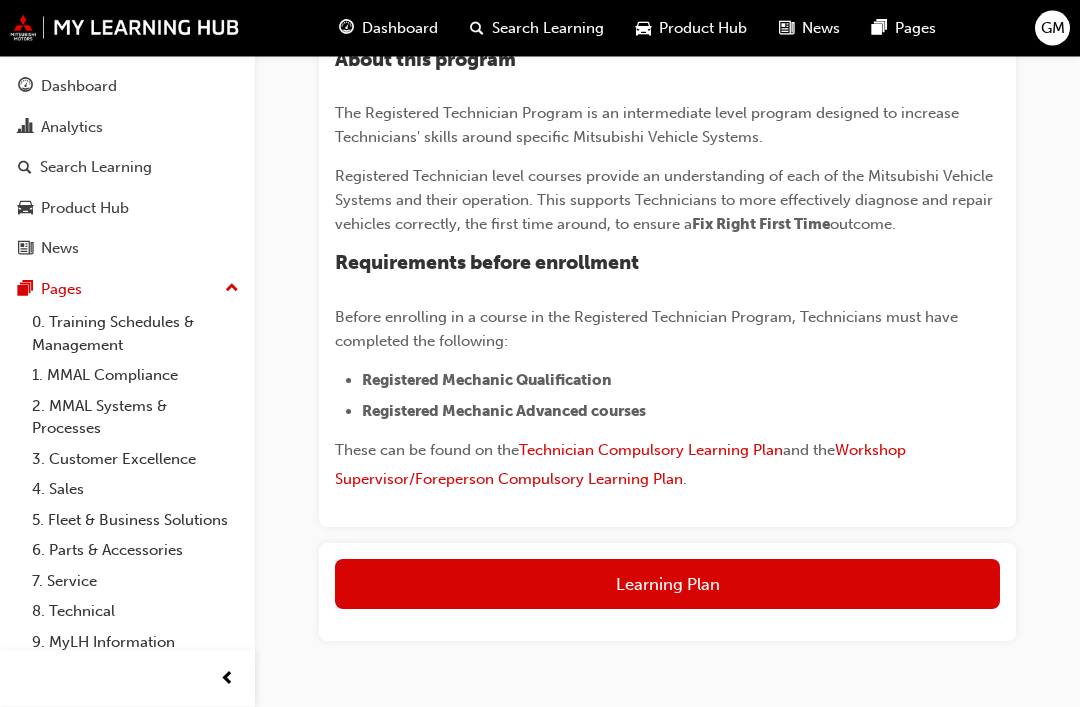 scroll, scrollTop: 485, scrollLeft: 0, axis: vertical 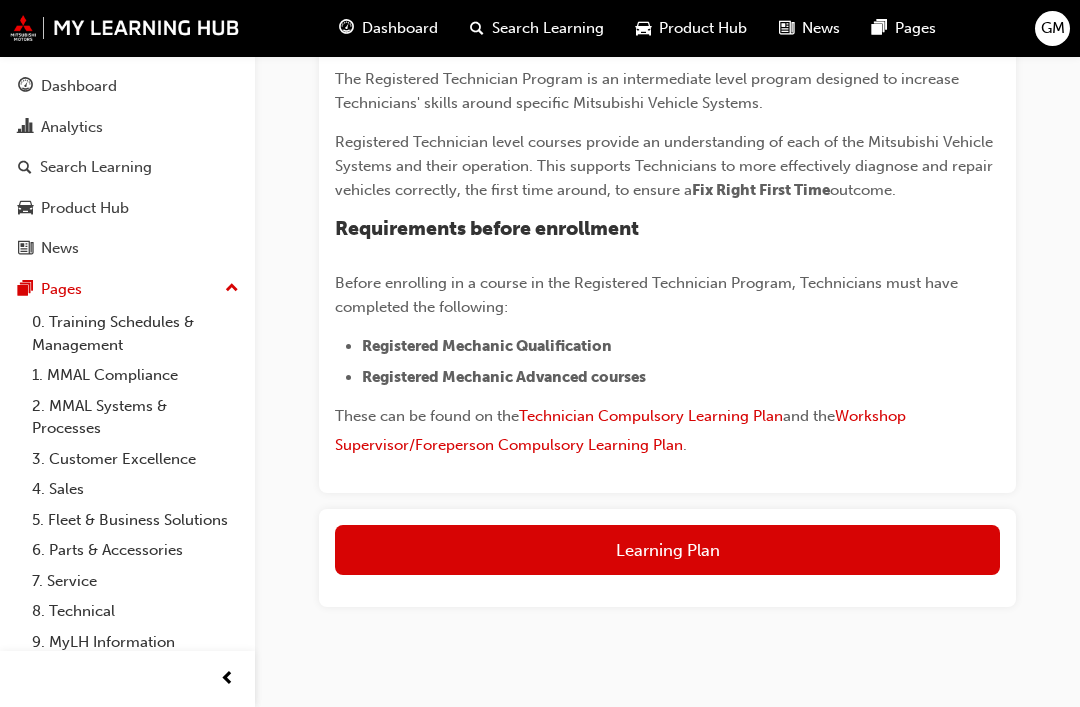 click on "Learning Plan" at bounding box center (667, 550) 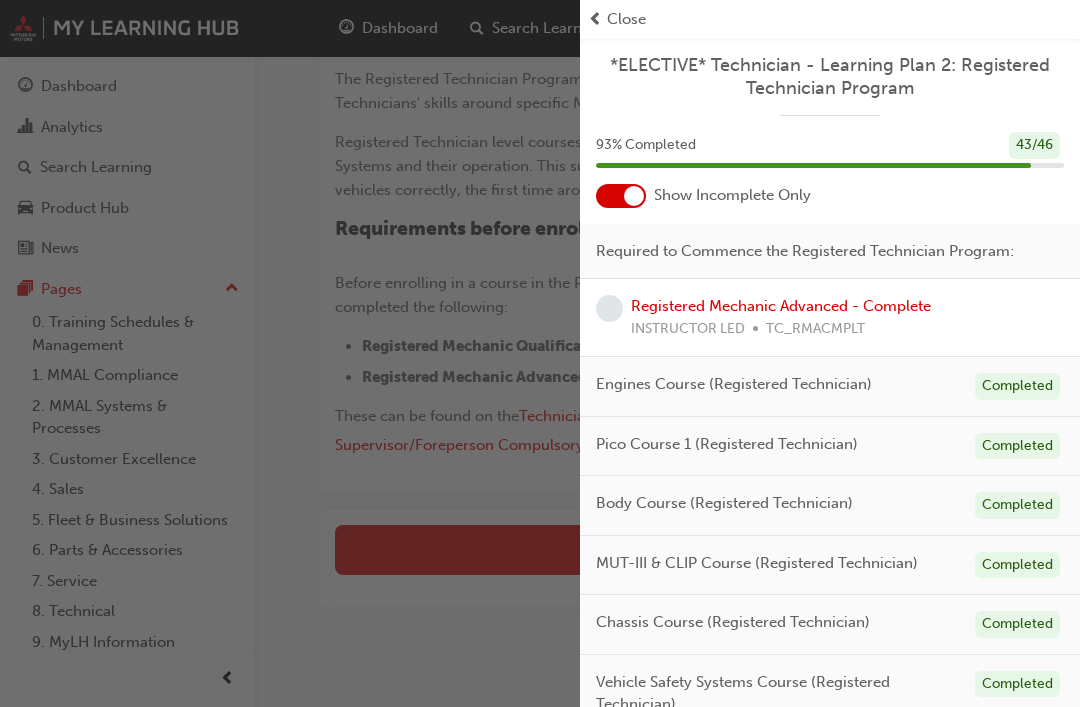 click at bounding box center [621, 196] 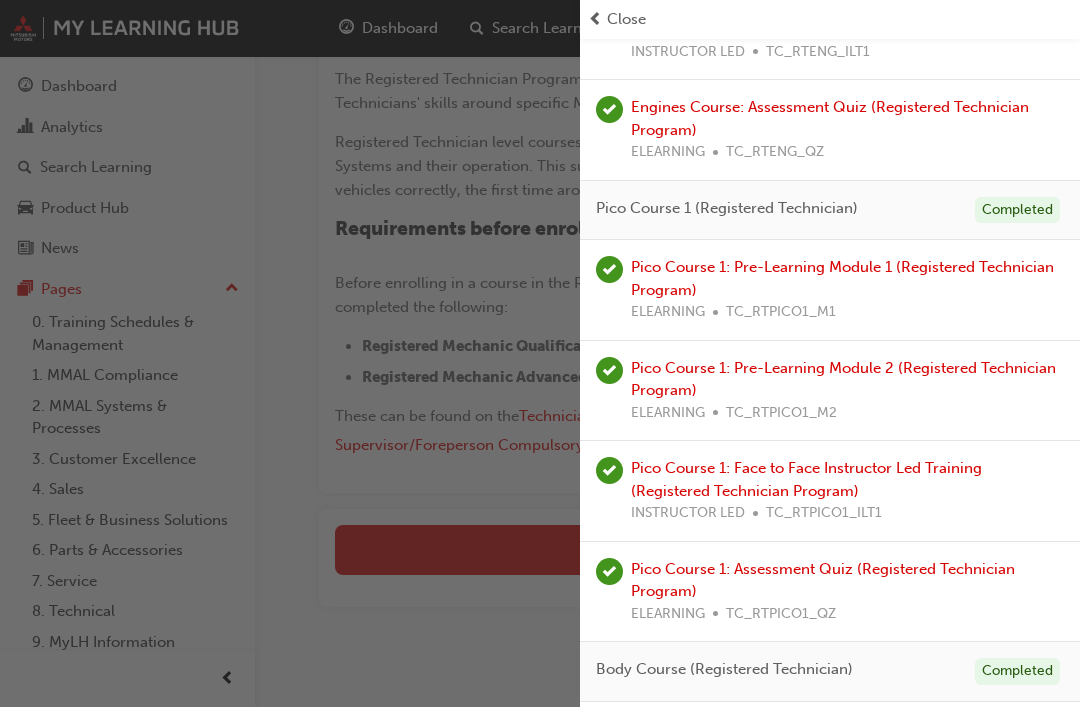 scroll, scrollTop: 918, scrollLeft: 0, axis: vertical 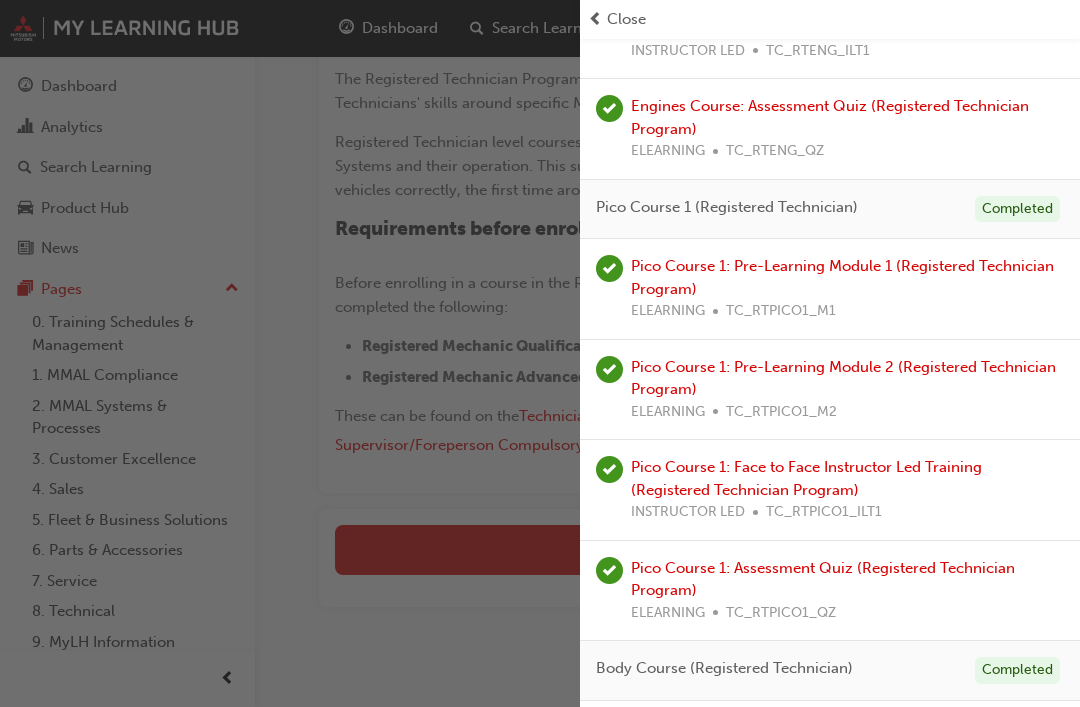 click on "Pico Course 1: Pre-Learning Module 2 (Registered Technician Program)" at bounding box center [843, 378] 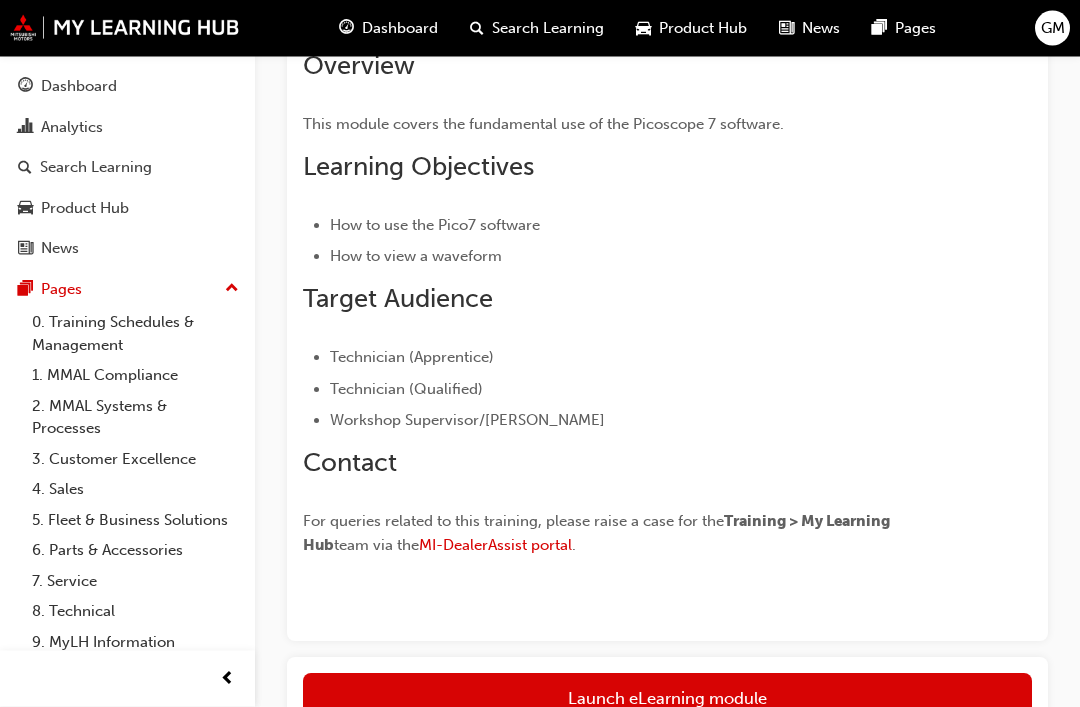 scroll, scrollTop: 442, scrollLeft: 0, axis: vertical 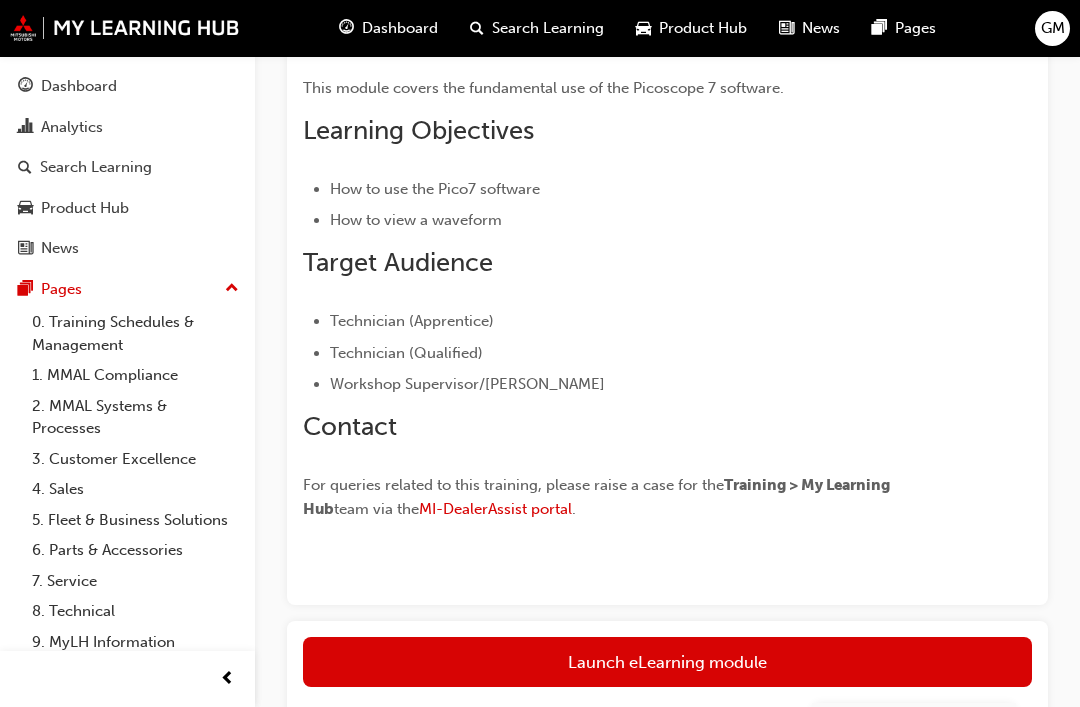 click on "Launch eLearning module" at bounding box center (667, 662) 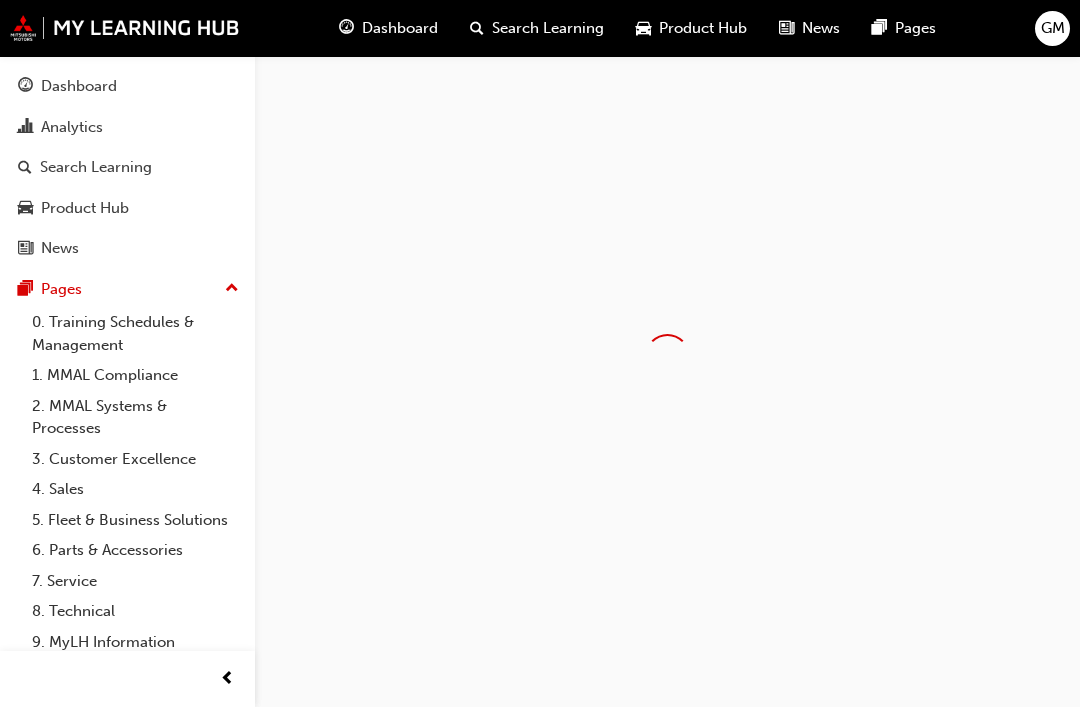 scroll, scrollTop: 0, scrollLeft: 0, axis: both 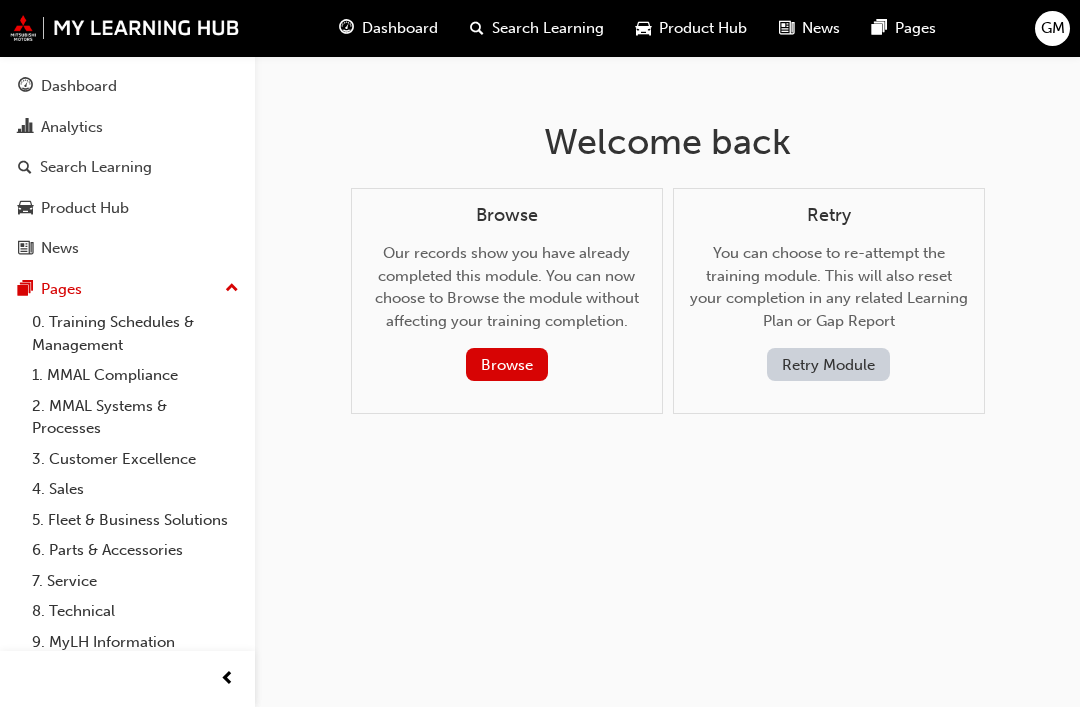 click on "Browse" at bounding box center [507, 364] 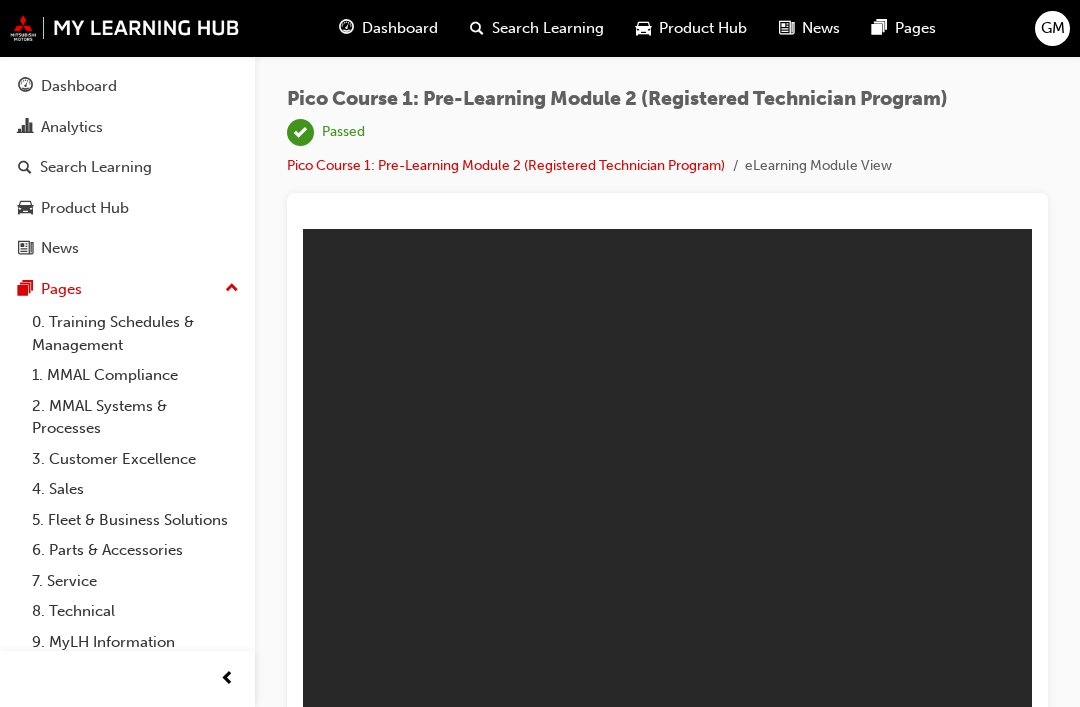 scroll, scrollTop: 0, scrollLeft: 0, axis: both 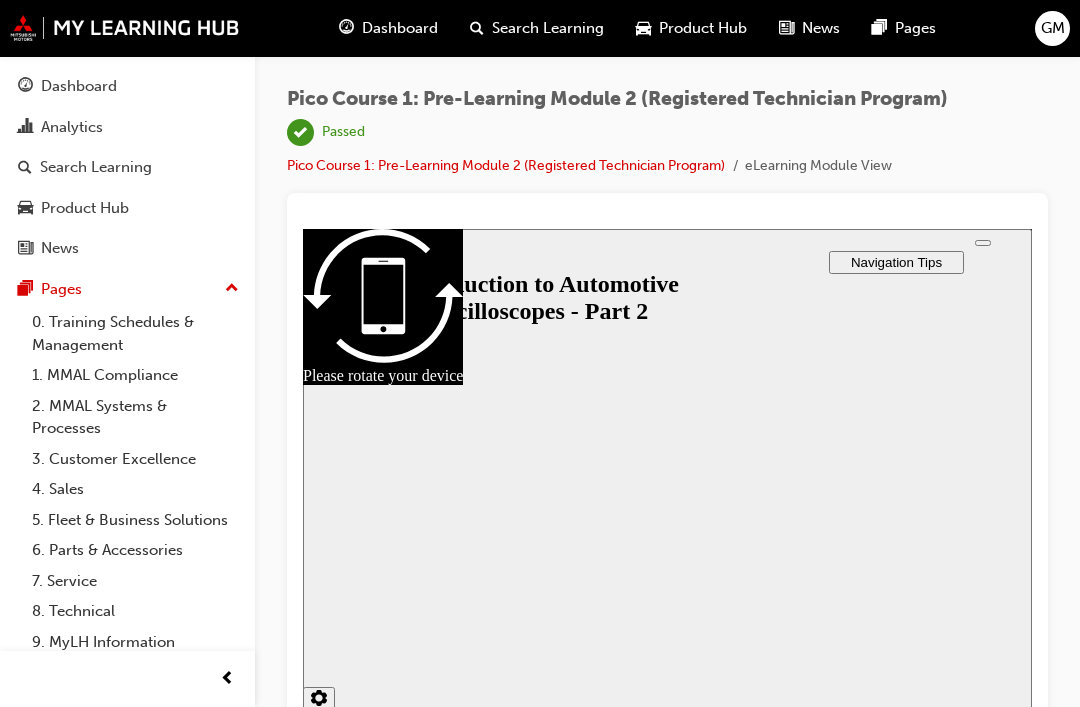 click on "Resume" at bounding box center [341, 975] 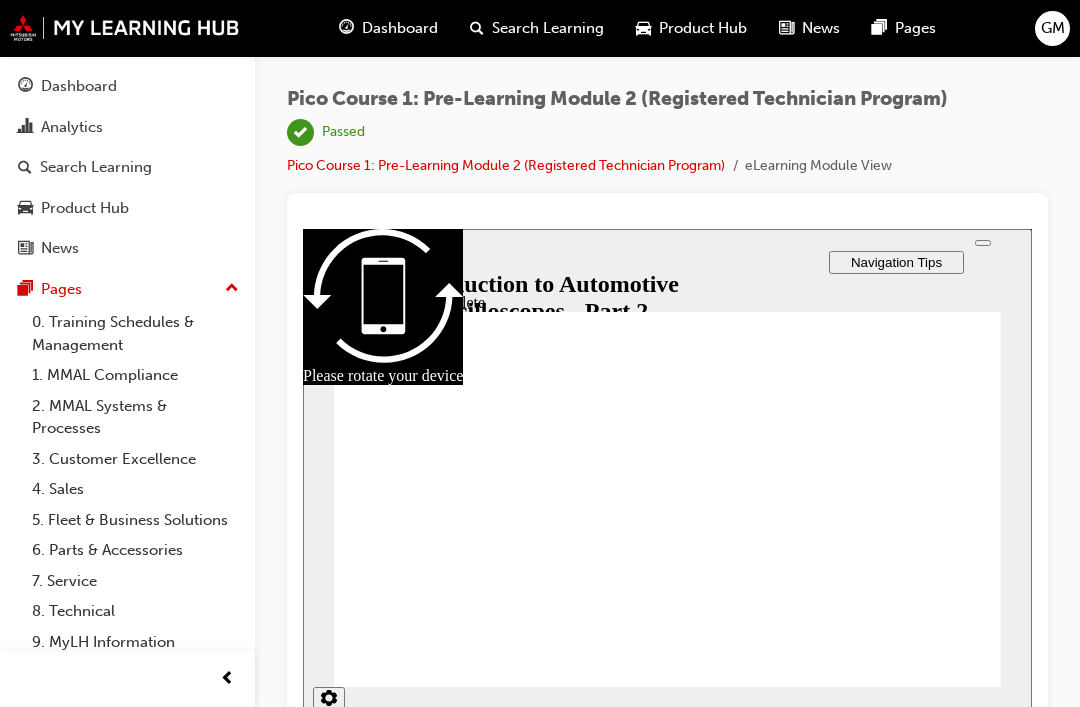 click at bounding box center [328, 261] 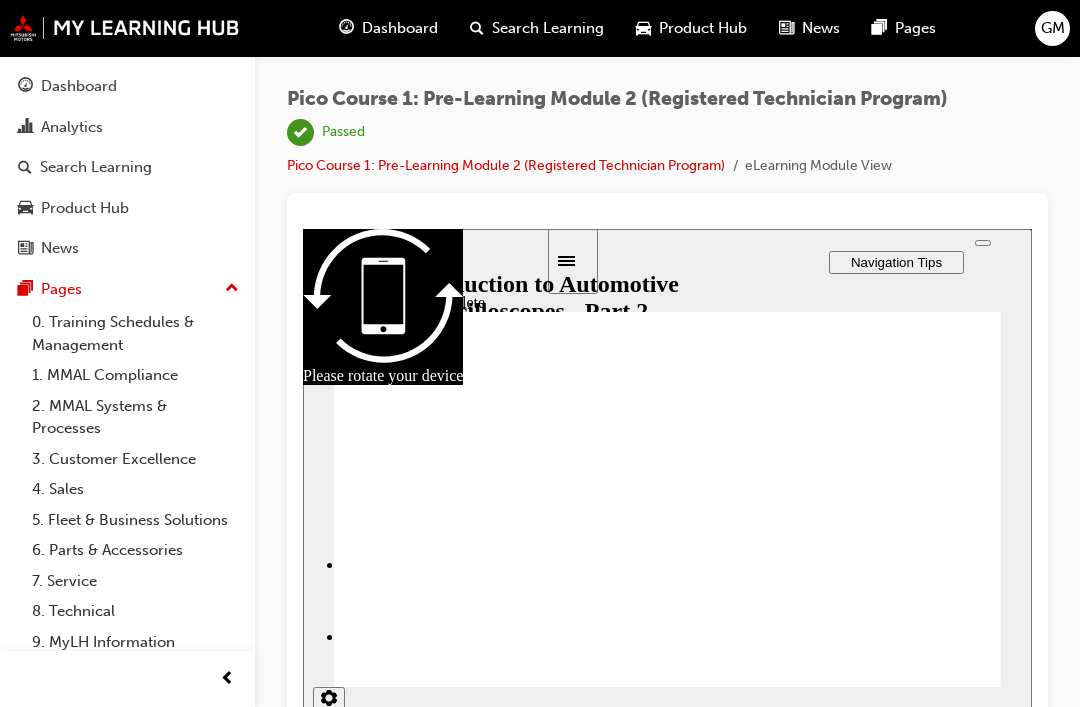click on "Welcome
Welcome" at bounding box center (444, 337) 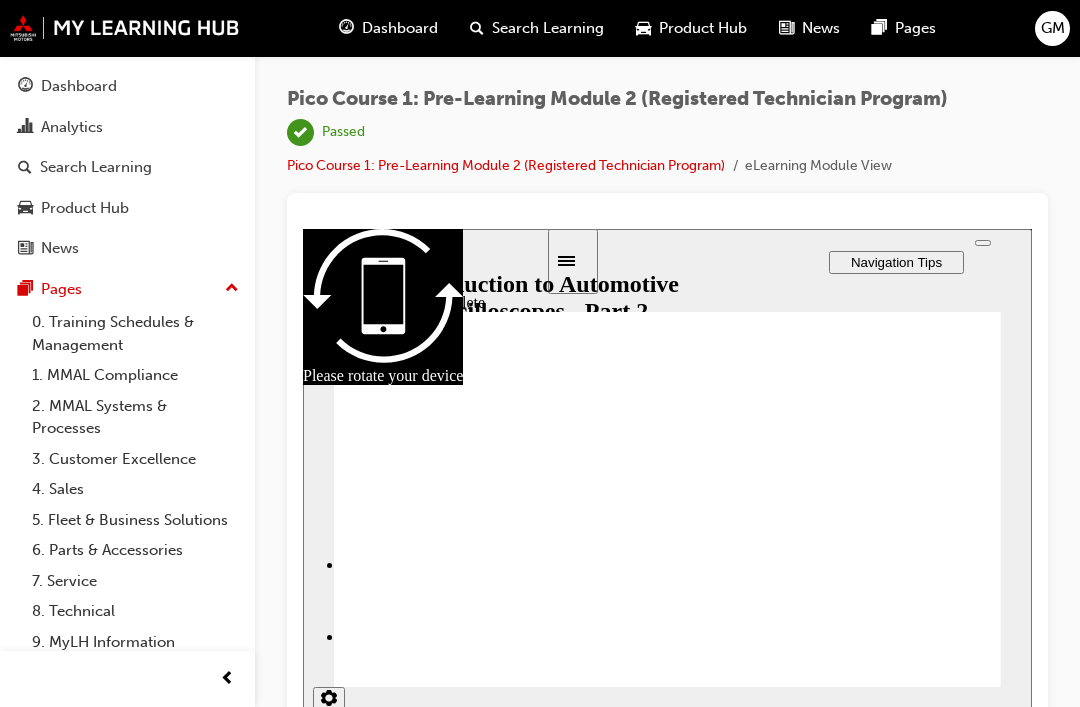 click on "Welcome
Welcome" at bounding box center [444, 337] 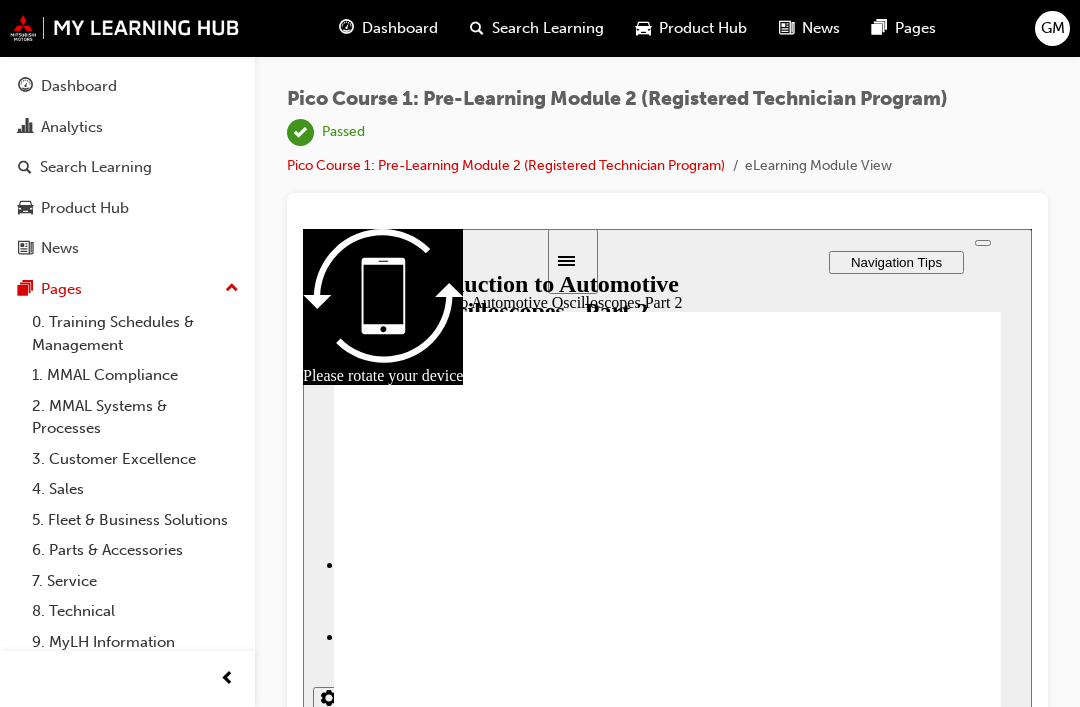 click at bounding box center [667, 481] 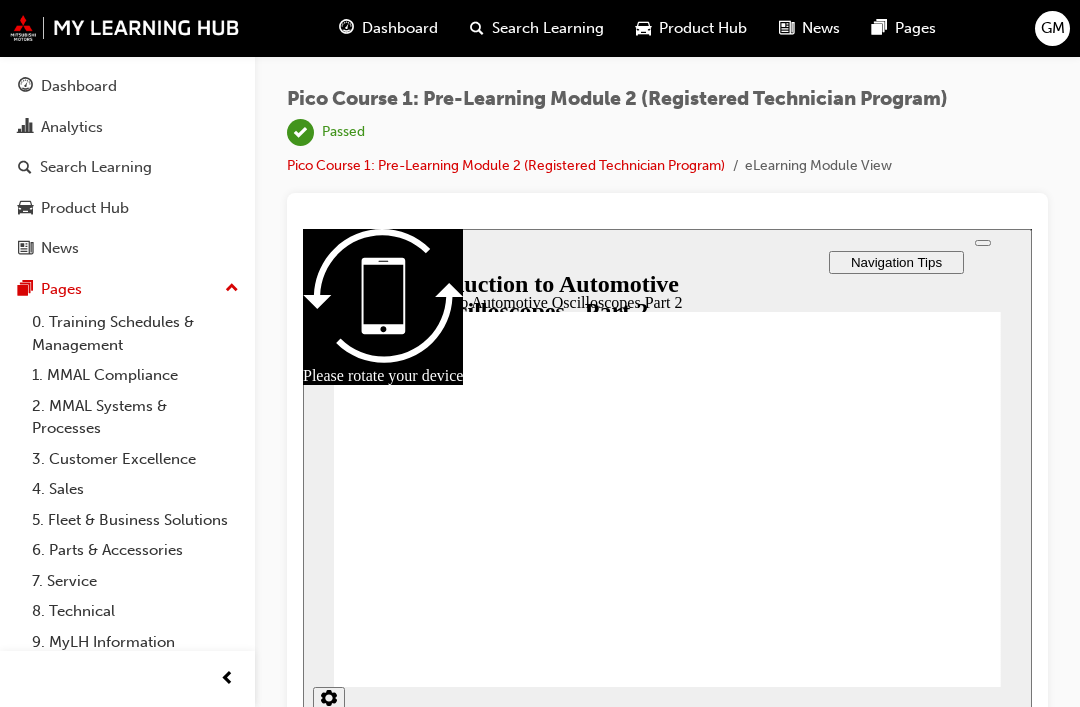 scroll, scrollTop: 25, scrollLeft: 0, axis: vertical 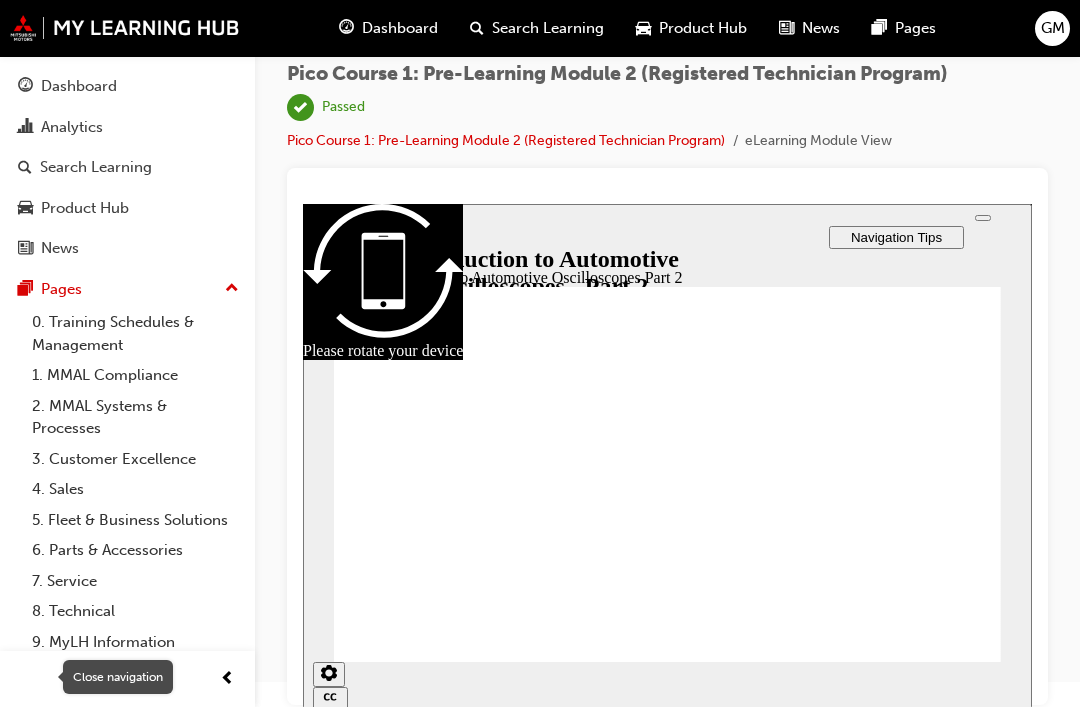 click at bounding box center (227, 679) 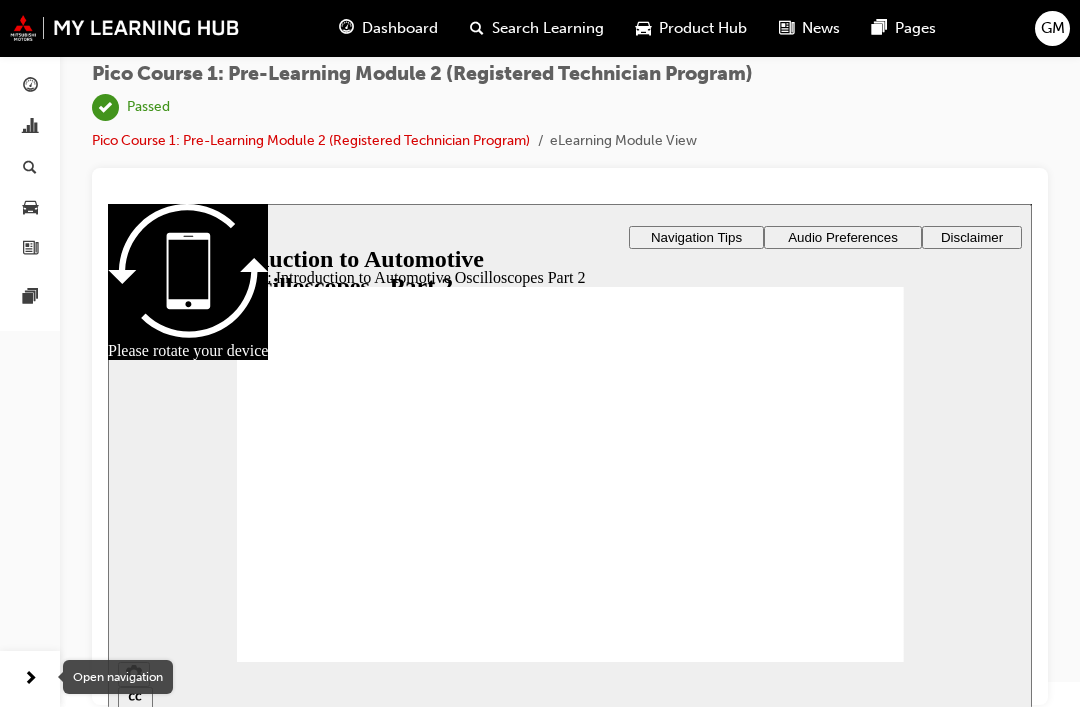 click 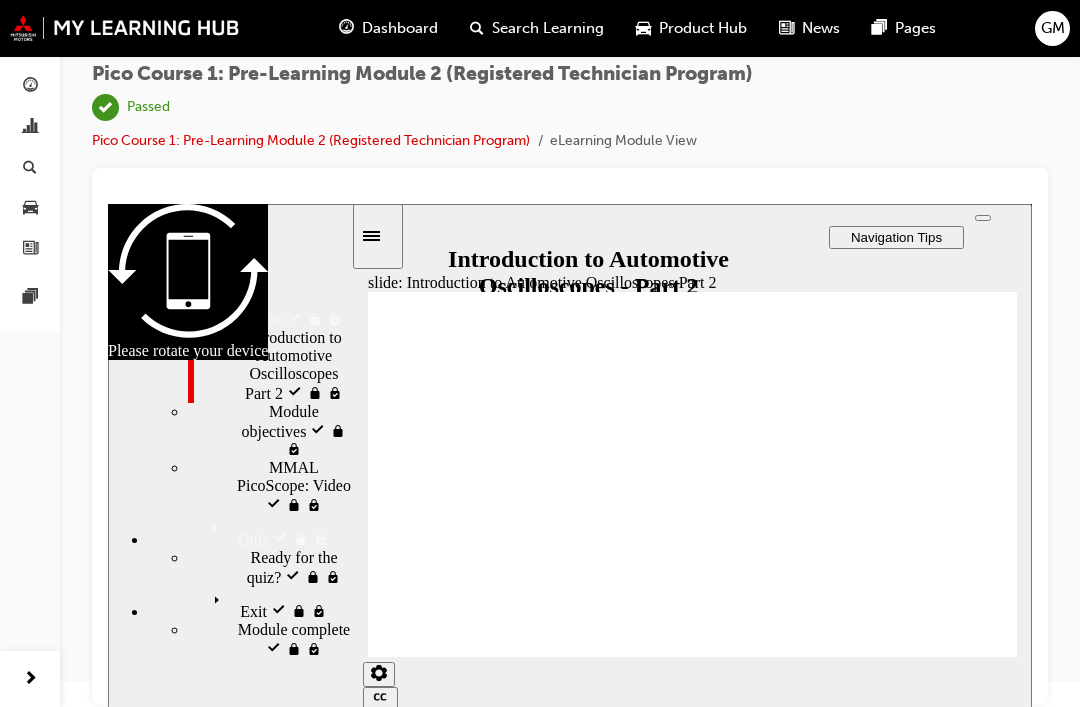 click on "Module objectives visited
Module objectives" at bounding box center (269, 431) 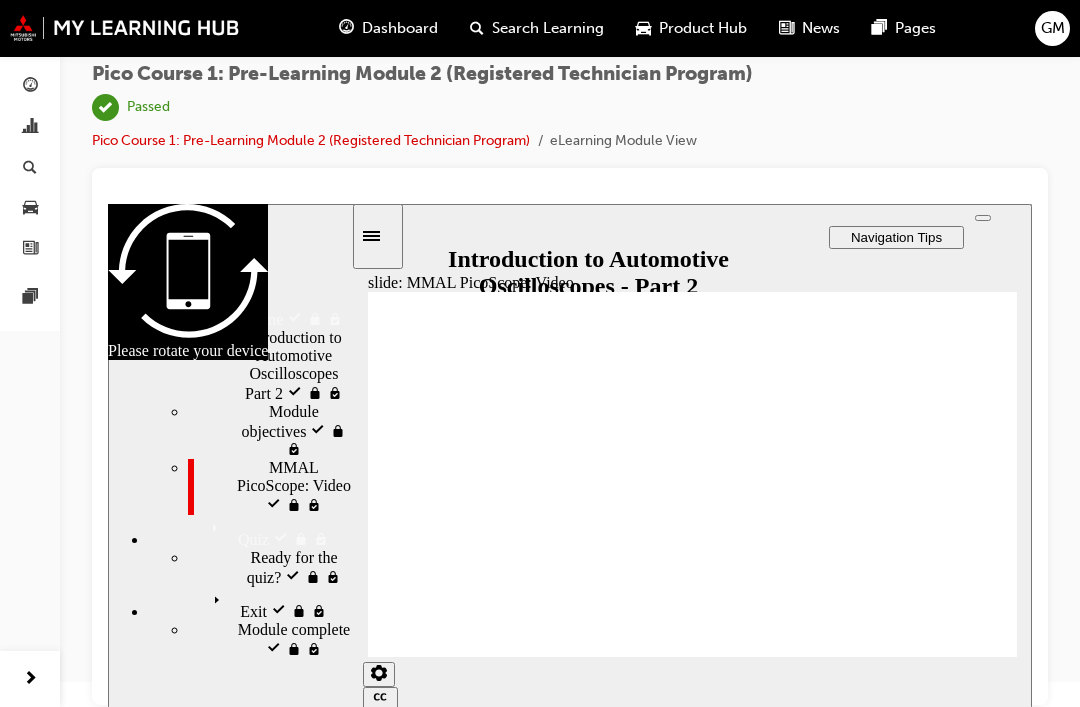 click at bounding box center (378, 236) 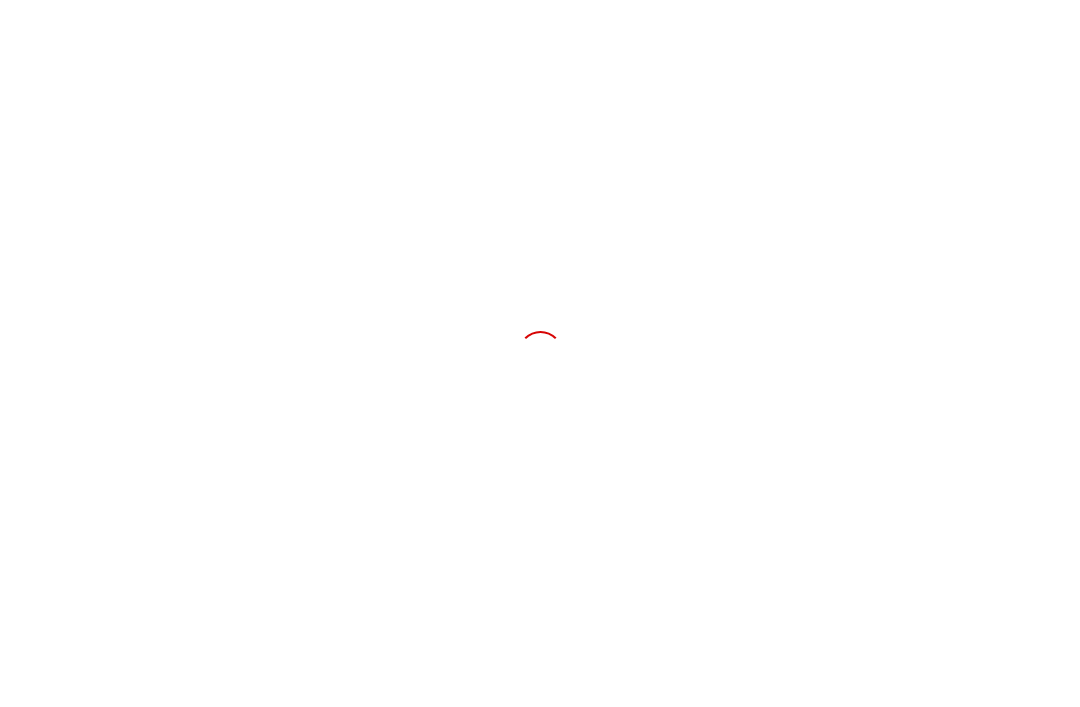 scroll, scrollTop: 0, scrollLeft: 0, axis: both 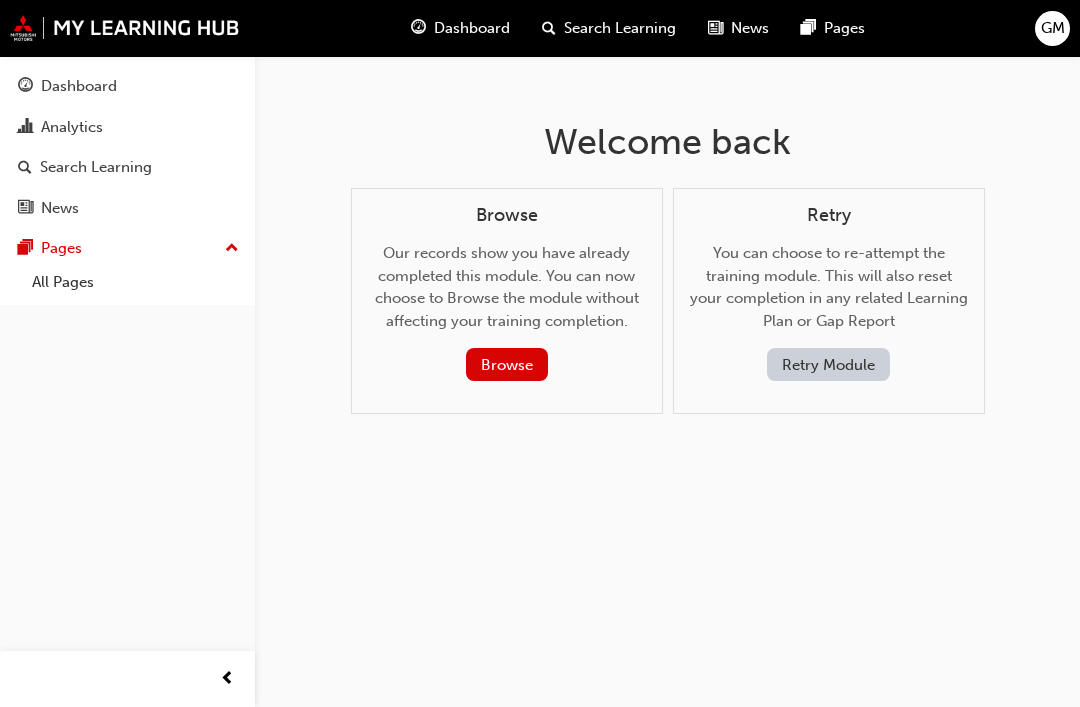 click on "Browse" at bounding box center [507, 364] 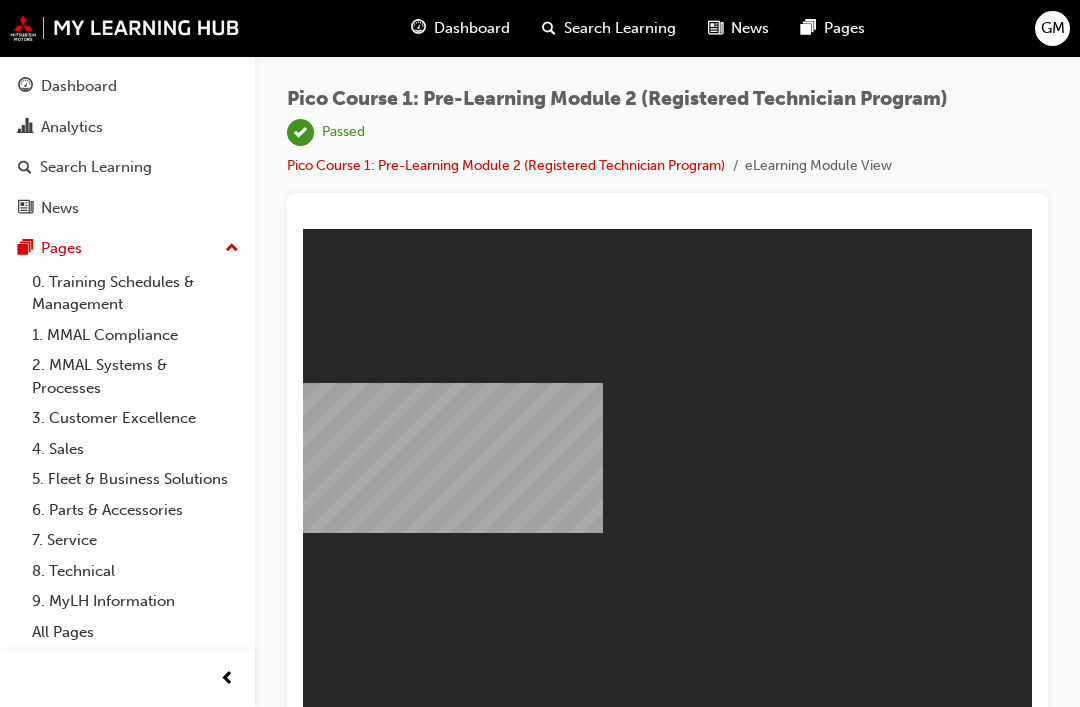 scroll, scrollTop: 0, scrollLeft: 0, axis: both 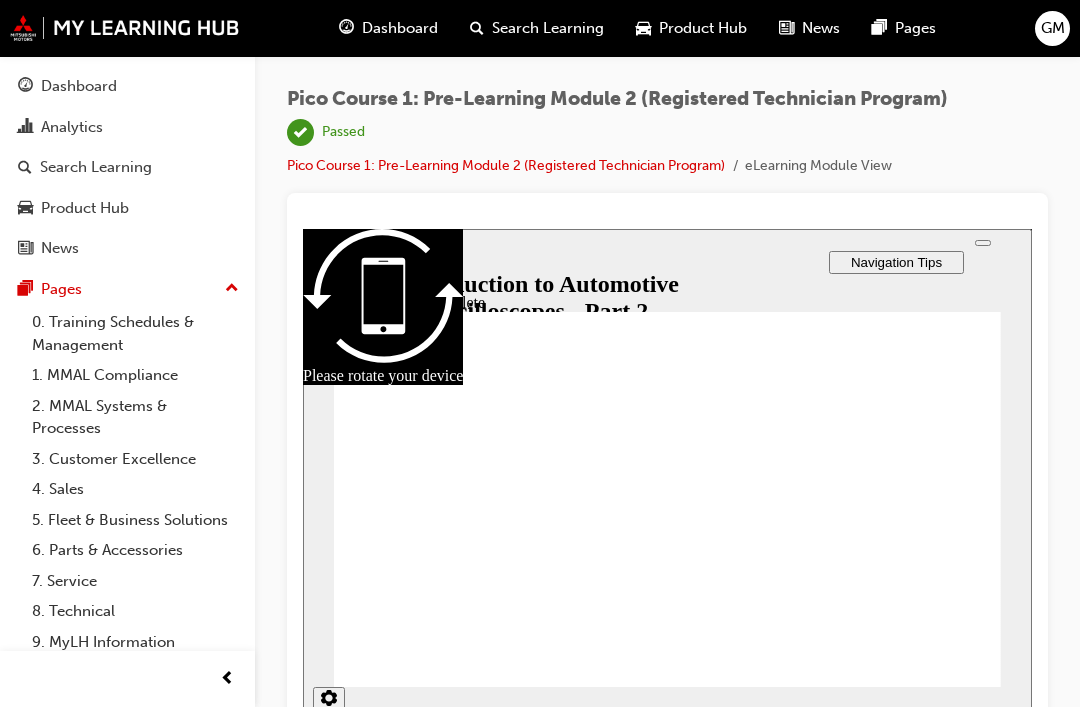click at bounding box center [328, 261] 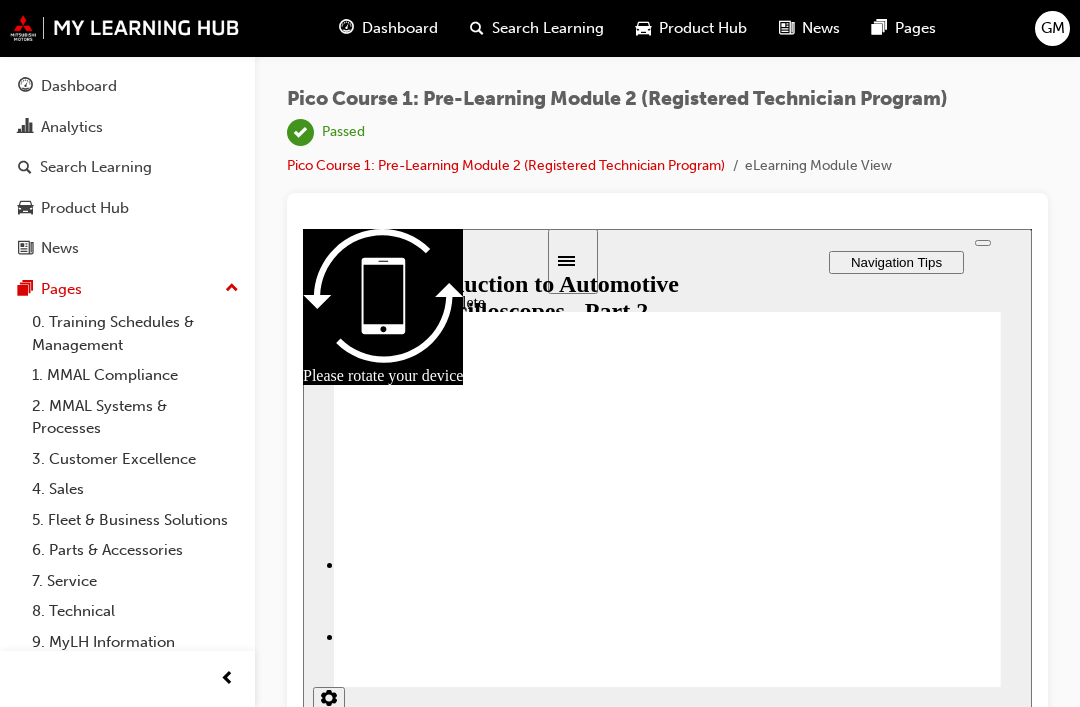 click on "Menu" at bounding box center (345, 261) 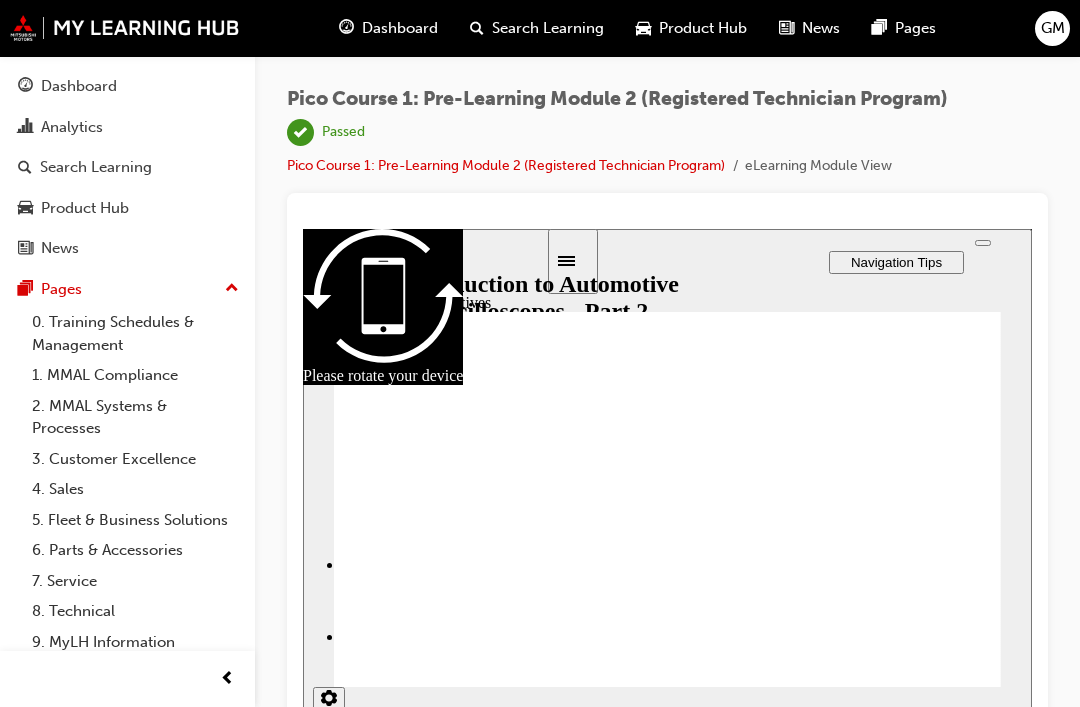click at bounding box center (667, 481) 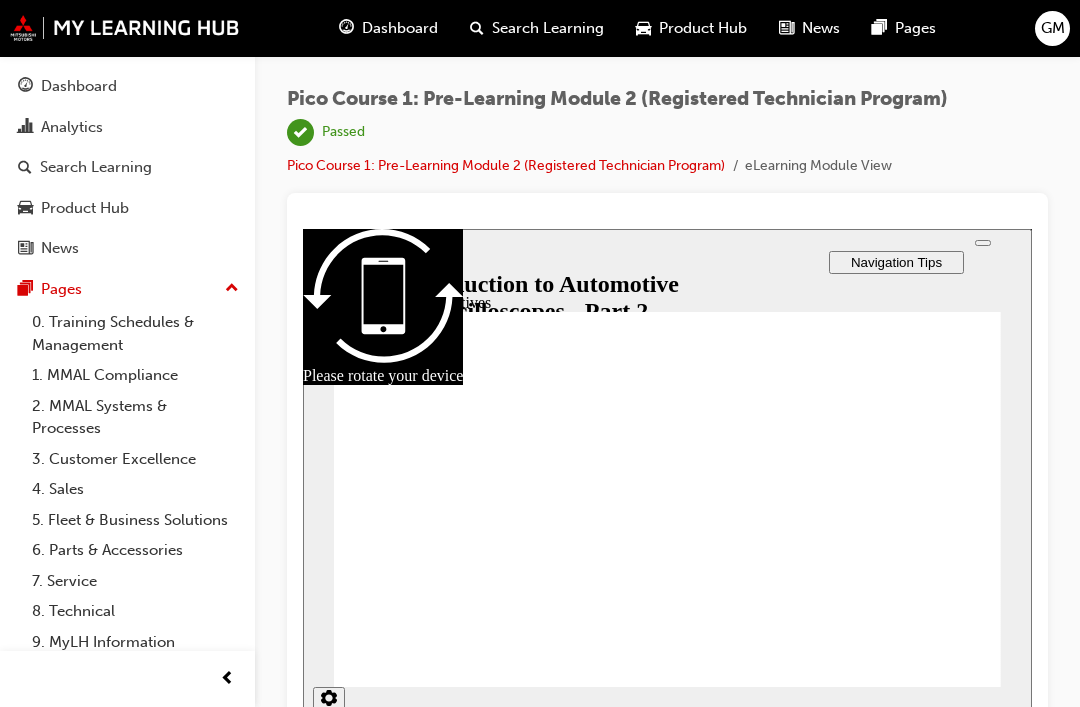 click at bounding box center [127, 679] 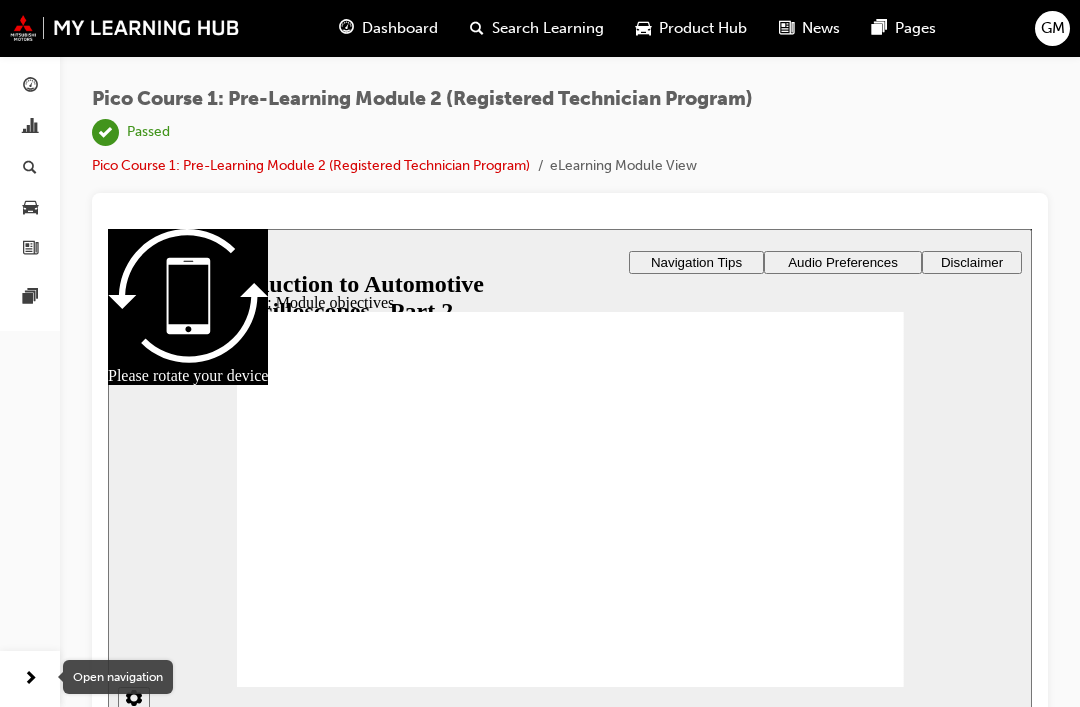 scroll, scrollTop: 25, scrollLeft: 0, axis: vertical 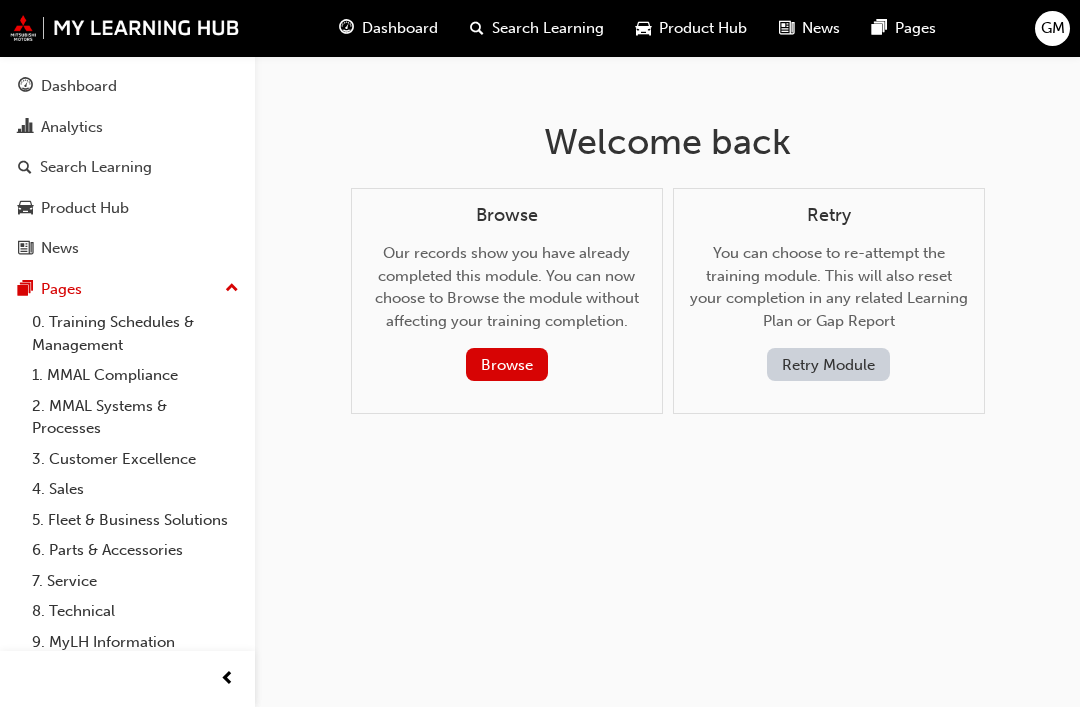 click on "Browse" at bounding box center [507, 364] 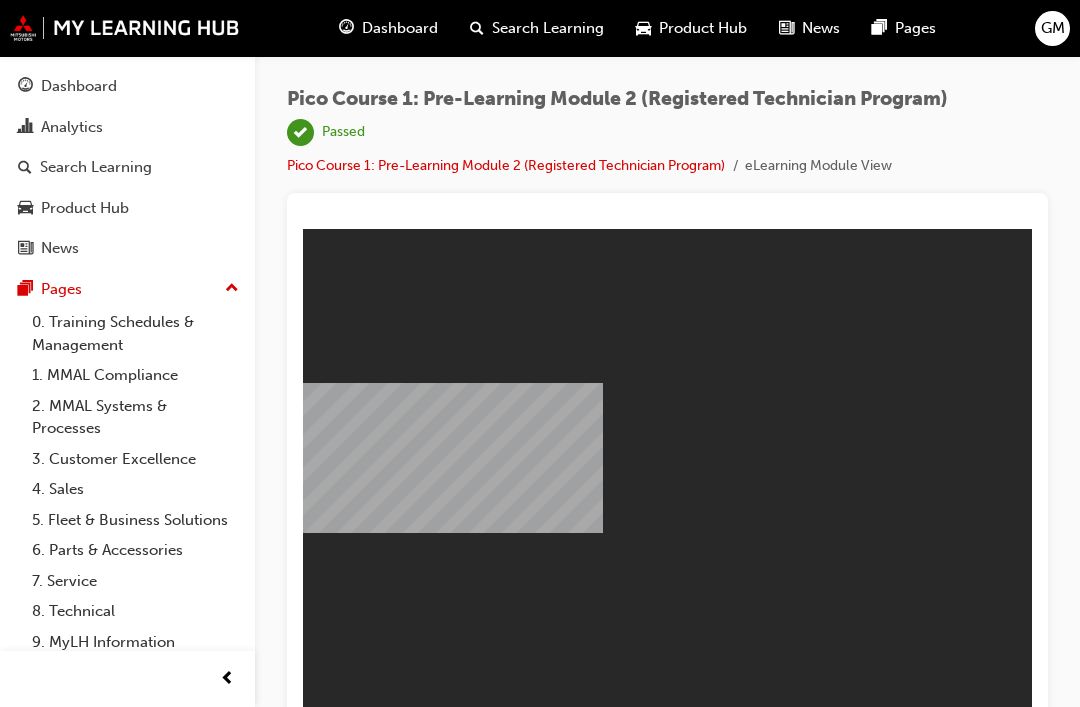 scroll, scrollTop: 0, scrollLeft: 0, axis: both 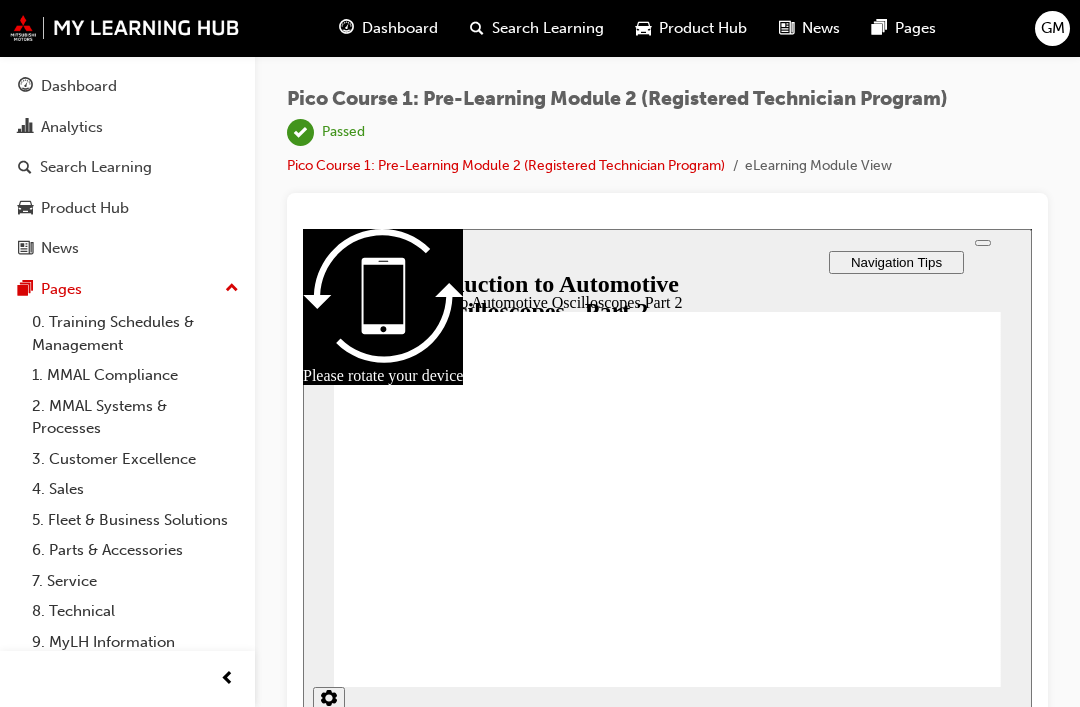 click 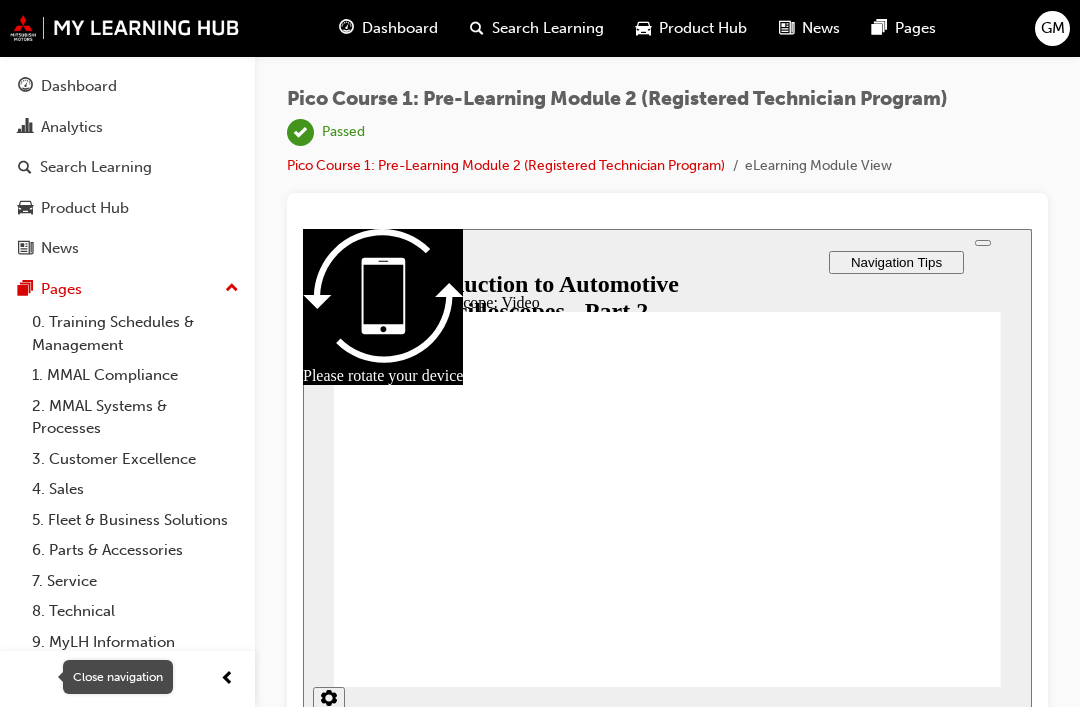 click at bounding box center [227, 679] 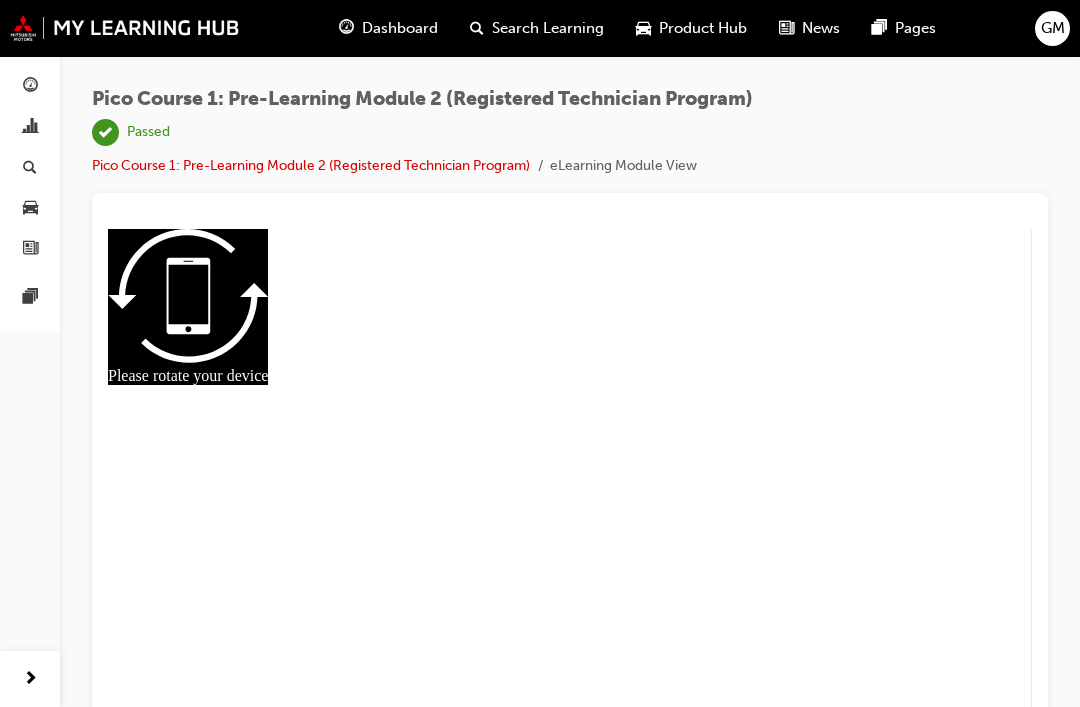 click on "Pico Course 1: Pre-Learning Module 2 (Registered Technician Program) | Passed Pico Course 1: Pre-Learning Module 2 (Registered Technician Program) eLearning Module View" at bounding box center (570, 356) 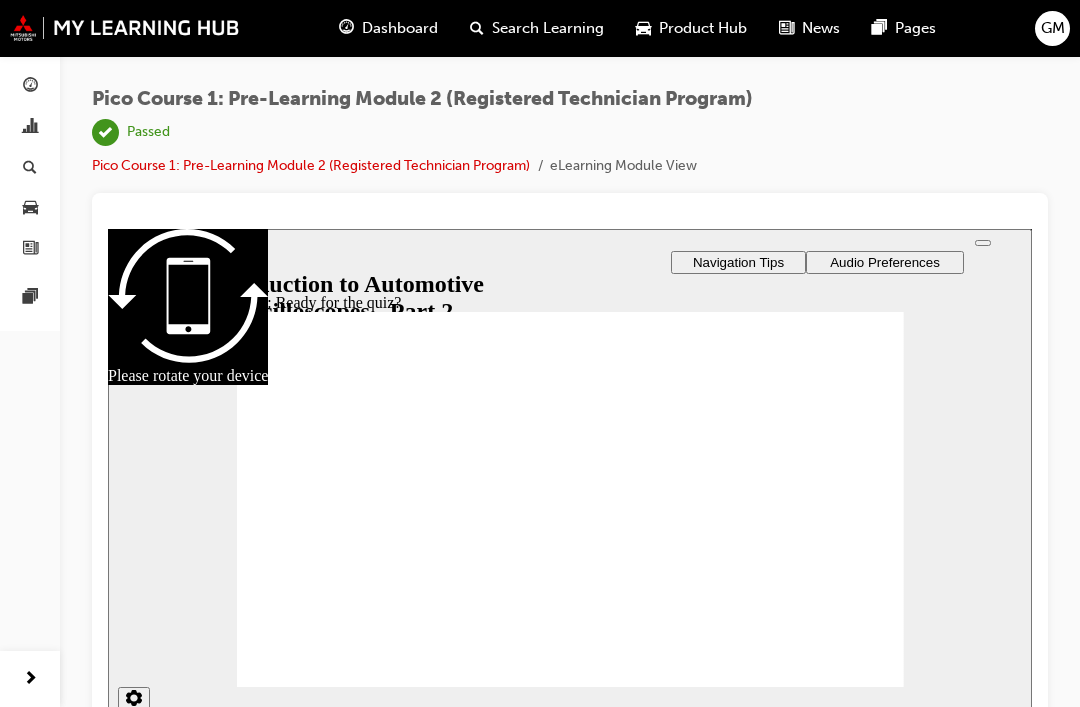 click at bounding box center [133, 261] 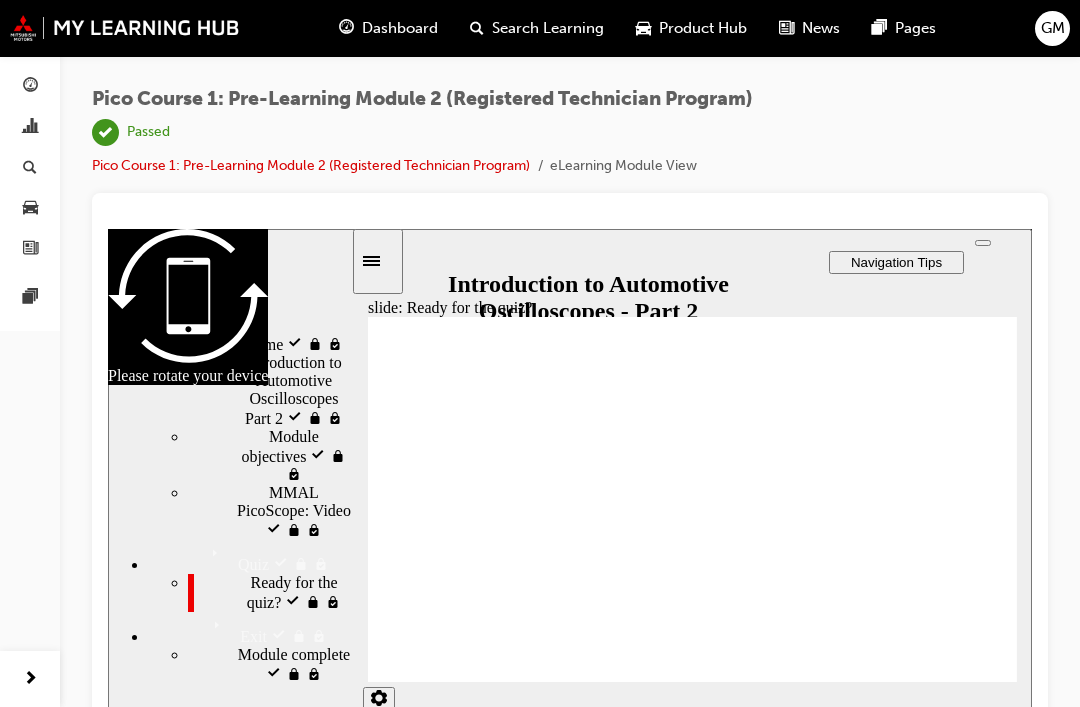 click on "Pico Course 1: Pre-Learning Module 2 (Registered Technician Program)" at bounding box center [311, 165] 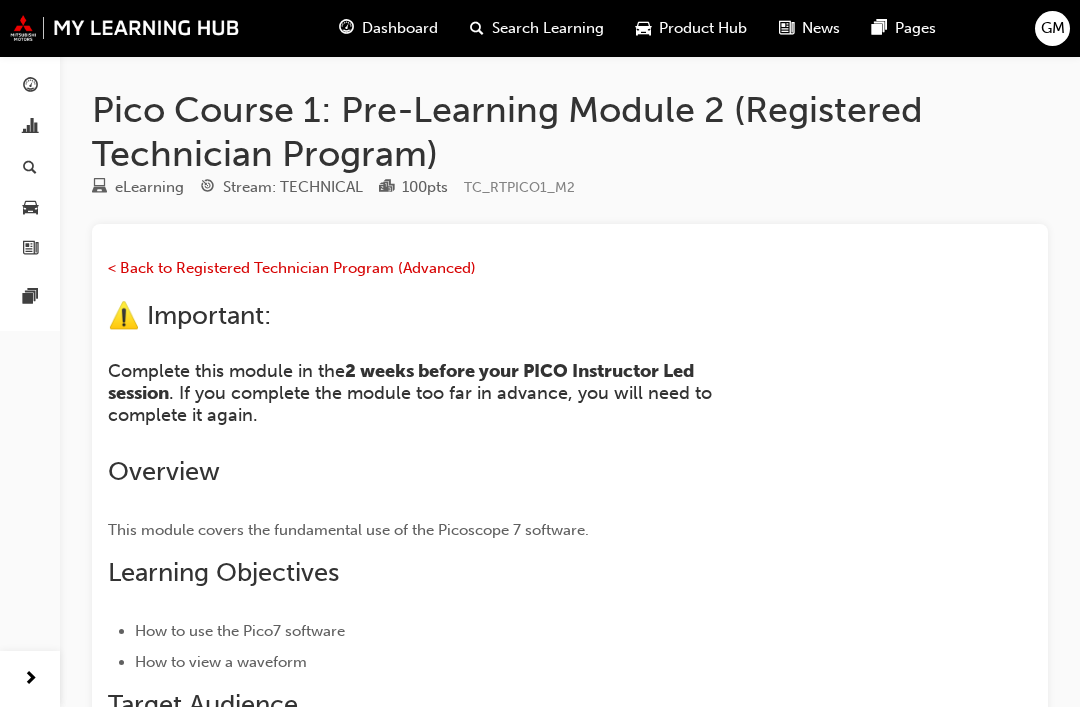 click on "< Back to Registered Technician Program (Advanced)" at bounding box center (292, 268) 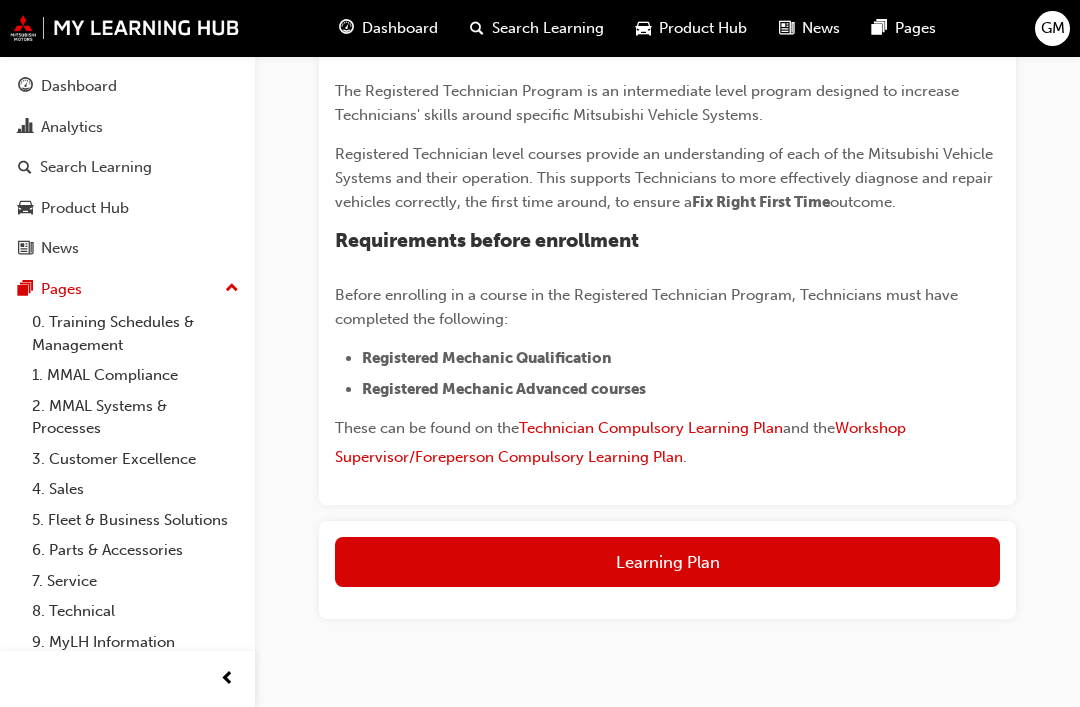 scroll, scrollTop: 485, scrollLeft: 0, axis: vertical 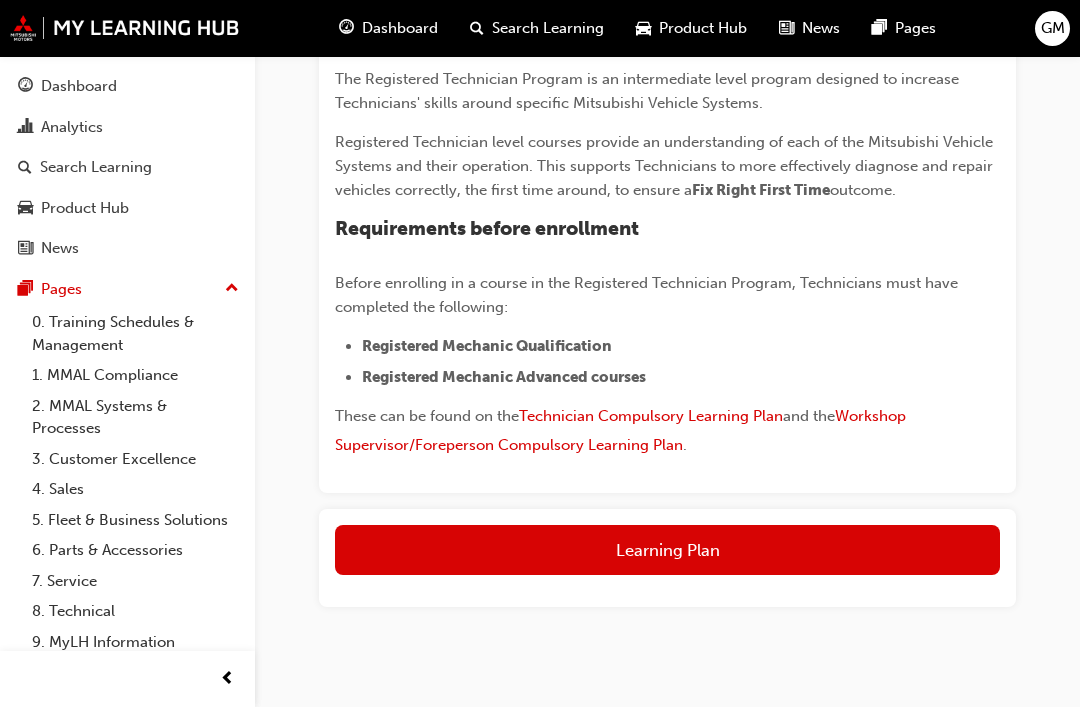 click on "Learning Plan" at bounding box center (667, 550) 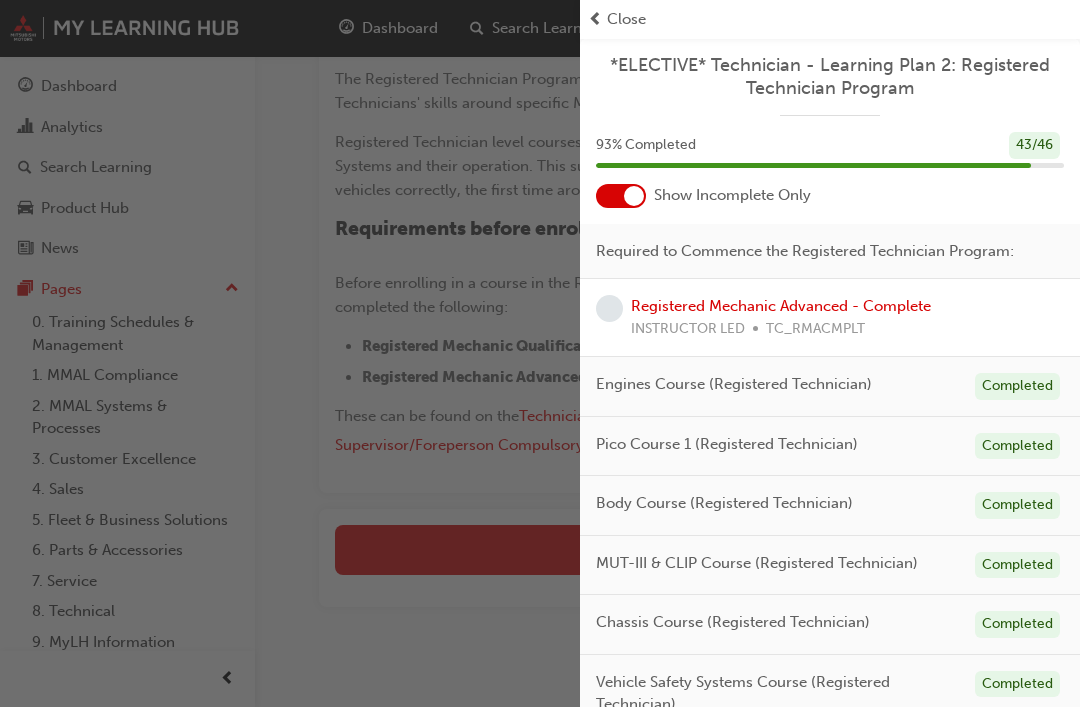 click on "93 % Completed 43 / 46" at bounding box center [830, 158] 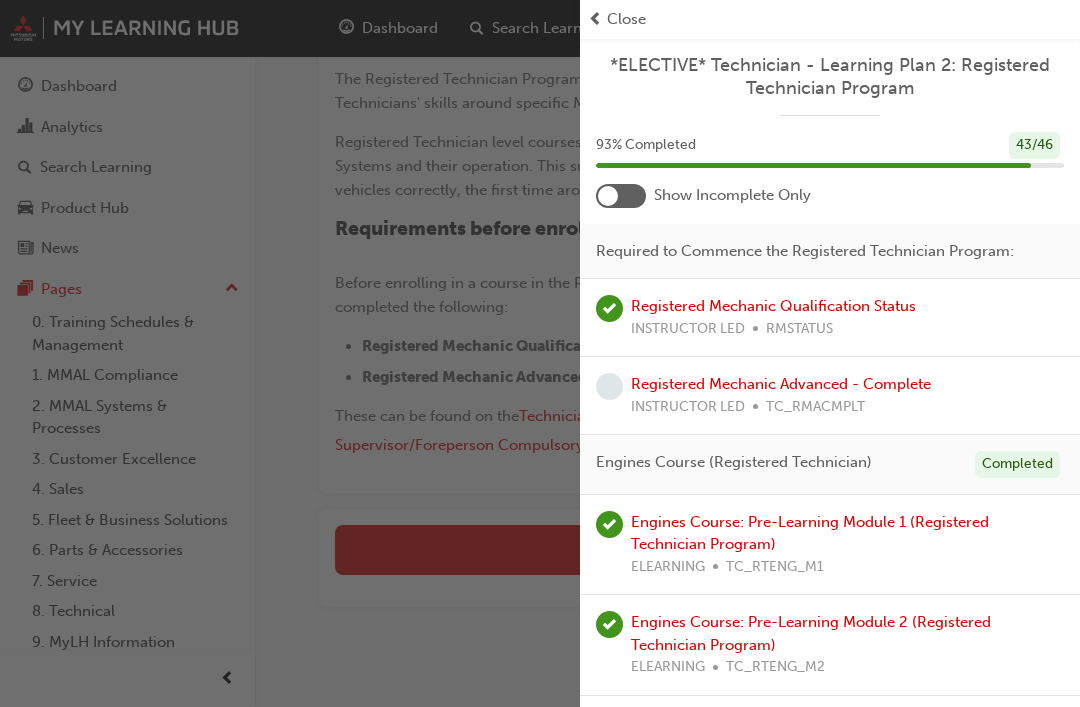 click at bounding box center (621, 196) 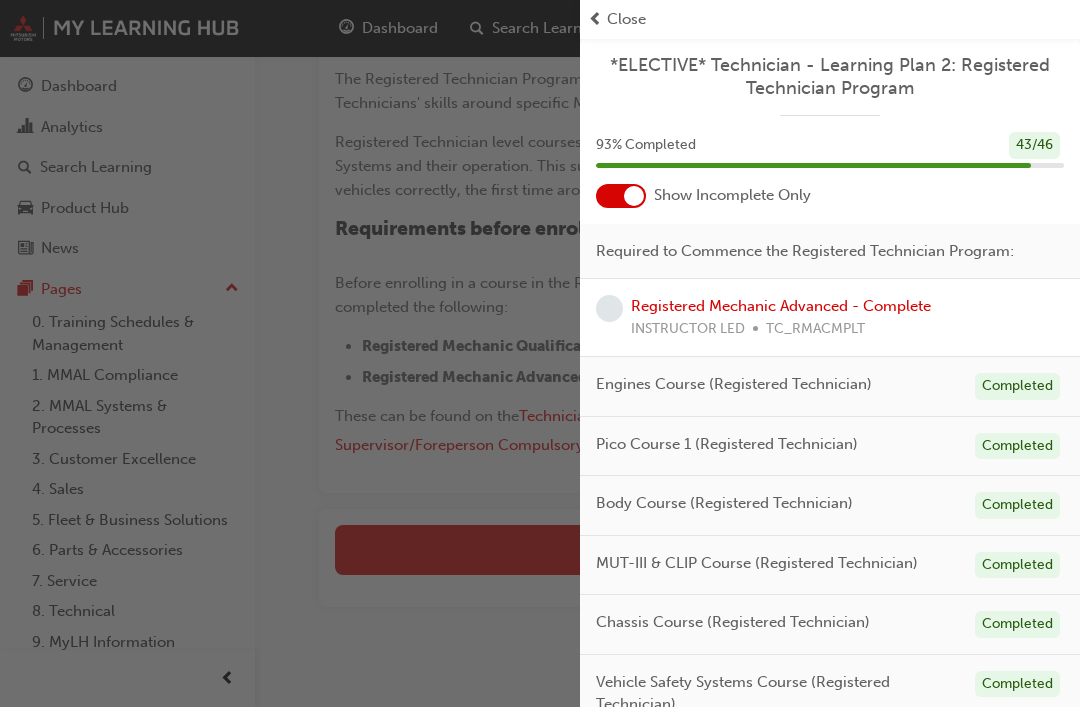 scroll, scrollTop: 0, scrollLeft: 0, axis: both 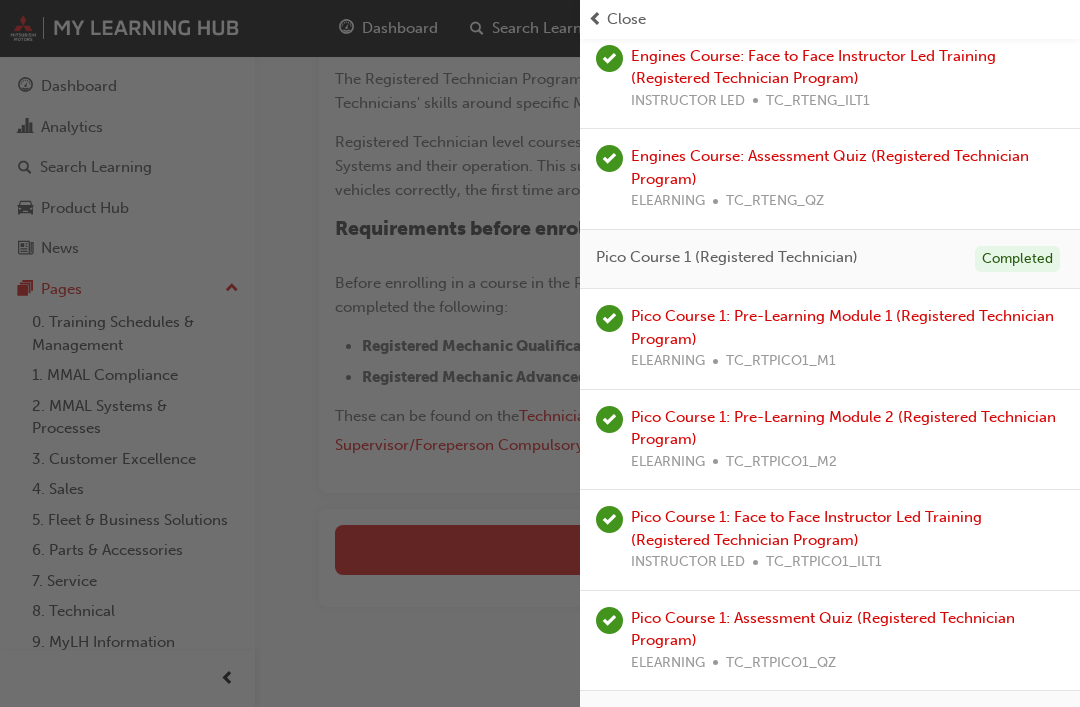 click on "Pico Course 1: Face to Face Instructor Led Training (Registered Technician Program)" at bounding box center [806, 528] 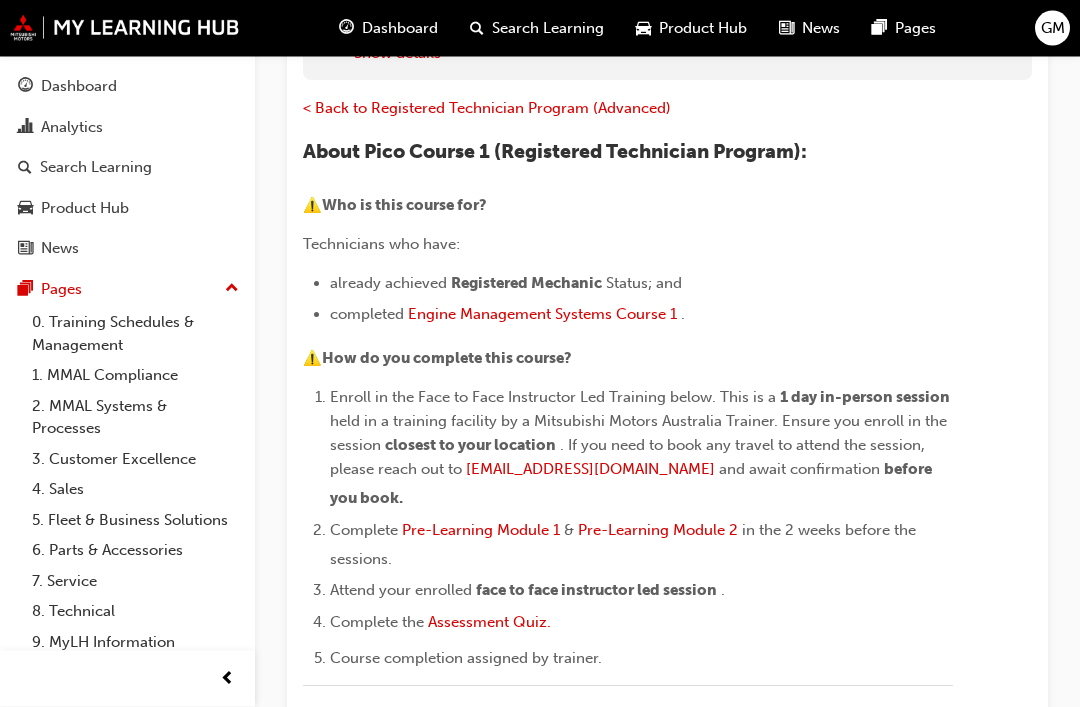 scroll, scrollTop: 0, scrollLeft: 0, axis: both 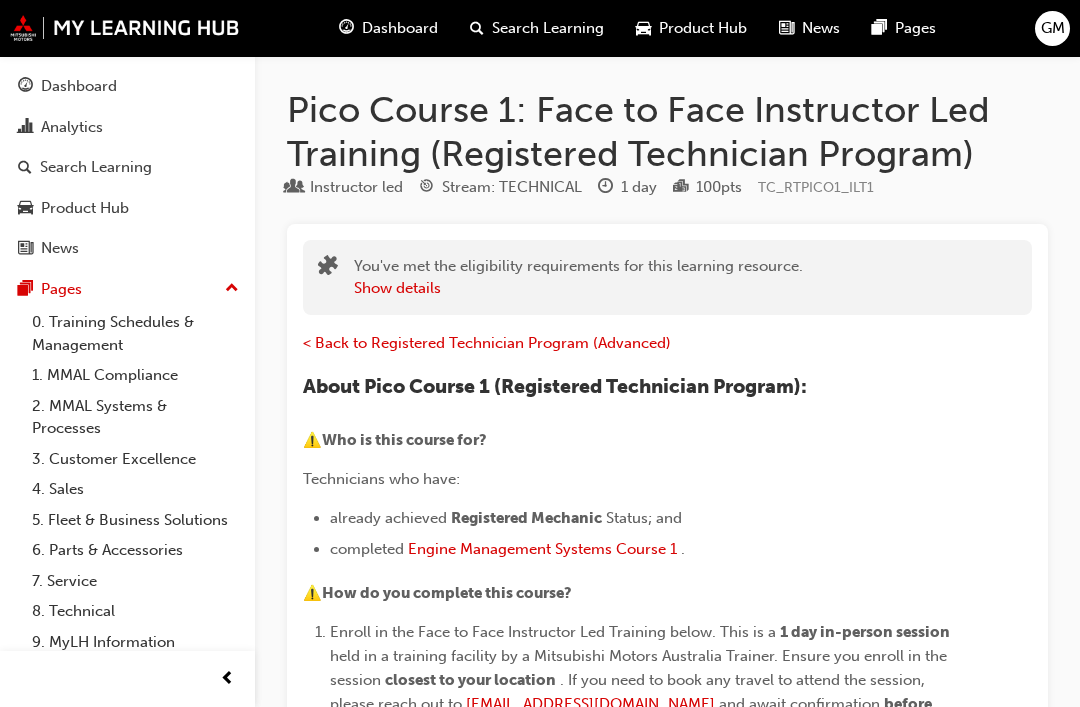 click on "8. Technical" at bounding box center [135, 611] 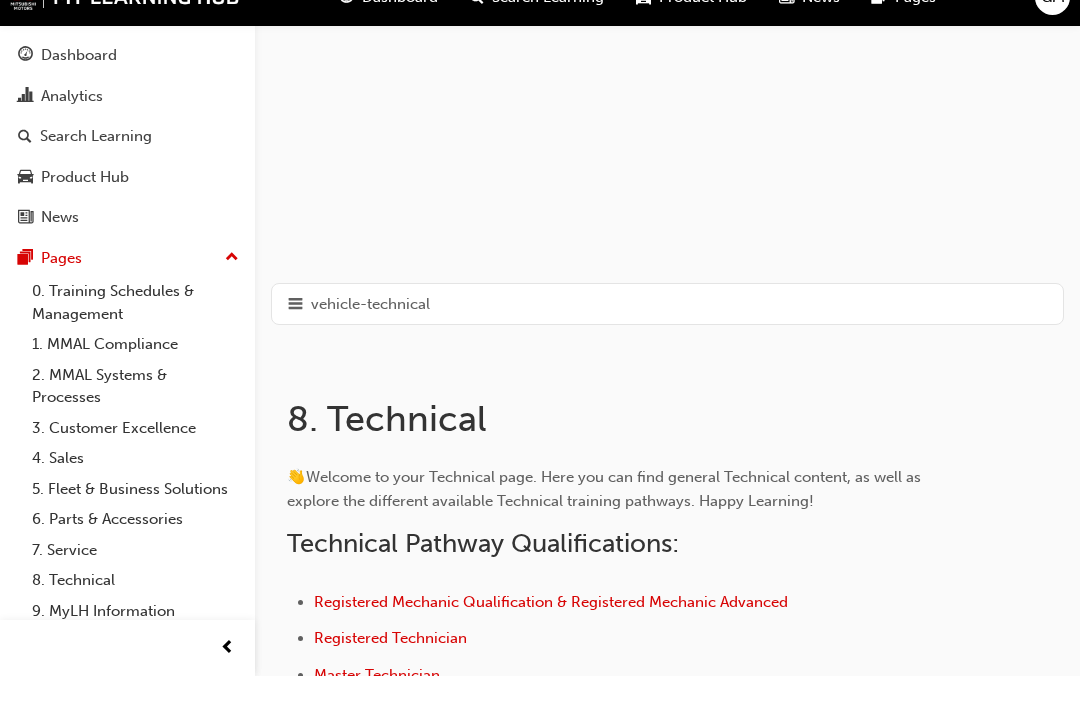 scroll, scrollTop: 65, scrollLeft: 0, axis: vertical 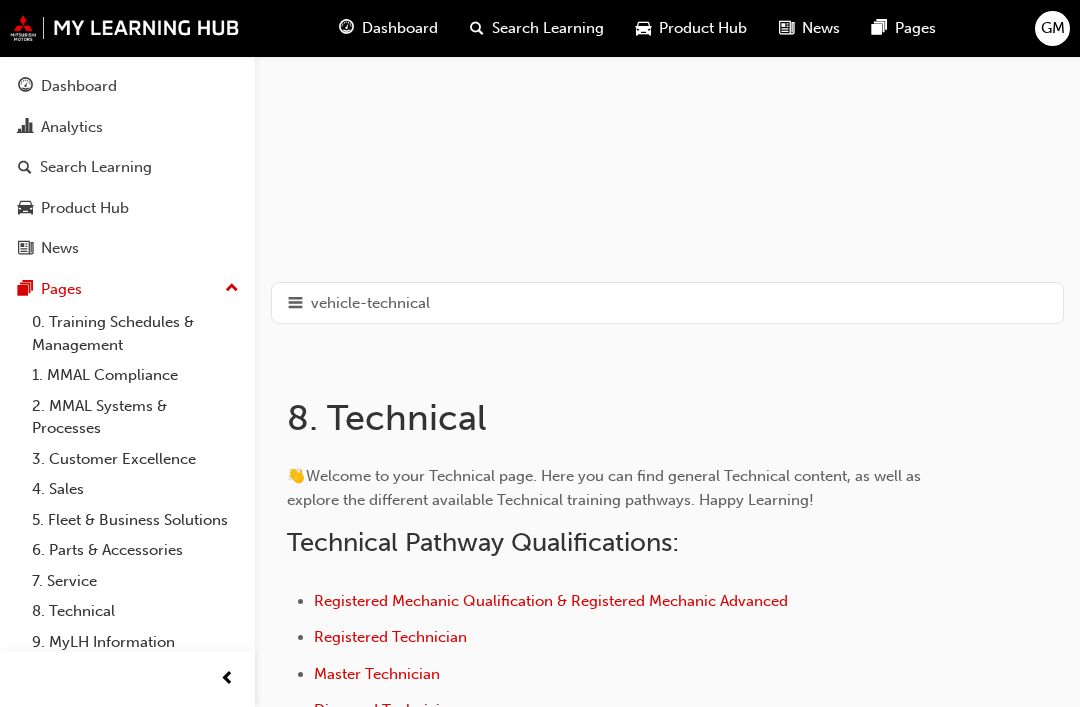 click on "vehicle-technical" at bounding box center [667, 303] 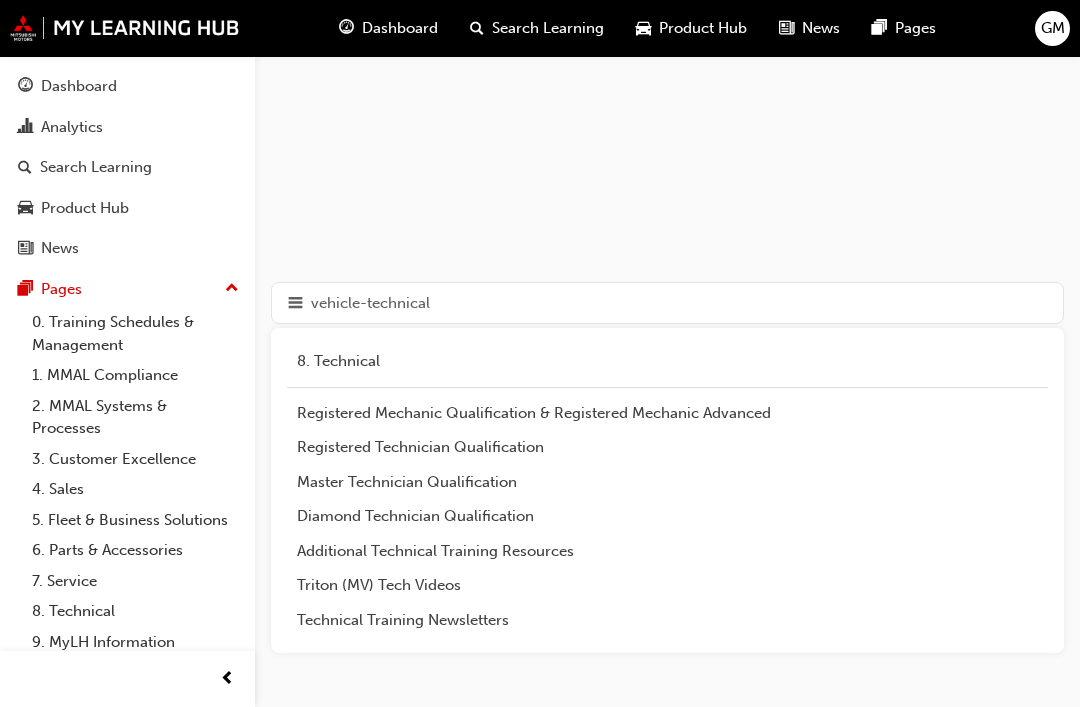 click on "vehicle-technical" at bounding box center [667, 303] 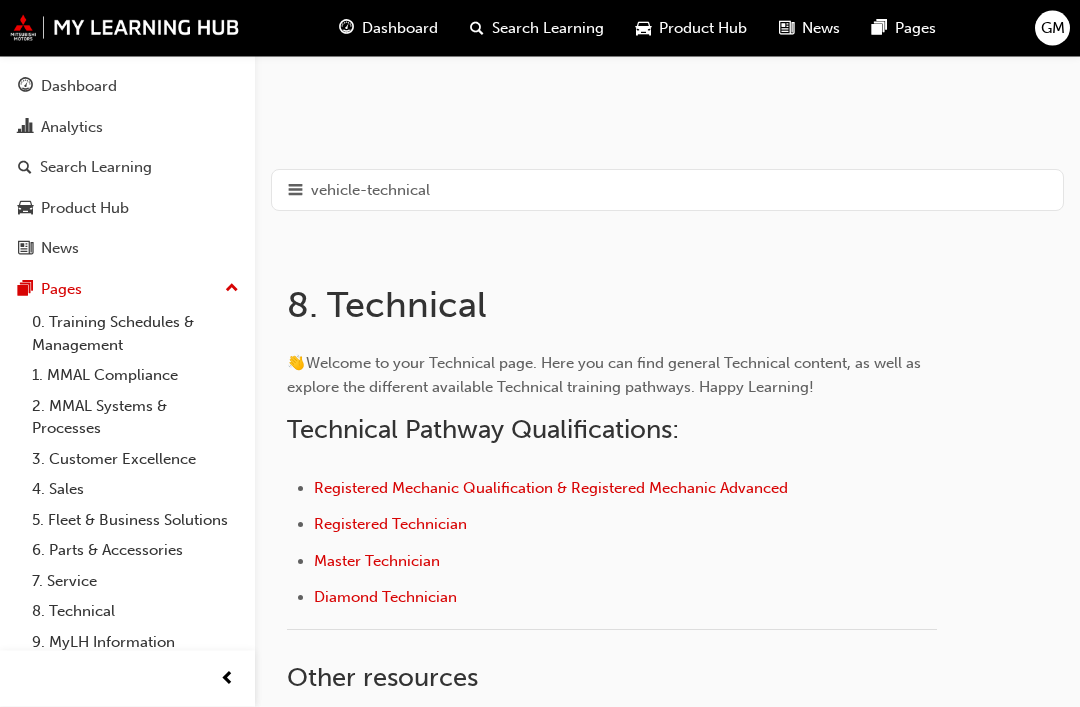 scroll, scrollTop: 178, scrollLeft: 0, axis: vertical 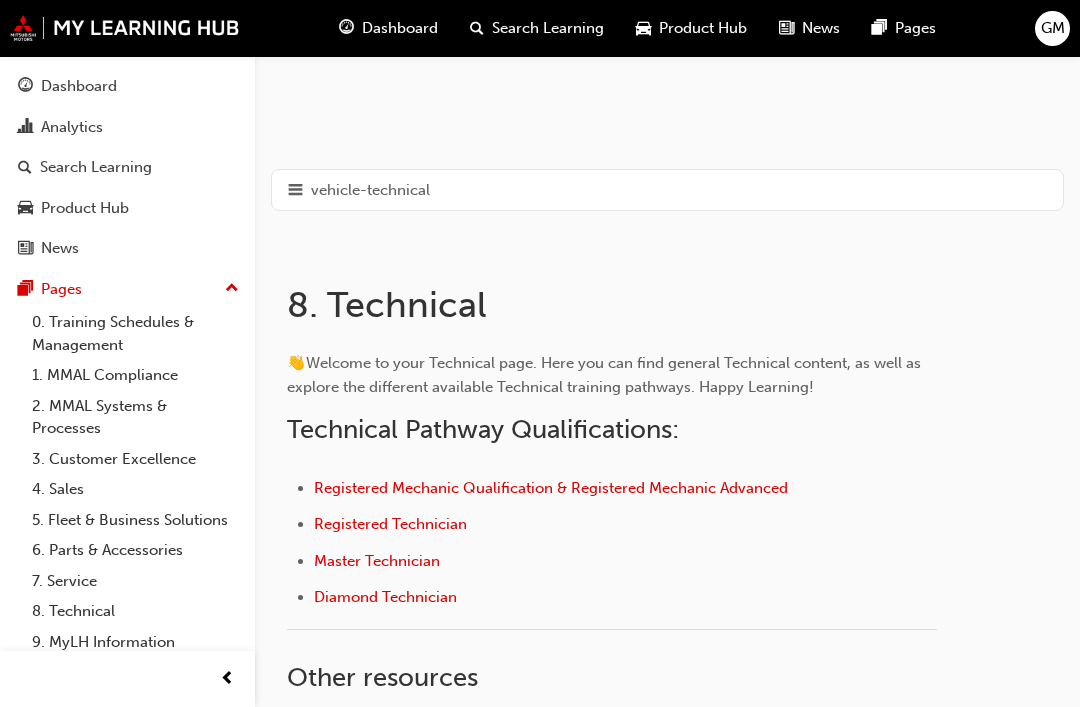 click on "Diamond Technician" at bounding box center [385, 597] 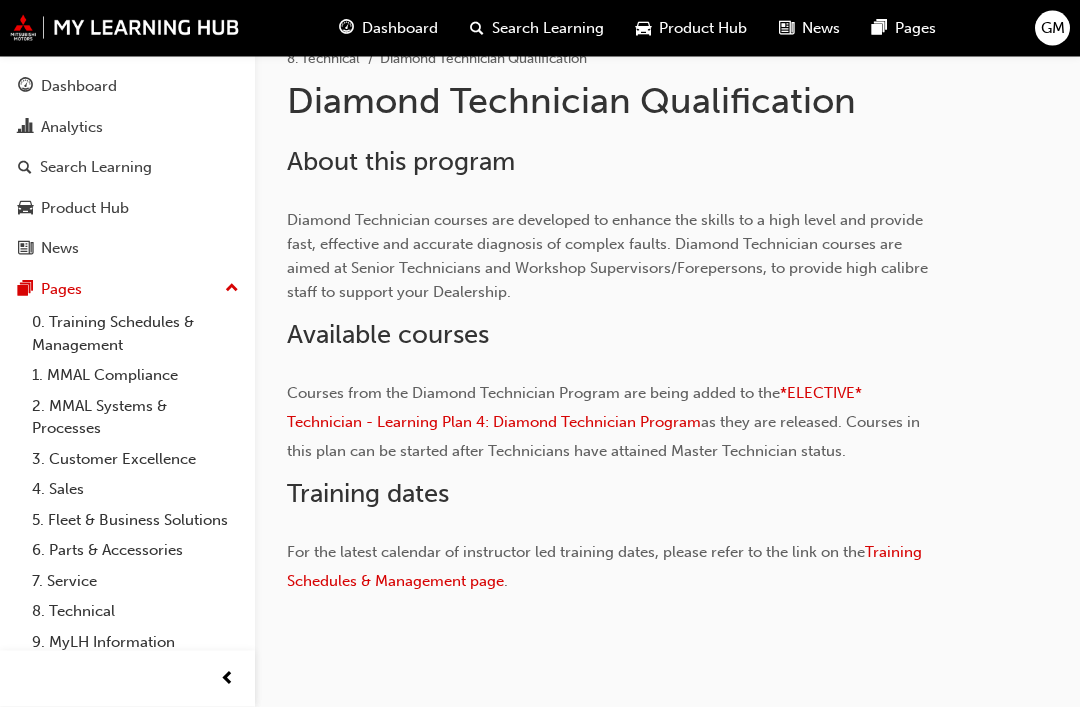 scroll, scrollTop: 409, scrollLeft: 0, axis: vertical 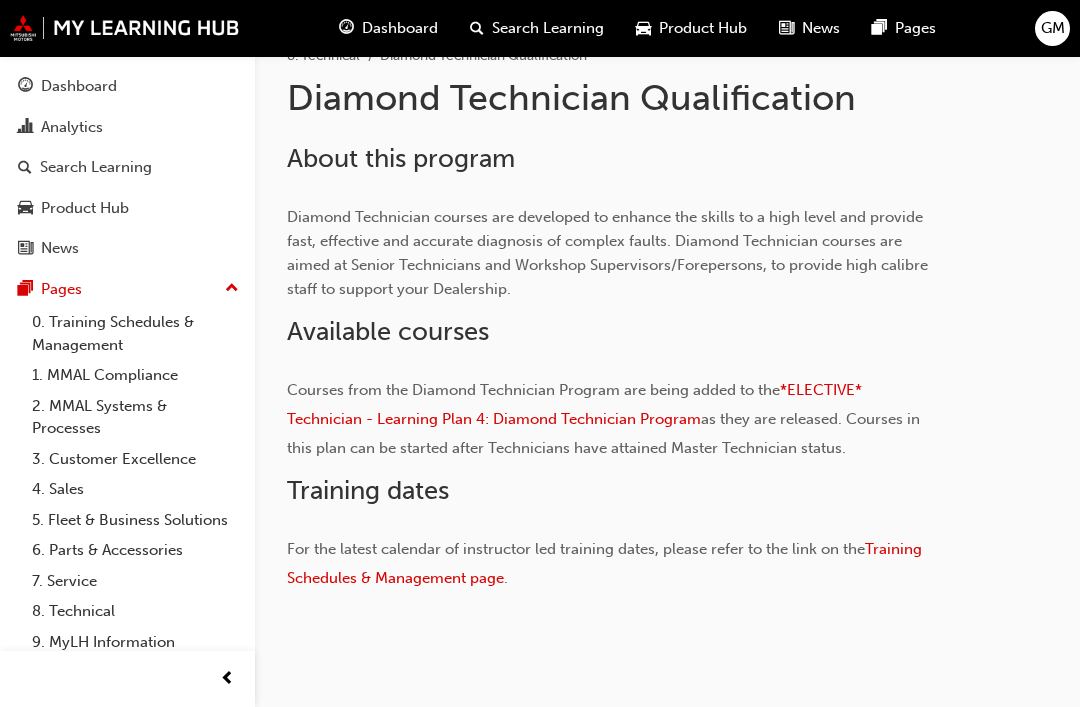 click on "*ELECTIVE* Technician - Learning Plan 4: Diamond Technician Program" at bounding box center [576, 404] 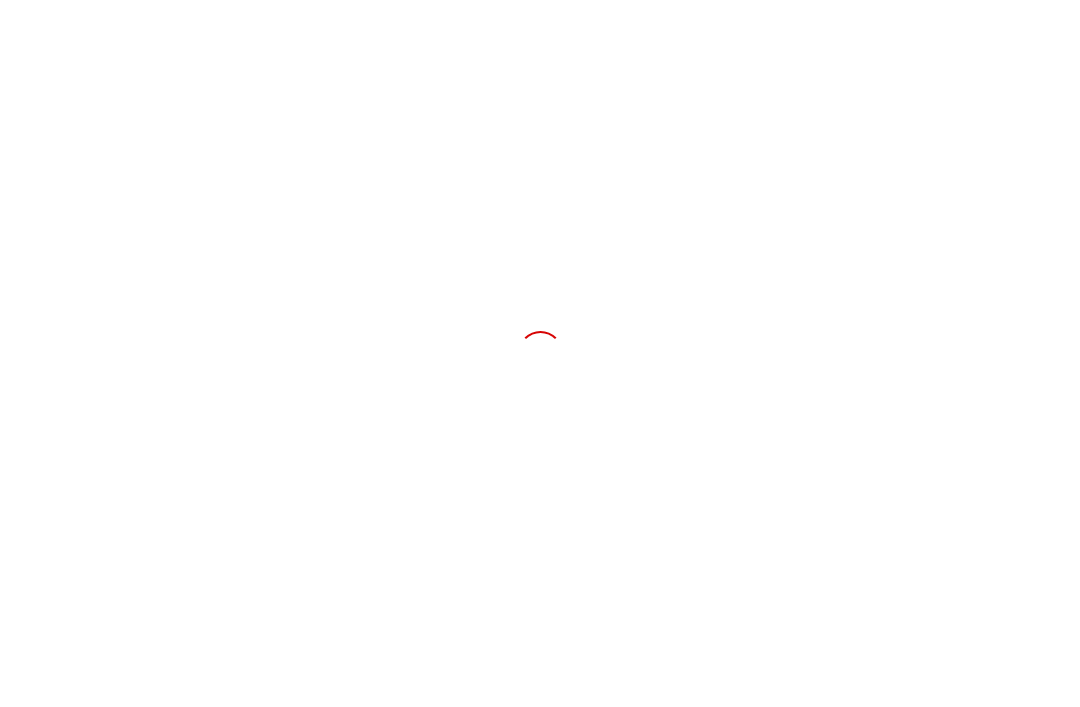 scroll, scrollTop: 0, scrollLeft: 0, axis: both 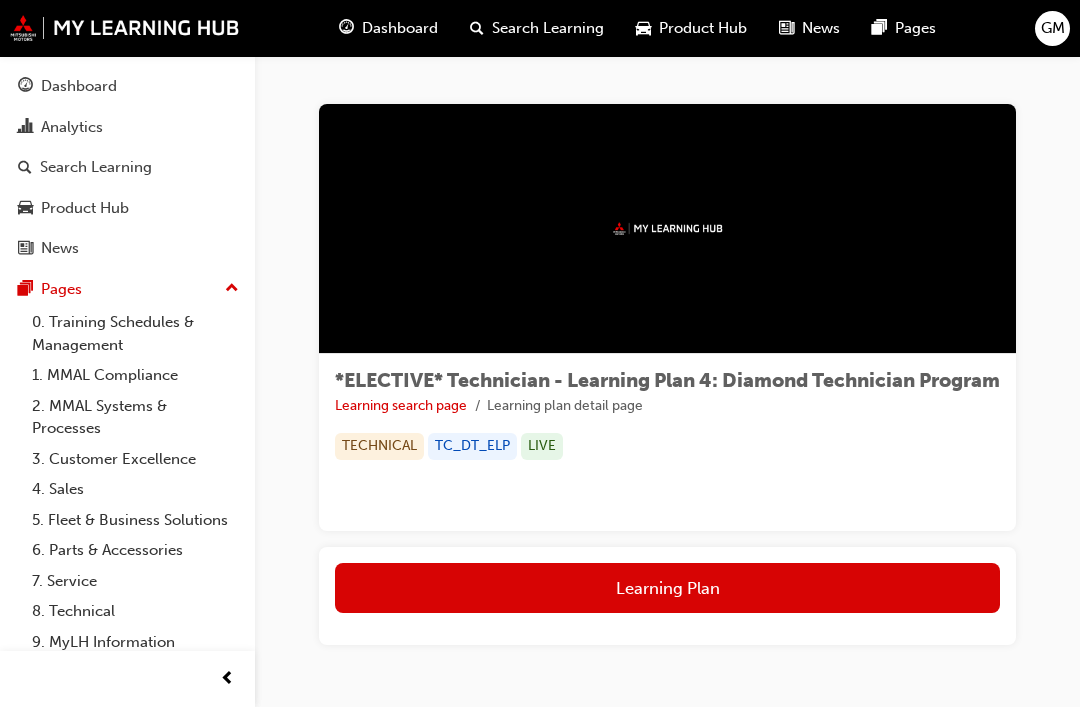 click on "Learning Plan" at bounding box center [667, 588] 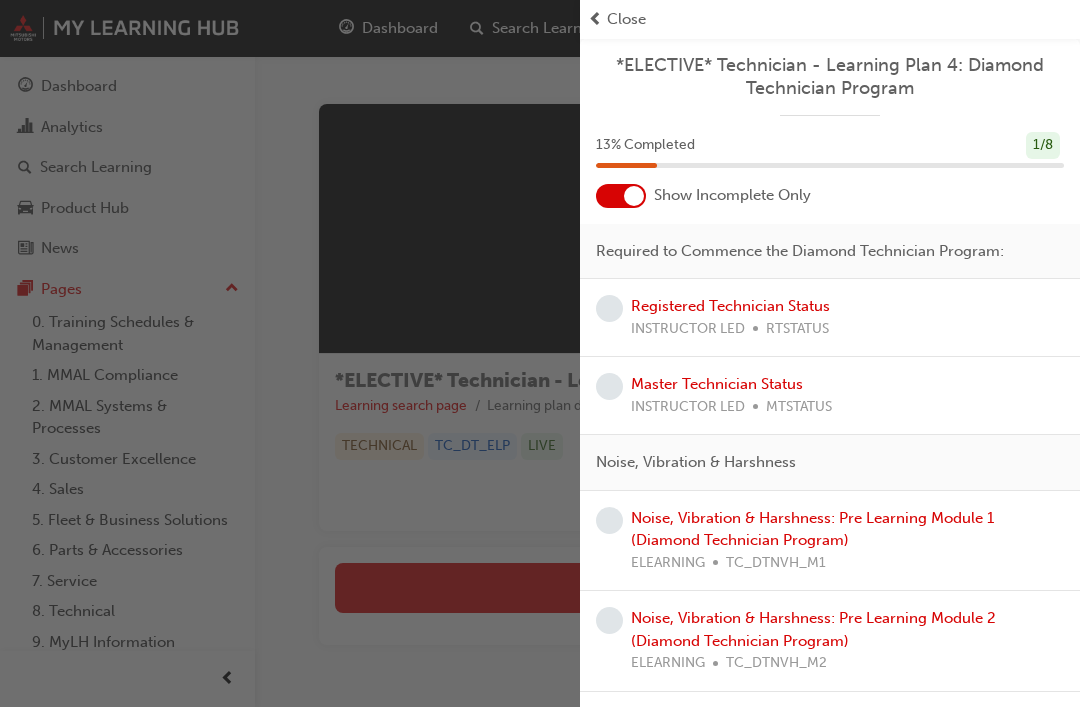 scroll, scrollTop: 0, scrollLeft: 0, axis: both 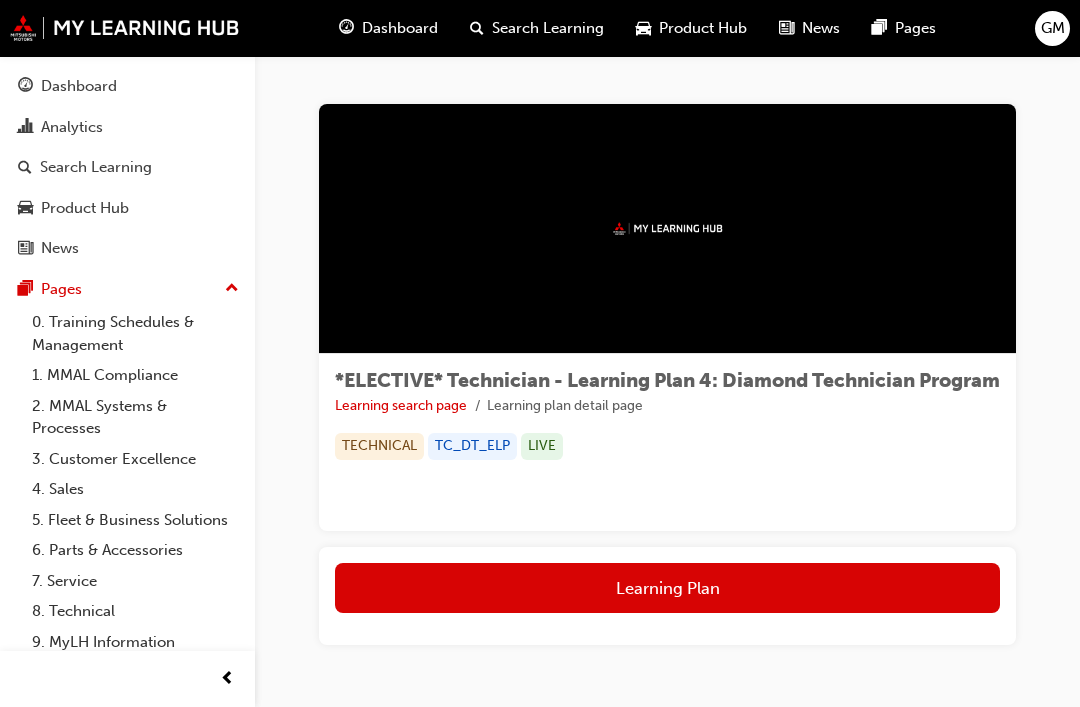 click on "GM" at bounding box center (1053, 28) 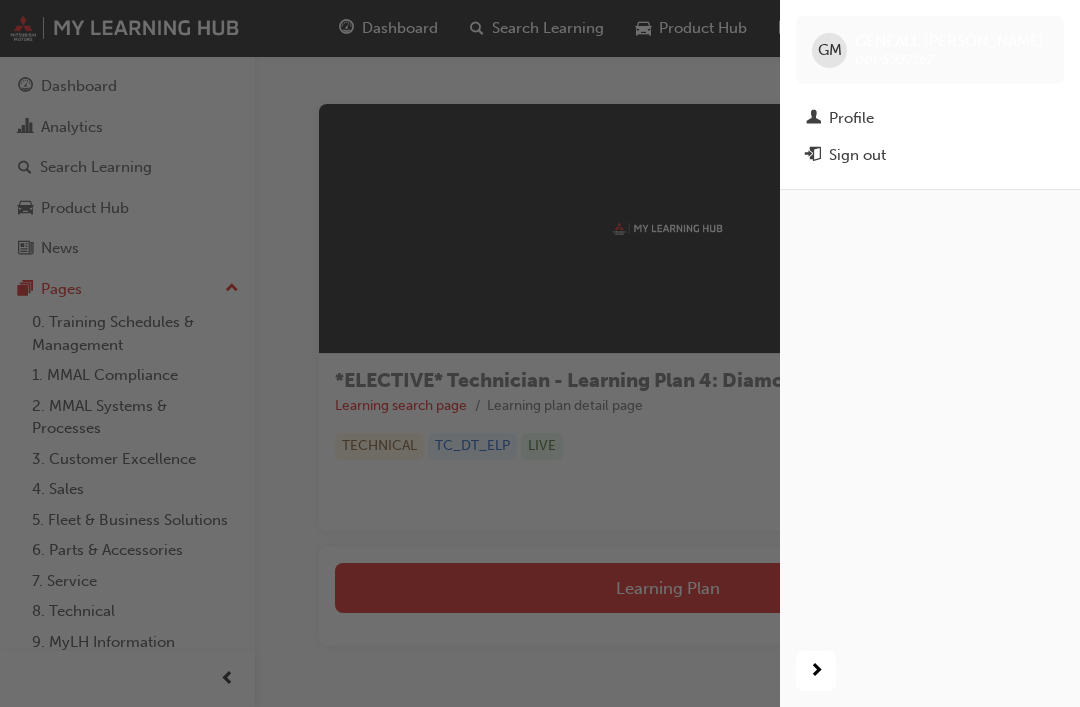 click on "Profile" at bounding box center [930, 118] 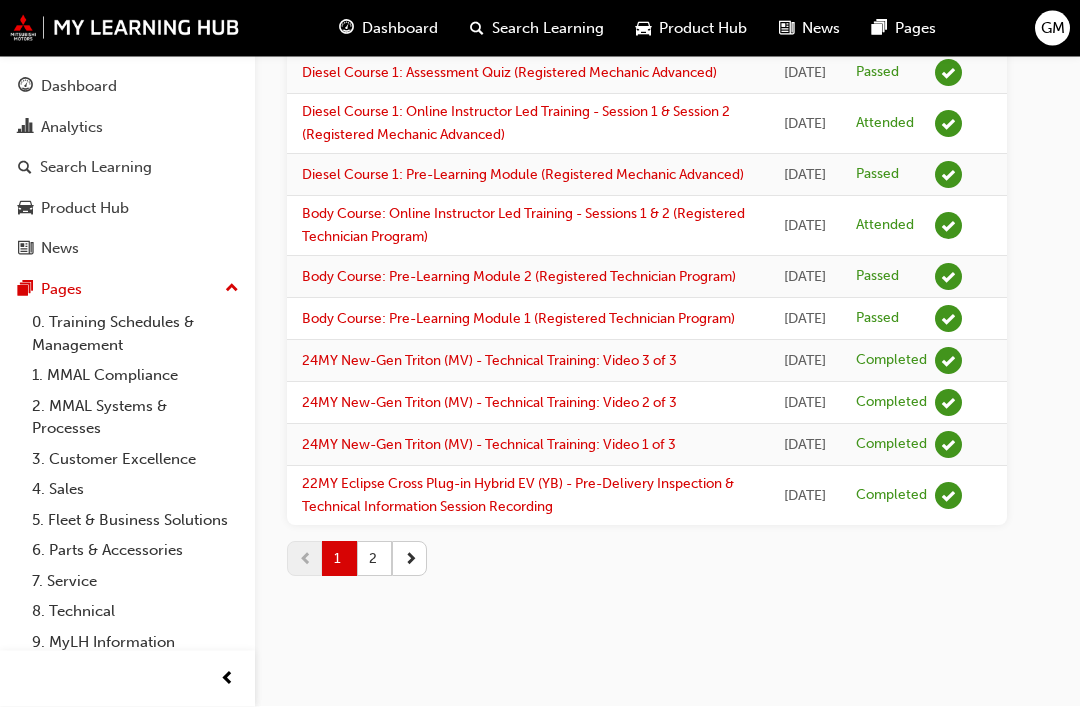 scroll, scrollTop: 3859, scrollLeft: 0, axis: vertical 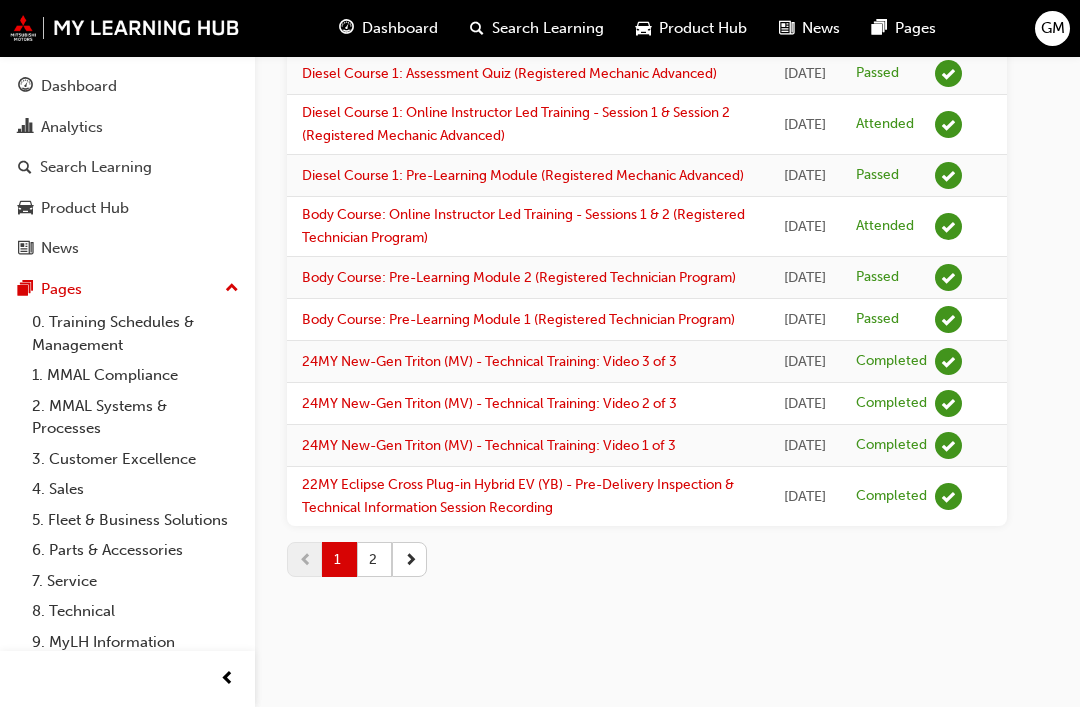 click on "Dashboard" at bounding box center [79, 86] 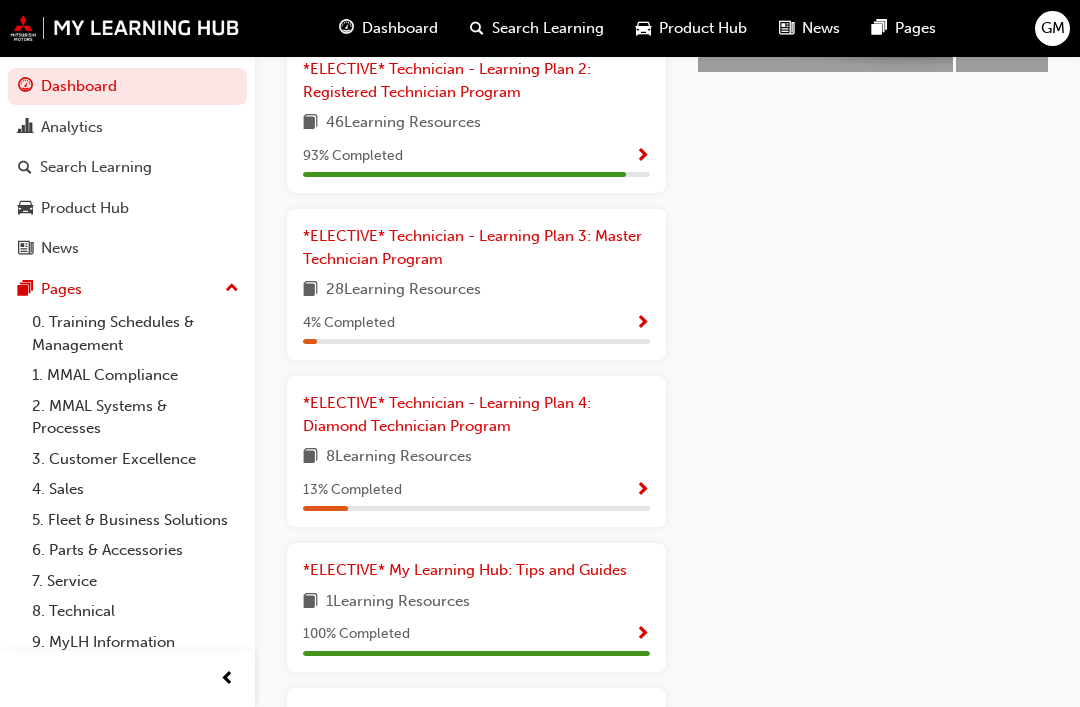 scroll, scrollTop: 1156, scrollLeft: 0, axis: vertical 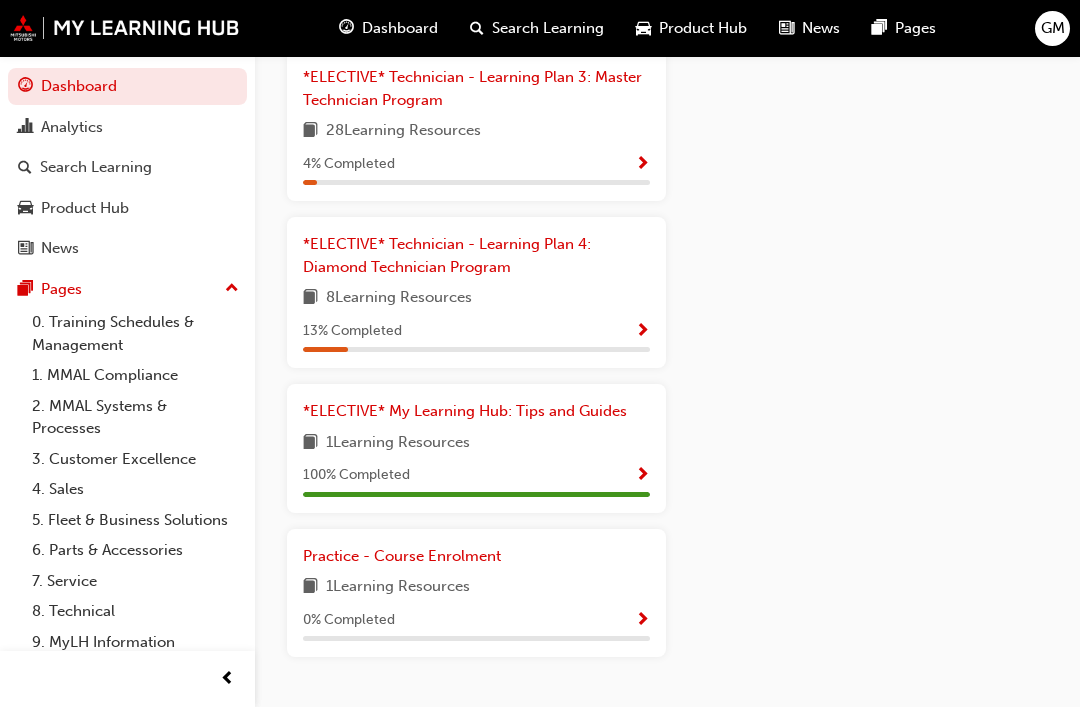 click on "8. Technical" at bounding box center [135, 611] 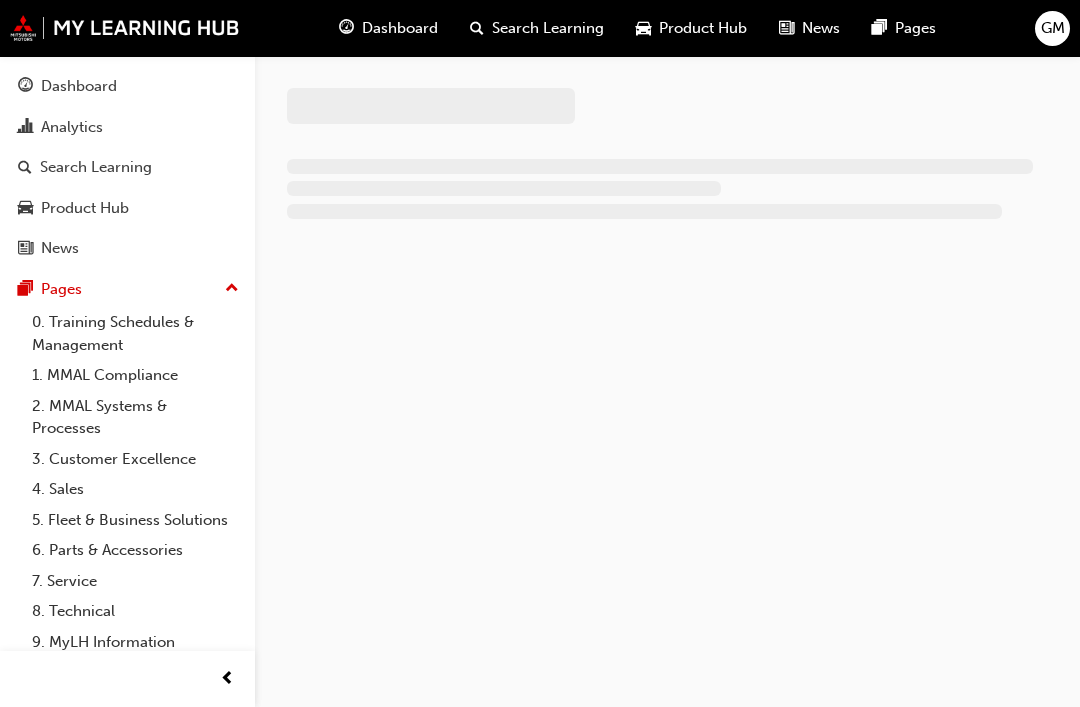 scroll, scrollTop: 0, scrollLeft: 0, axis: both 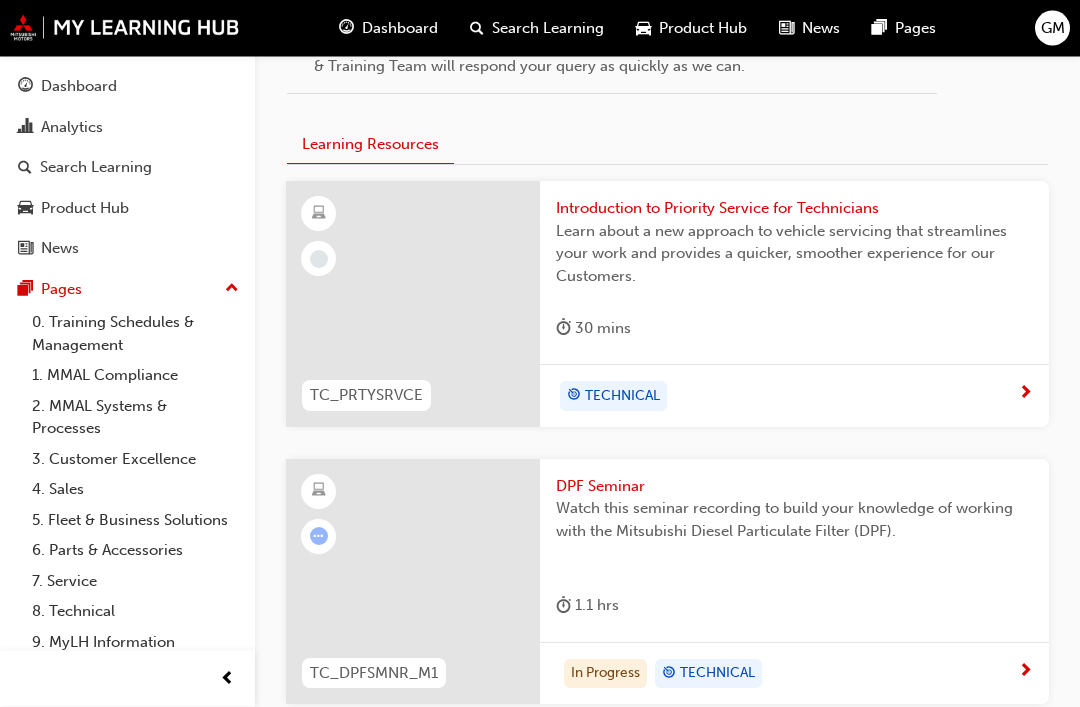 click on "Introduction to Priority Service for Technicians" at bounding box center [794, 209] 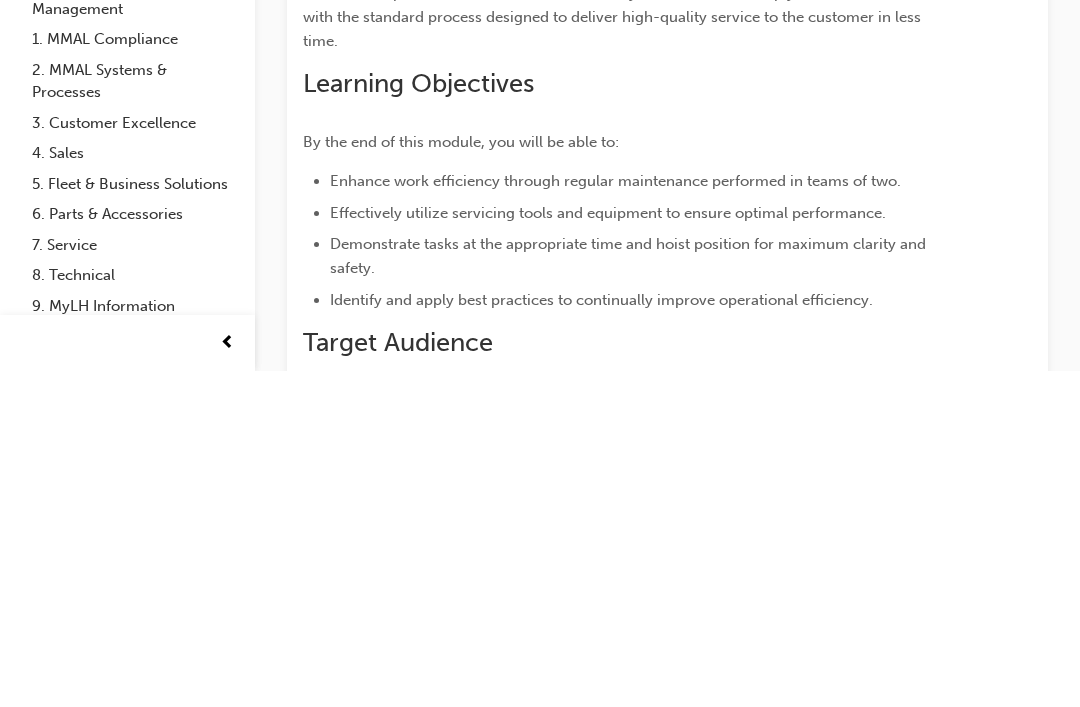 scroll, scrollTop: 533, scrollLeft: 0, axis: vertical 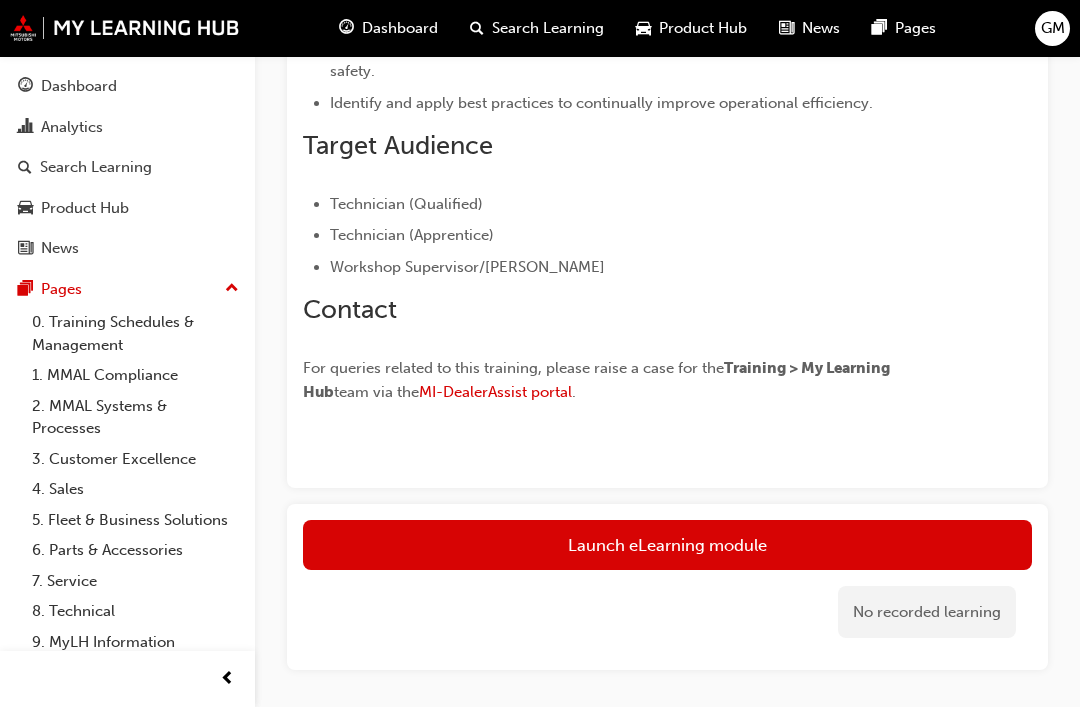 click on "Launch eLearning module" at bounding box center (667, 545) 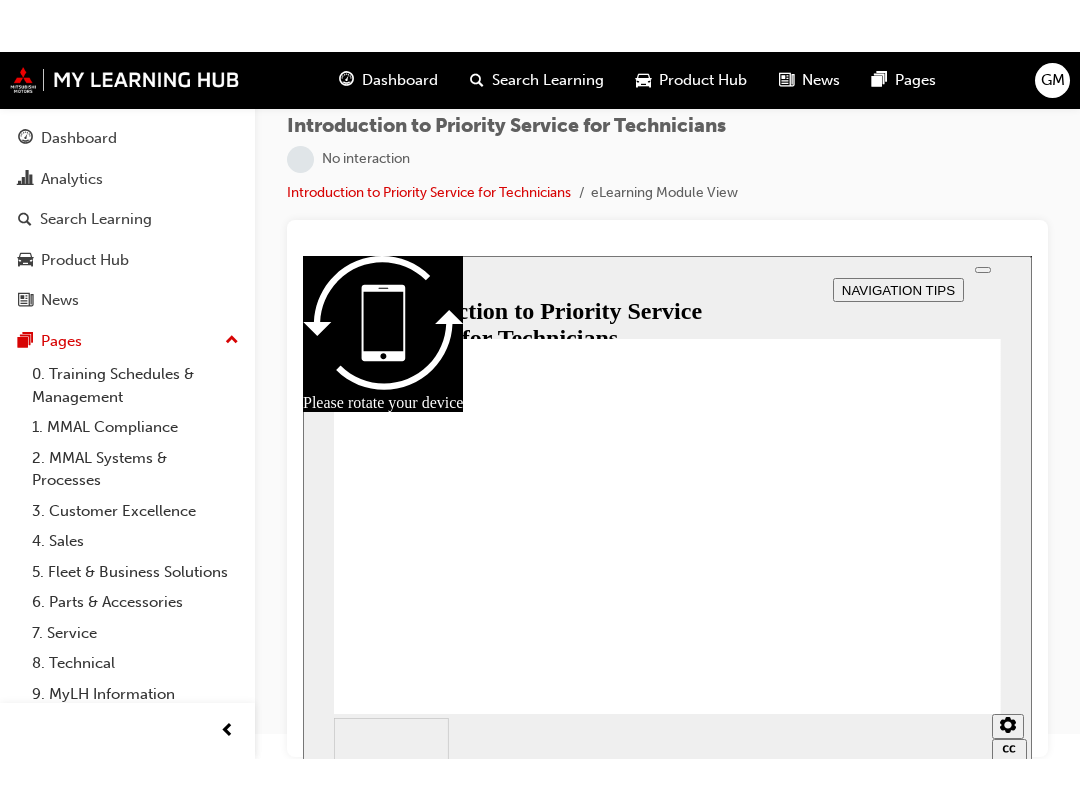 scroll, scrollTop: 0, scrollLeft: 0, axis: both 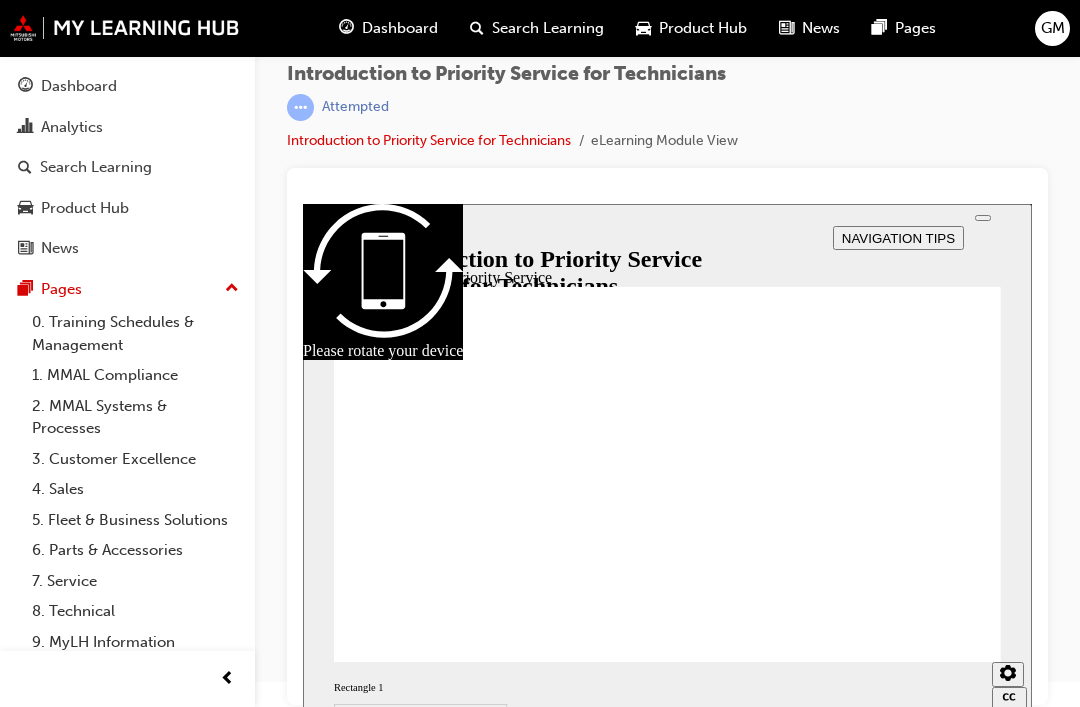 click 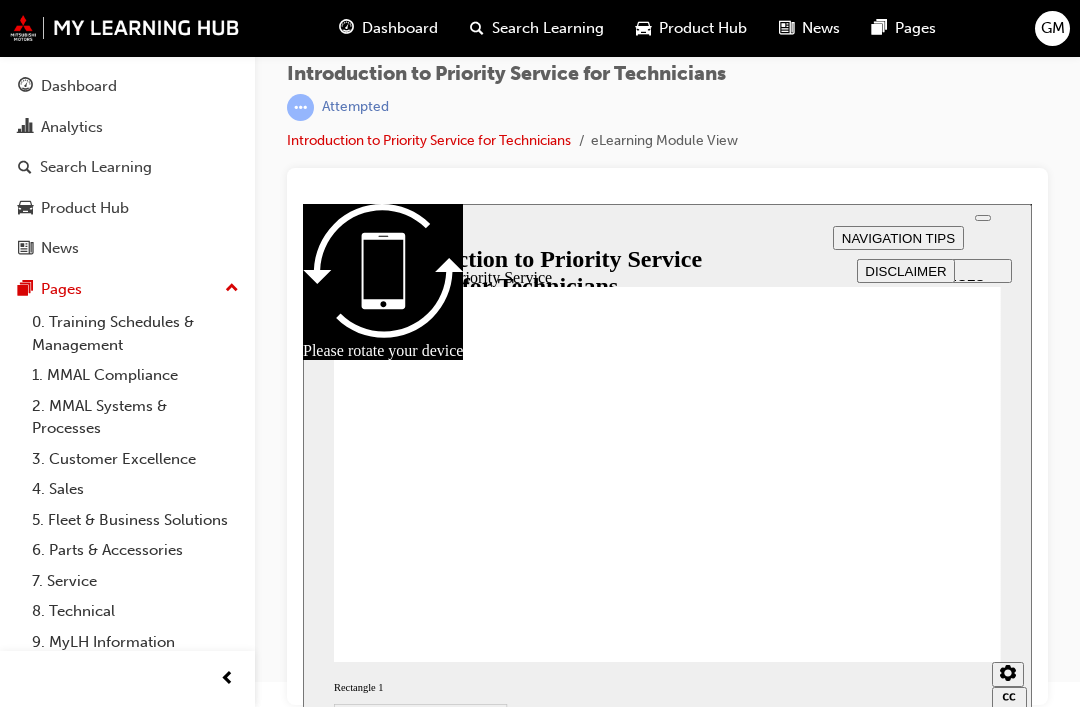 click on "AUDIO PREFERENCES" at bounding box center (935, 277) 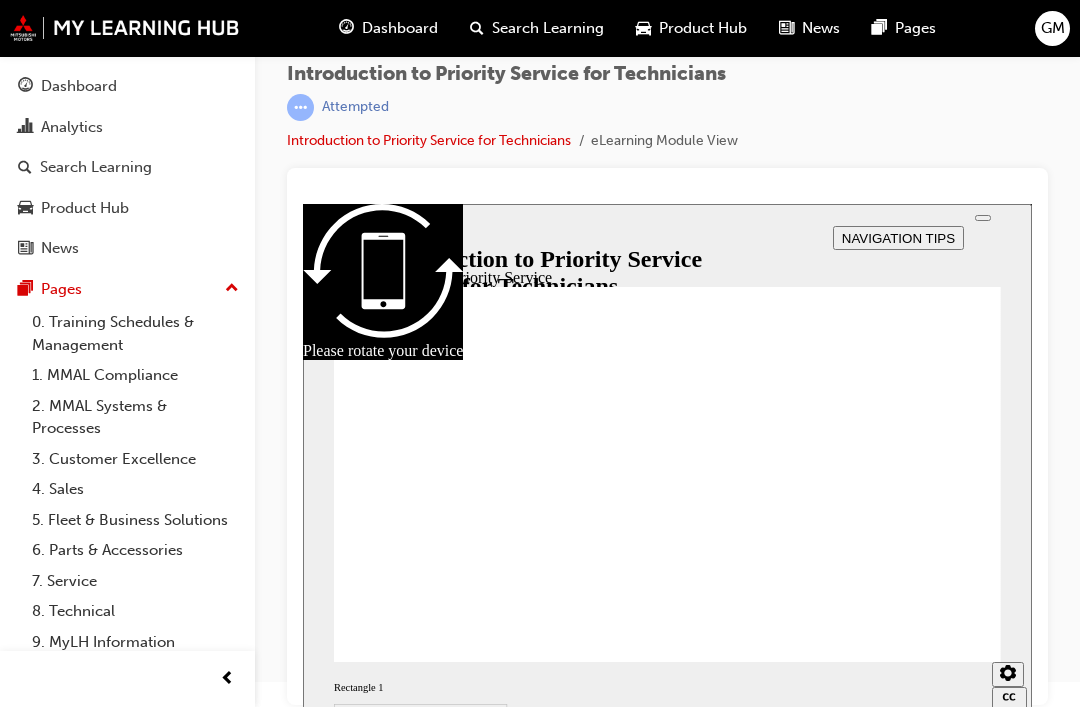 click 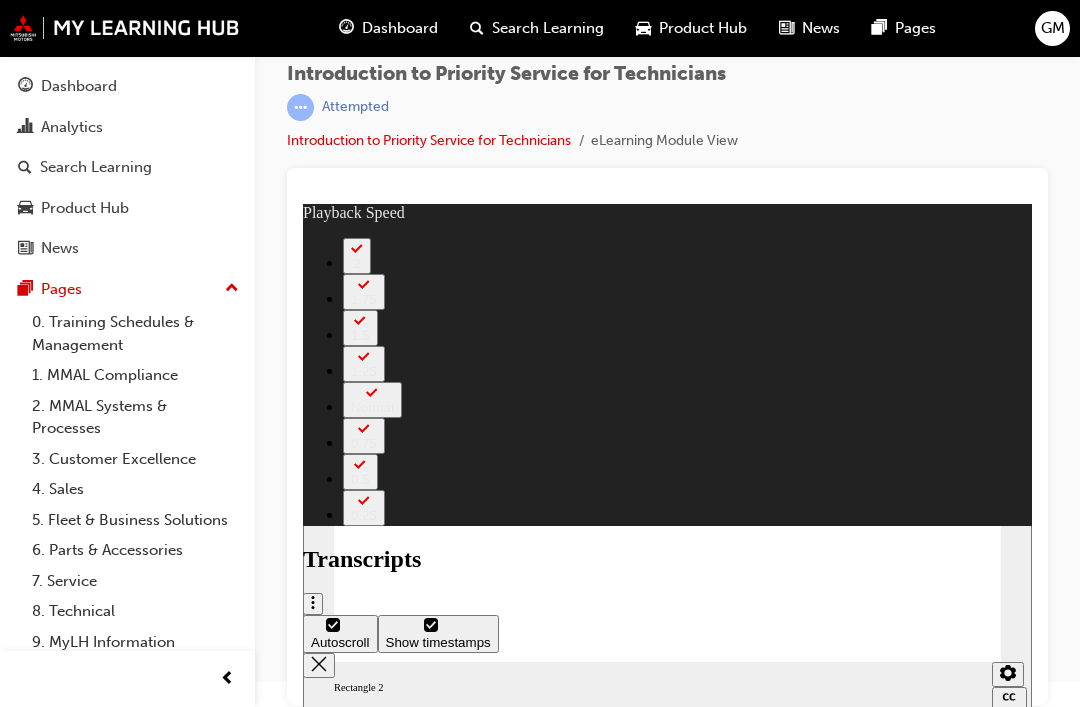 type on "127" 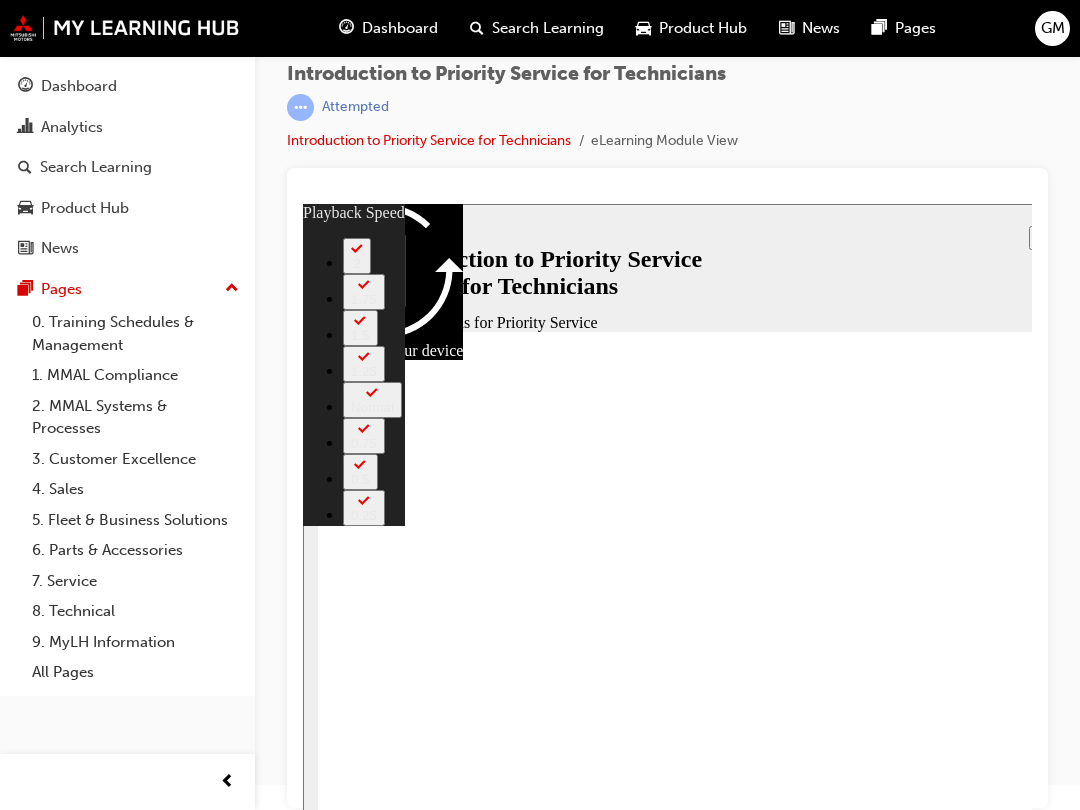 scroll, scrollTop: 21, scrollLeft: 0, axis: vertical 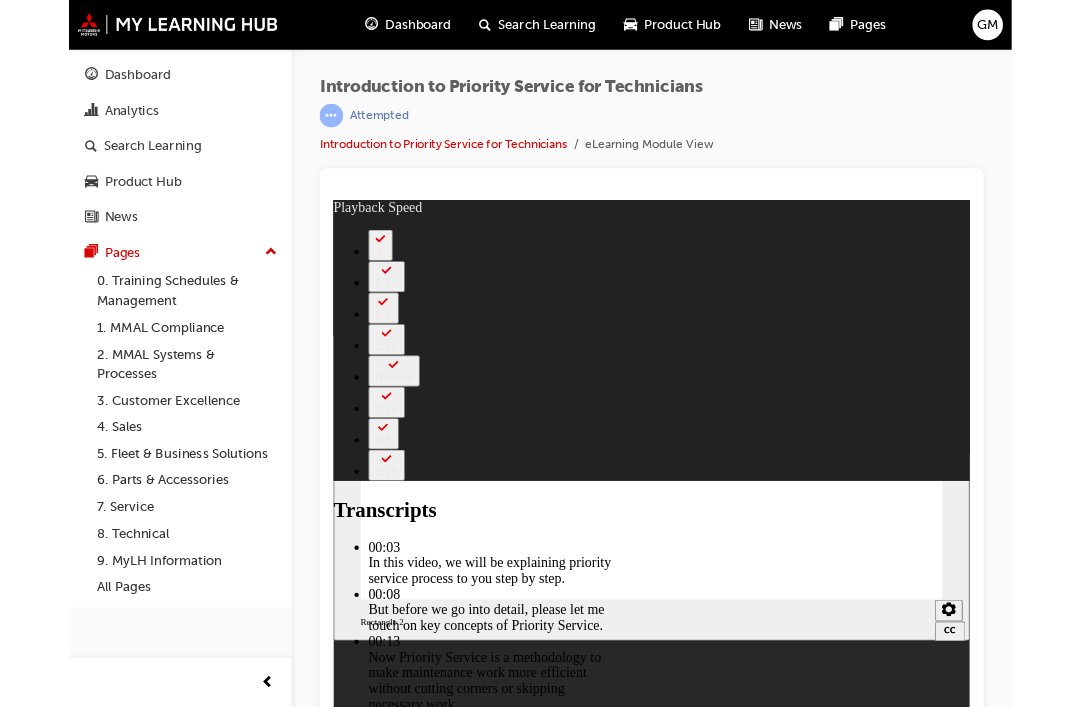 type on "118" 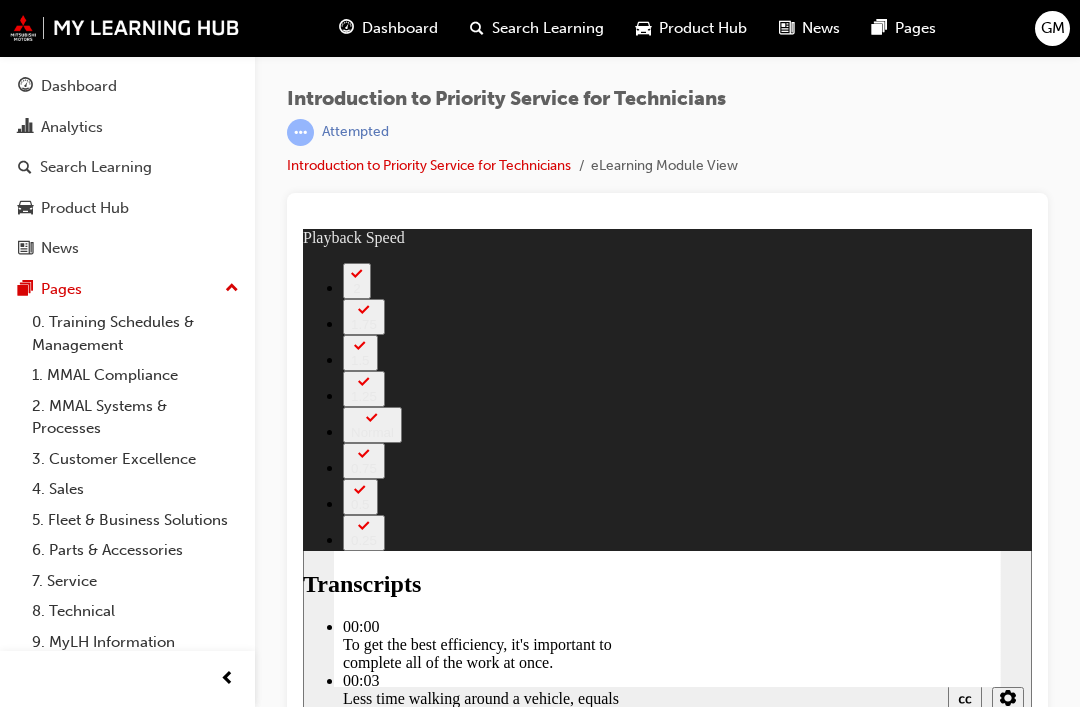 type on "0" 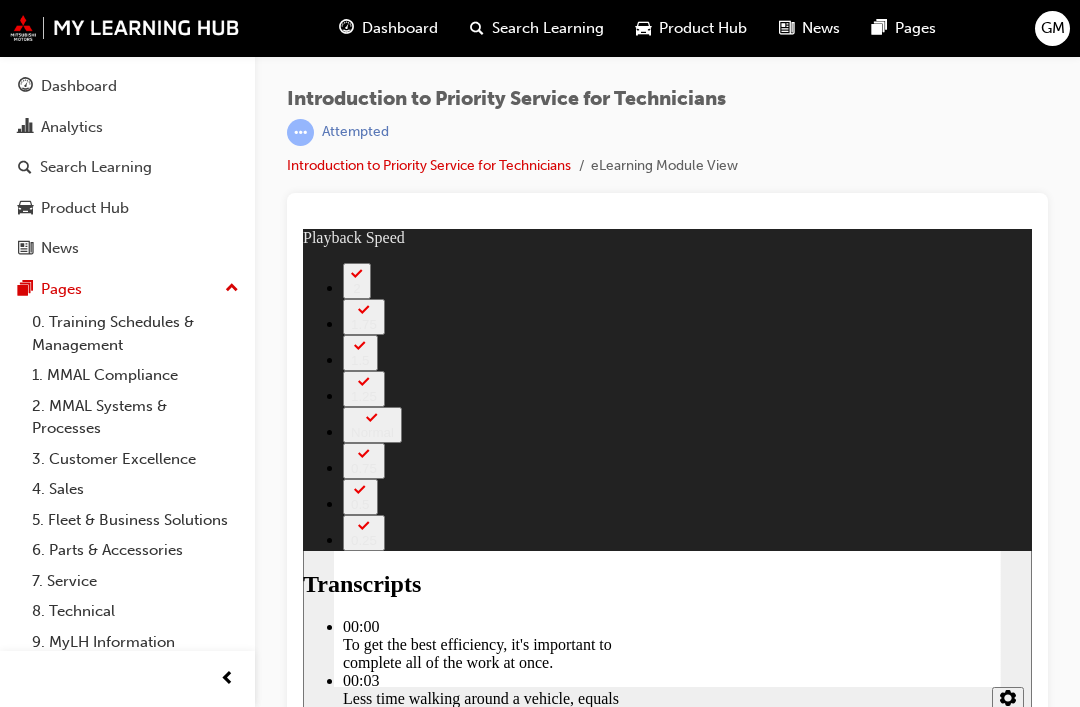 type on "219" 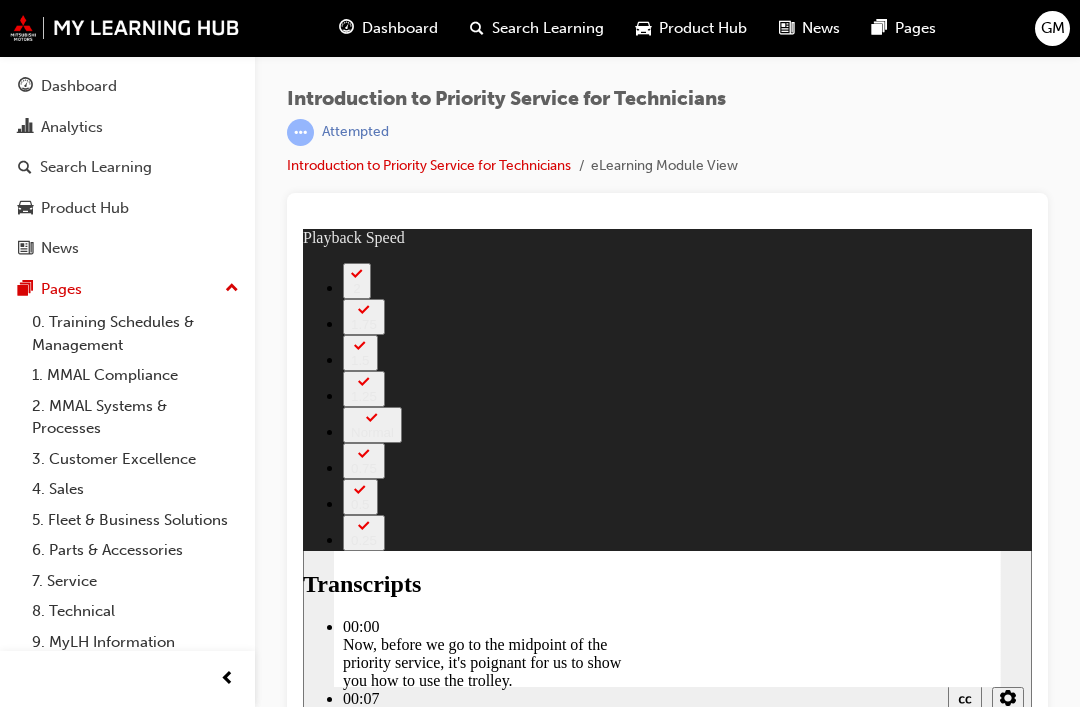 type on "0" 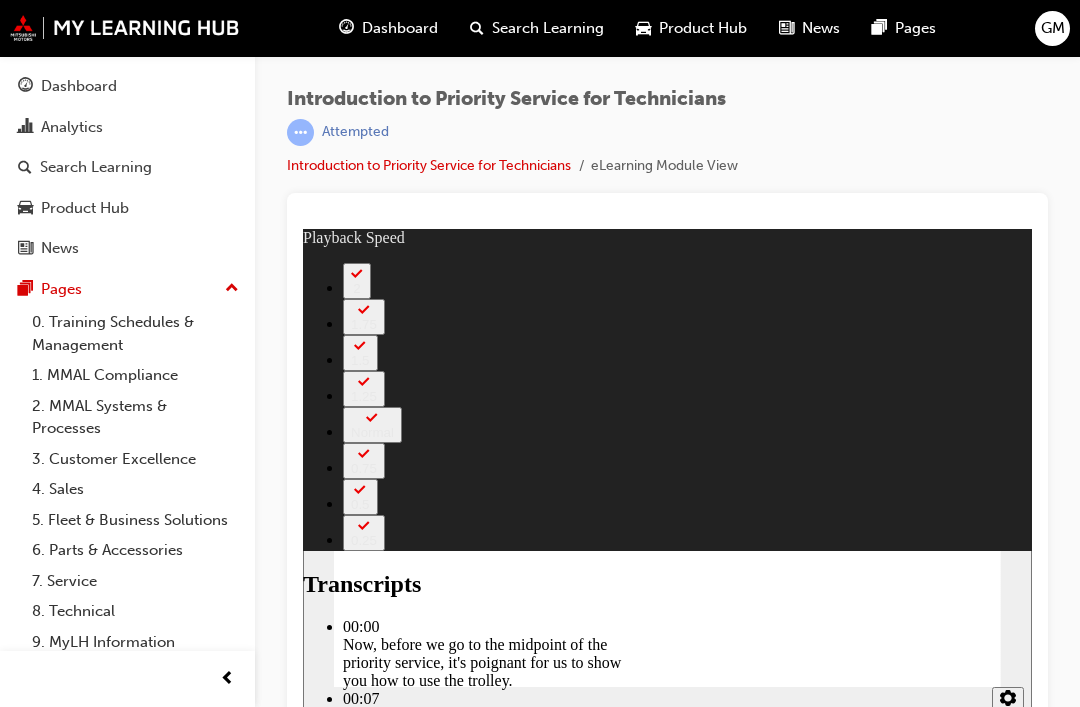 type on "67" 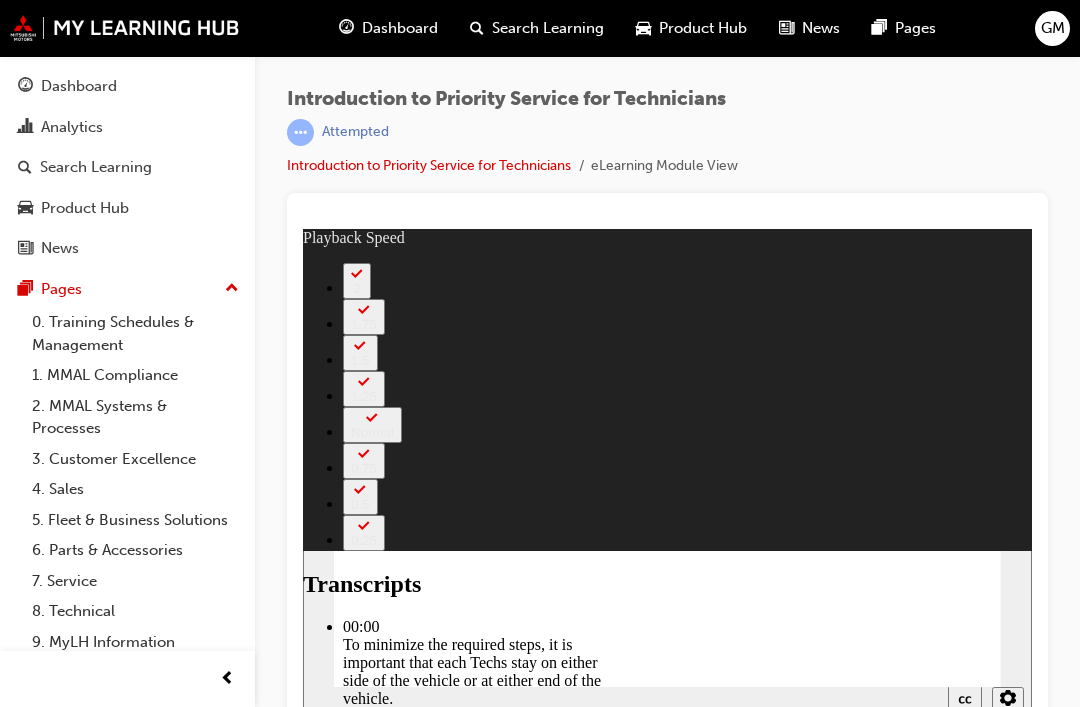 type on "136" 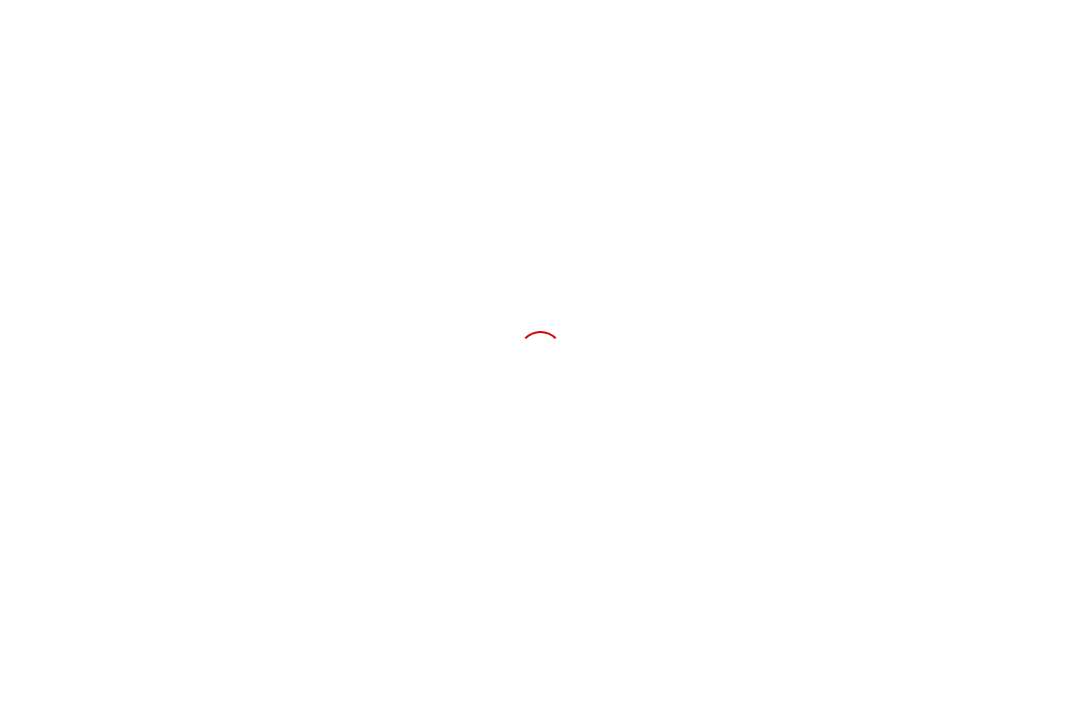 scroll, scrollTop: 0, scrollLeft: 0, axis: both 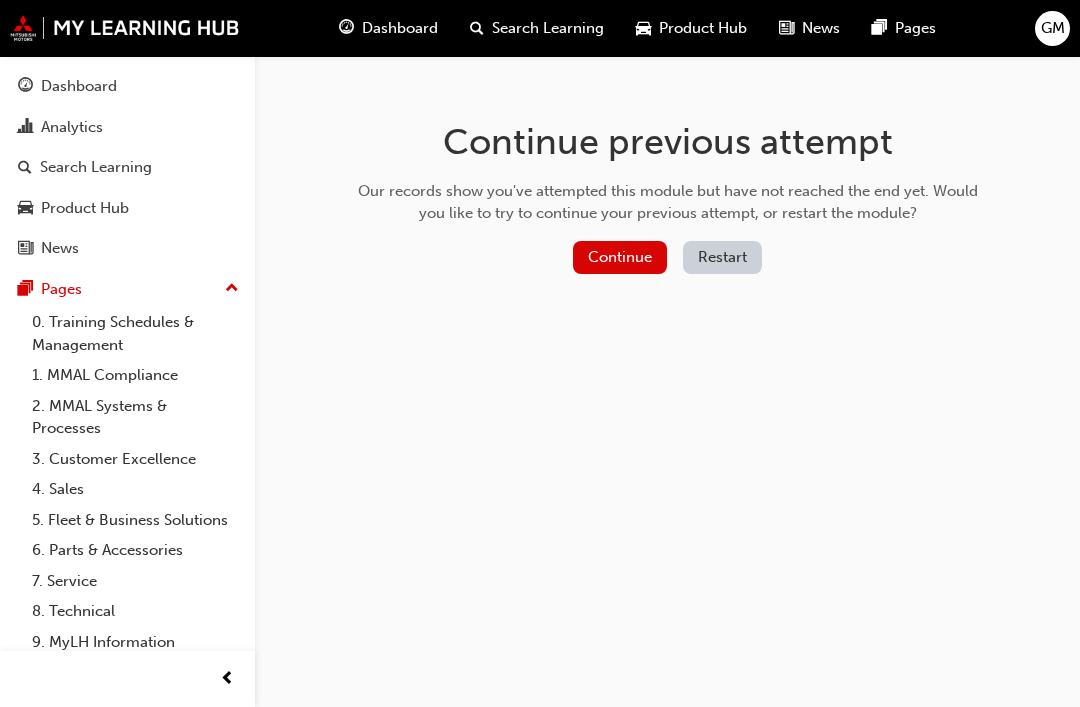 click on "Continue" at bounding box center (620, 257) 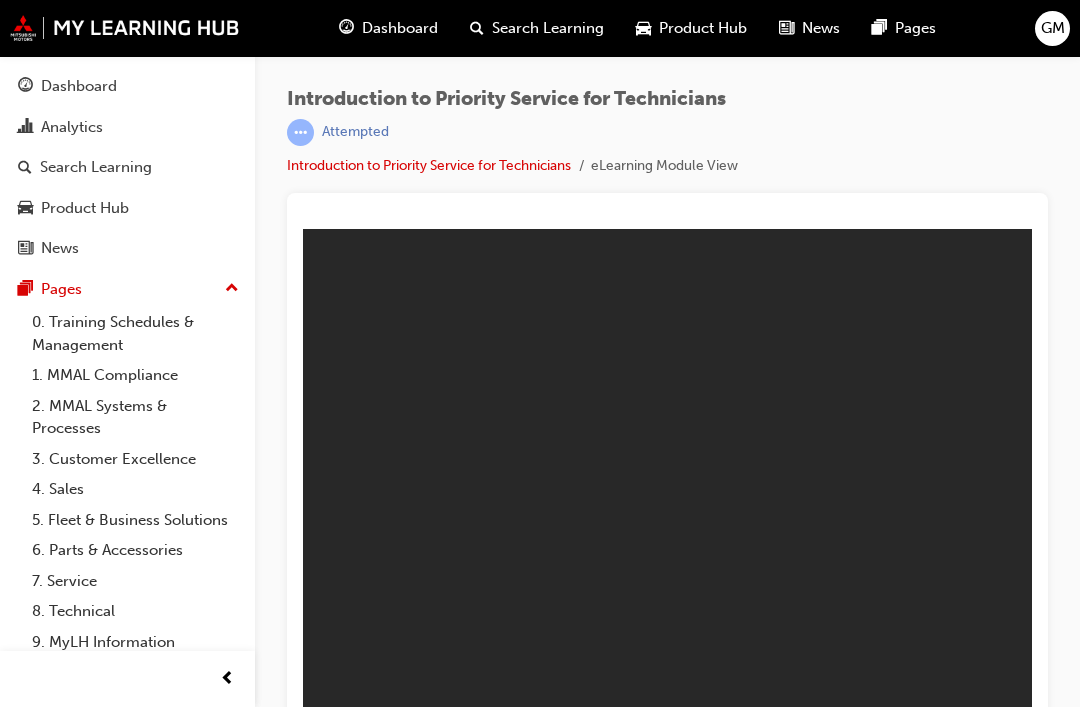 scroll, scrollTop: 0, scrollLeft: 0, axis: both 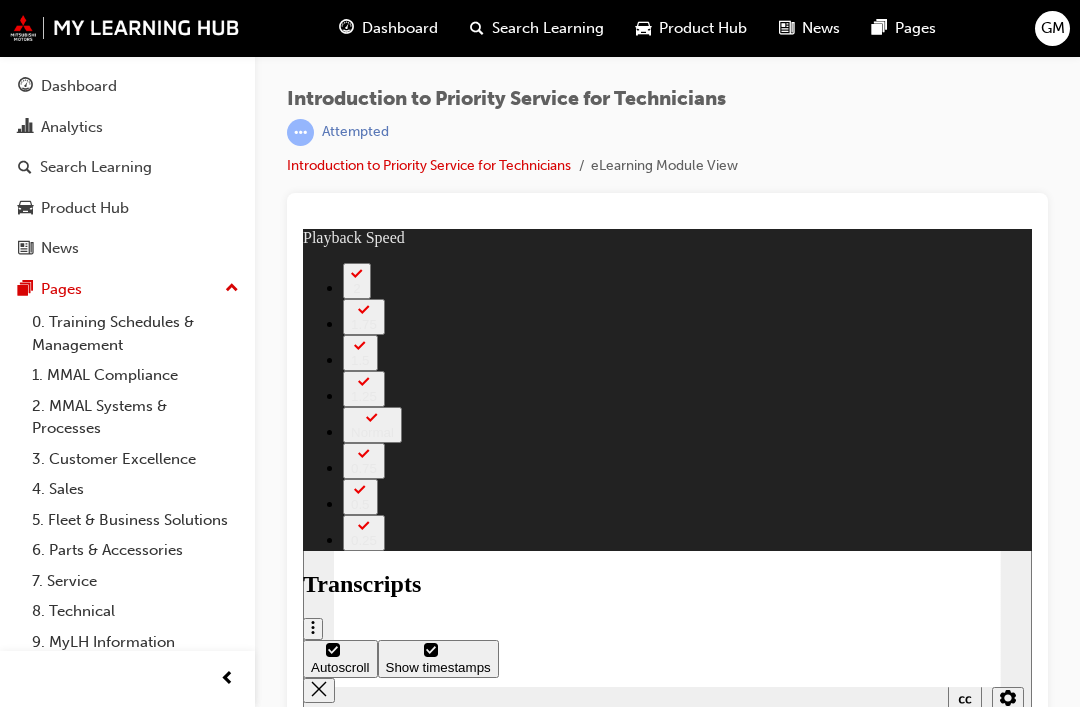 type on "0" 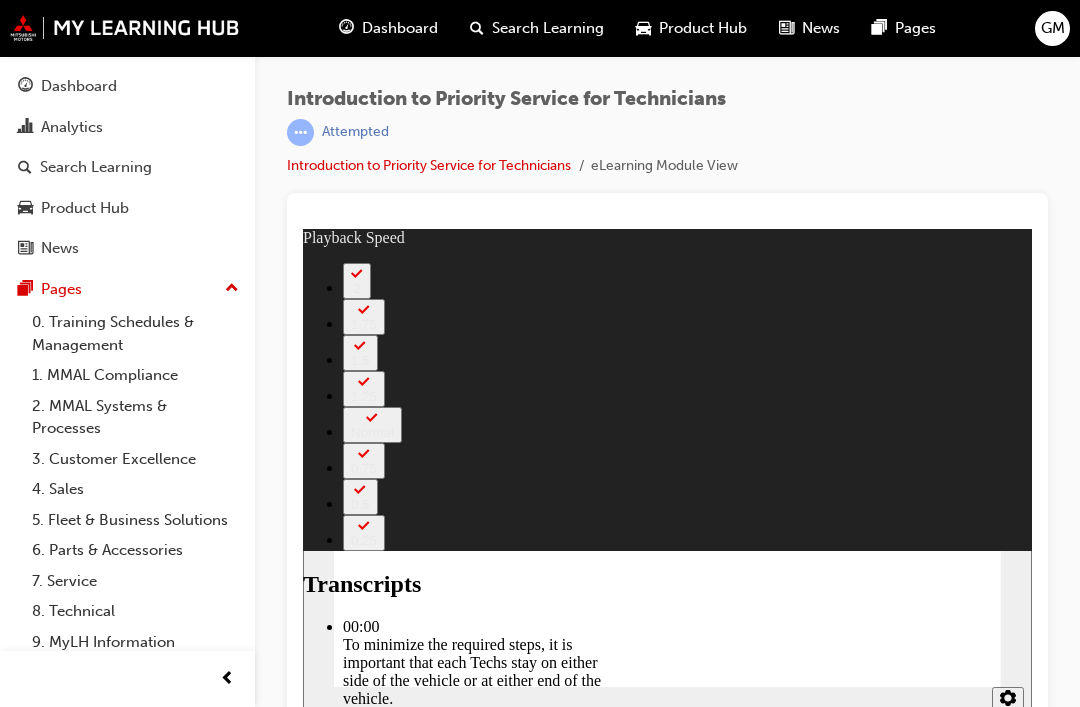 type on "308" 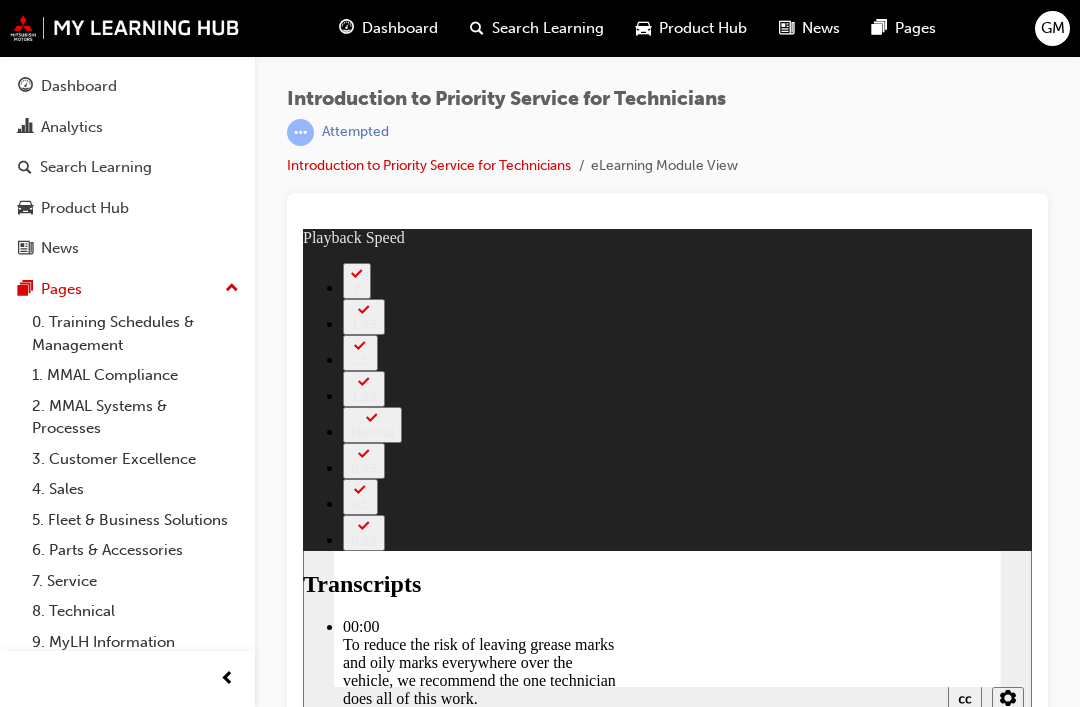 type on "1" 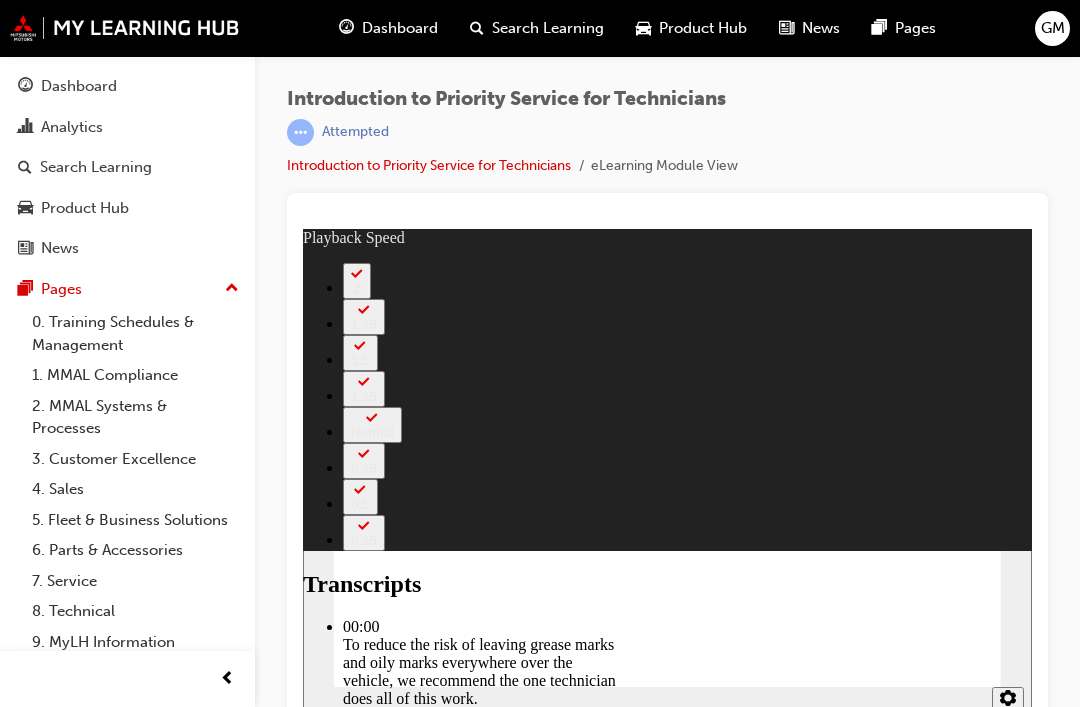 type on "511" 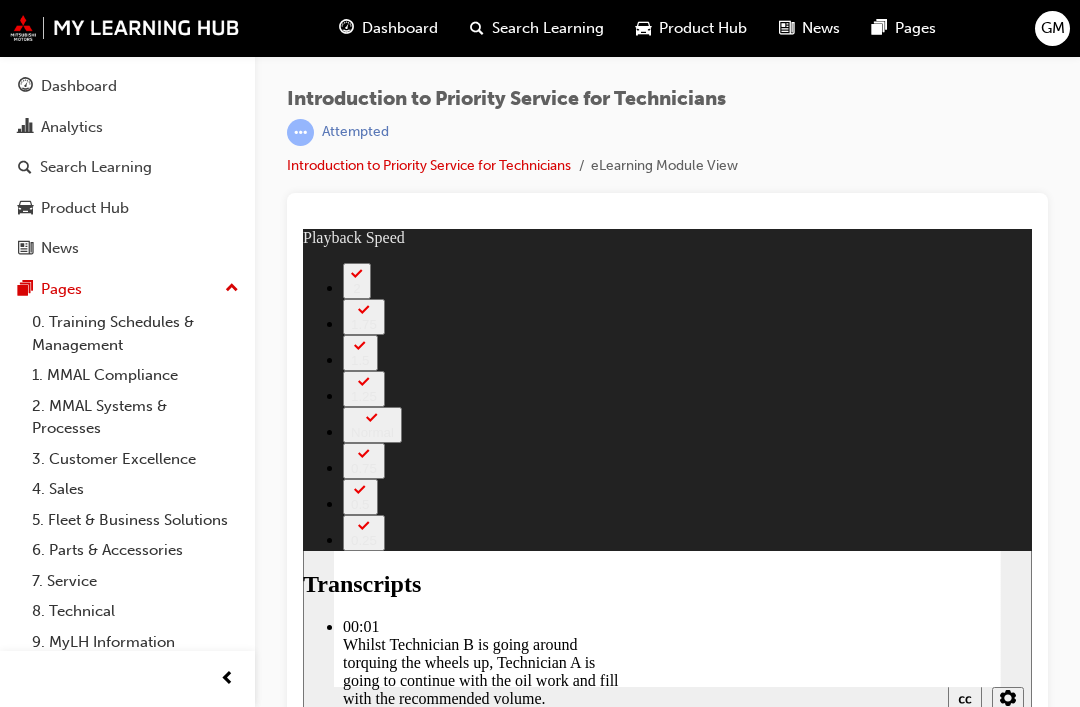 type on "0" 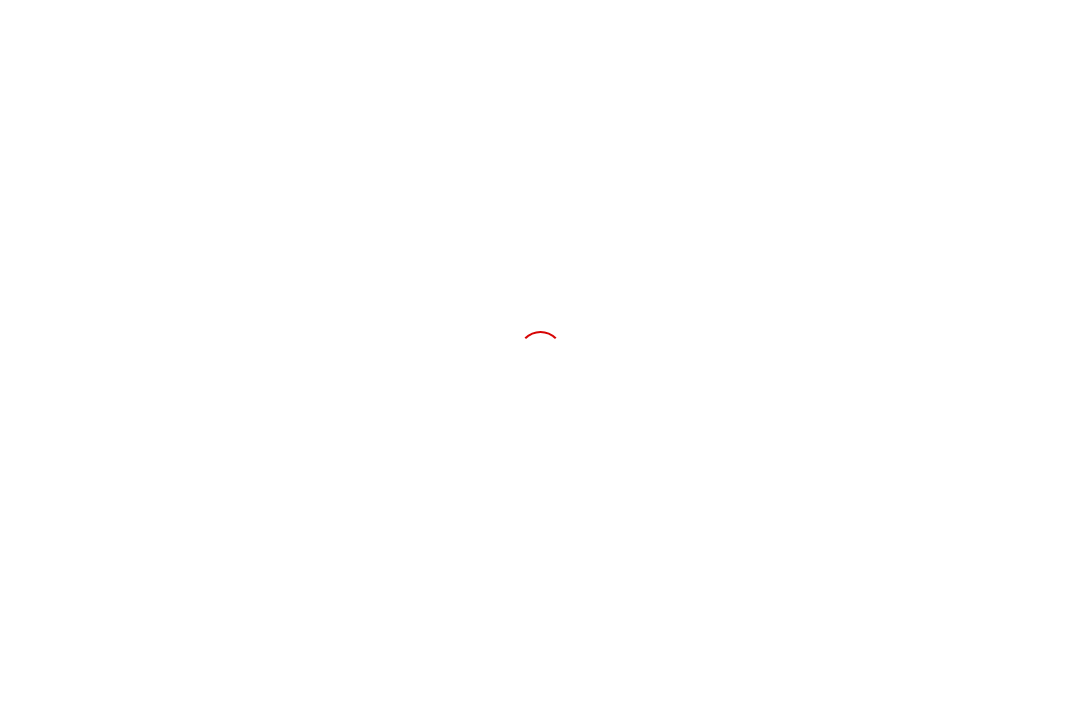 scroll, scrollTop: 0, scrollLeft: 0, axis: both 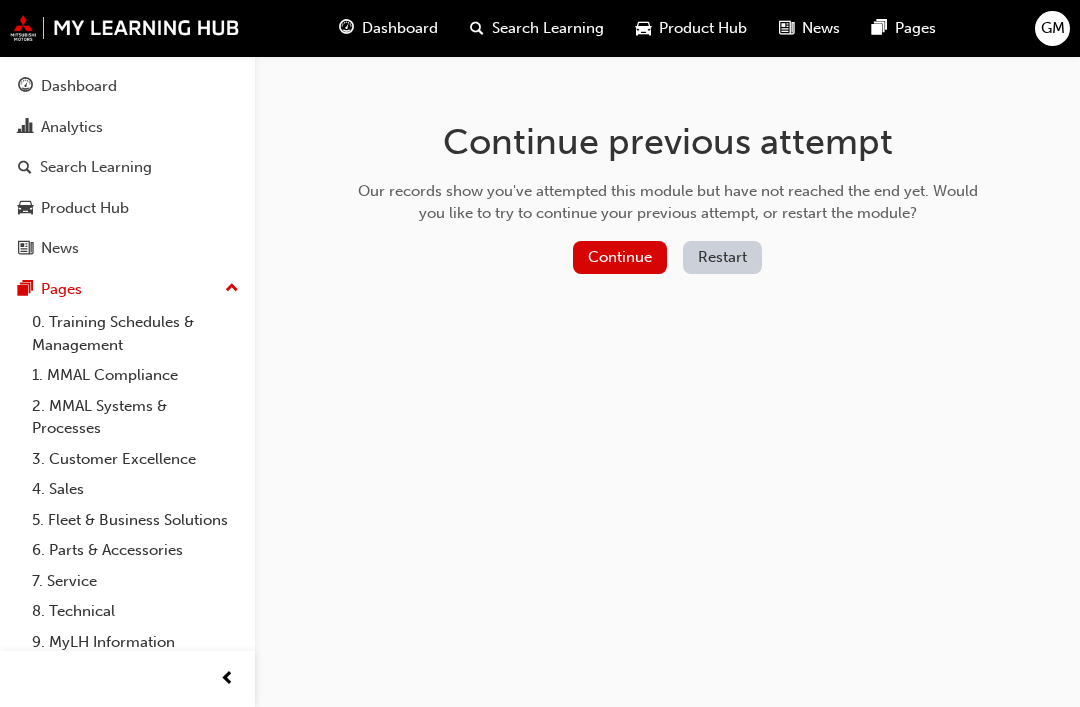 click on "Continue" at bounding box center [620, 257] 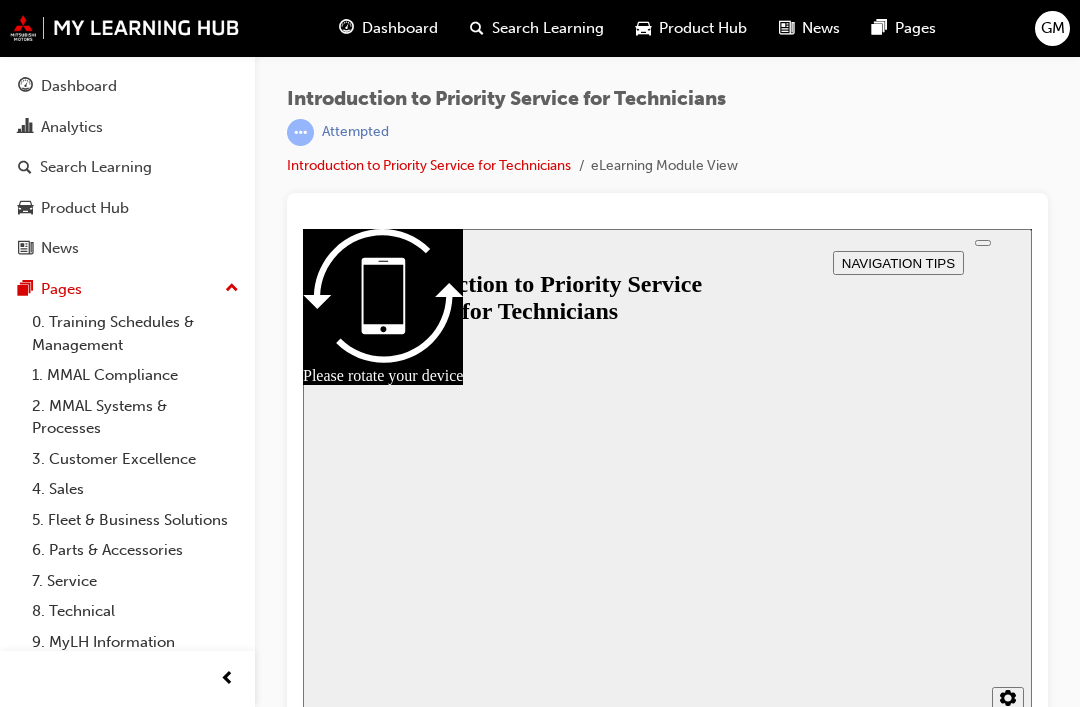 scroll, scrollTop: 25, scrollLeft: 0, axis: vertical 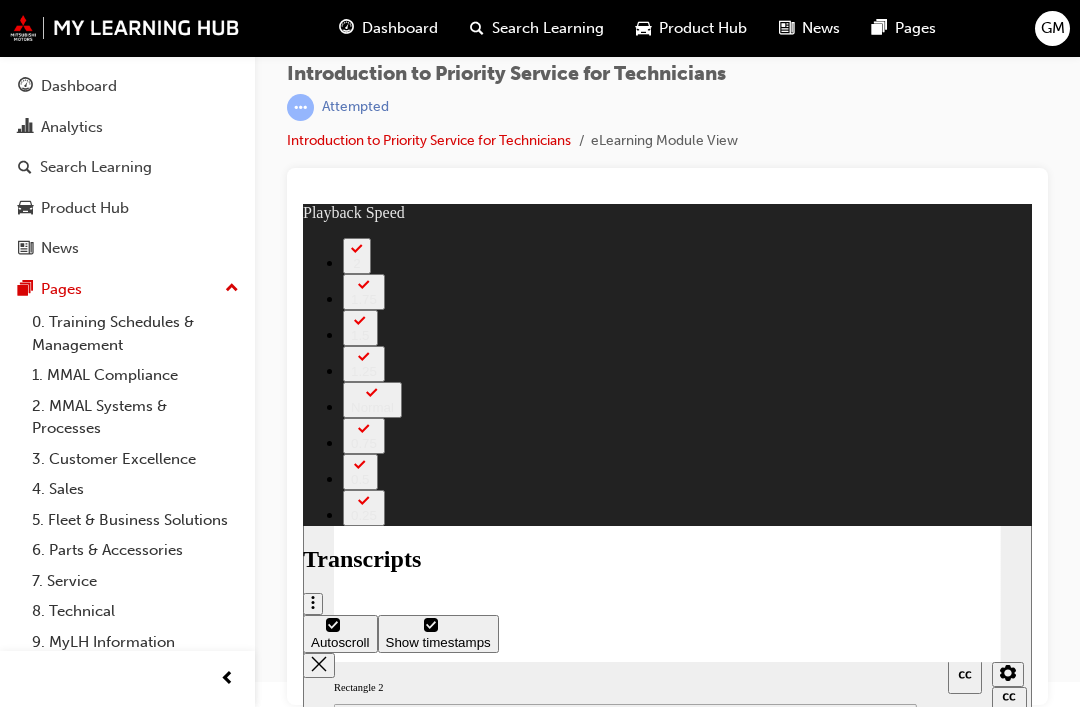 type on "0" 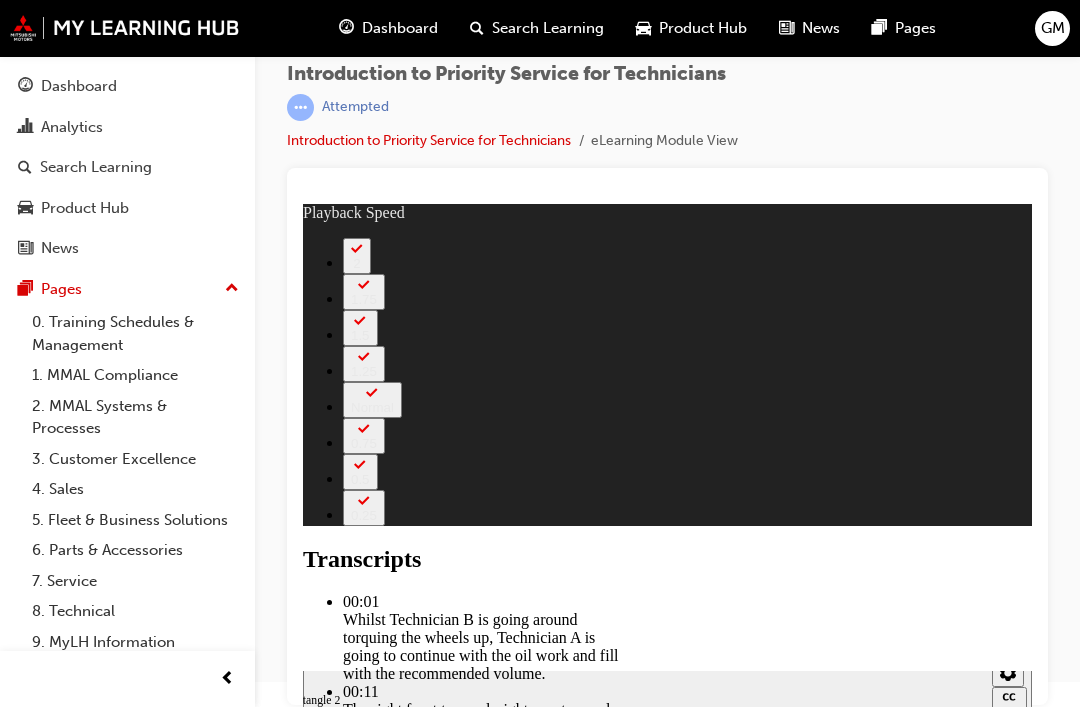type on "406" 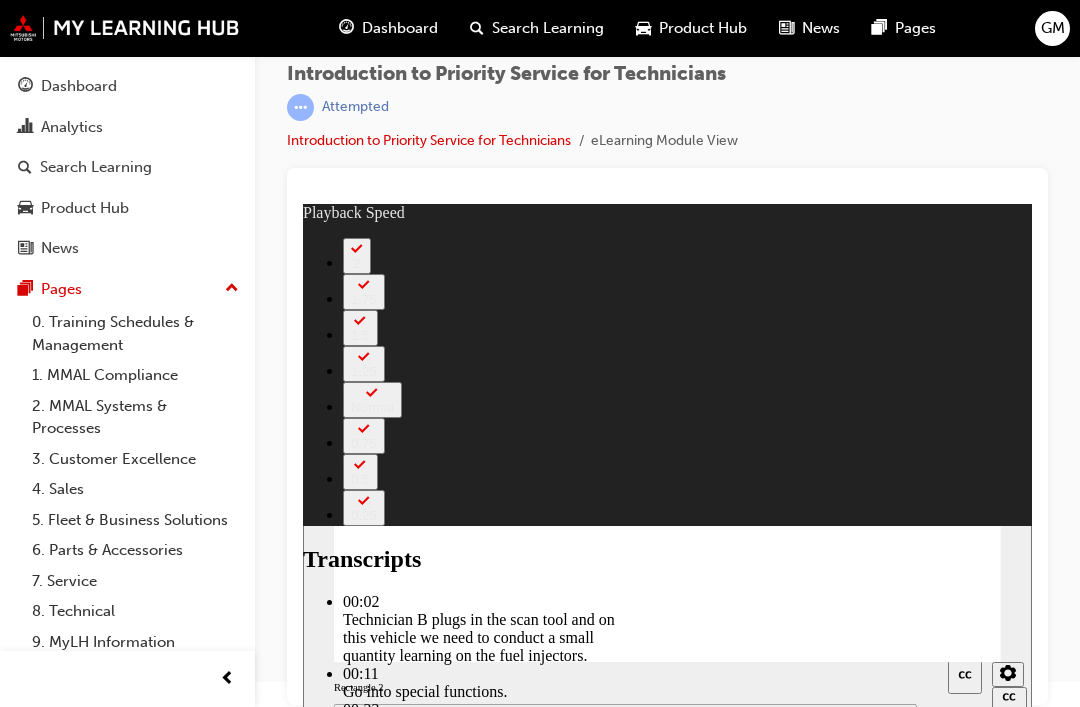 type on "1" 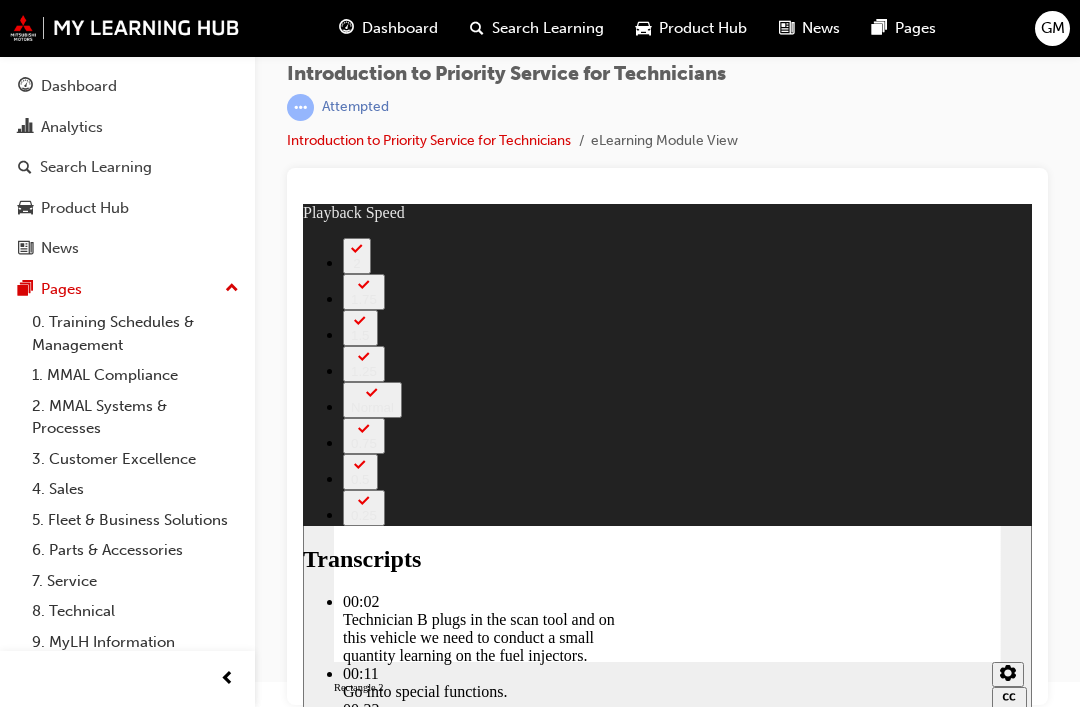 type on "44" 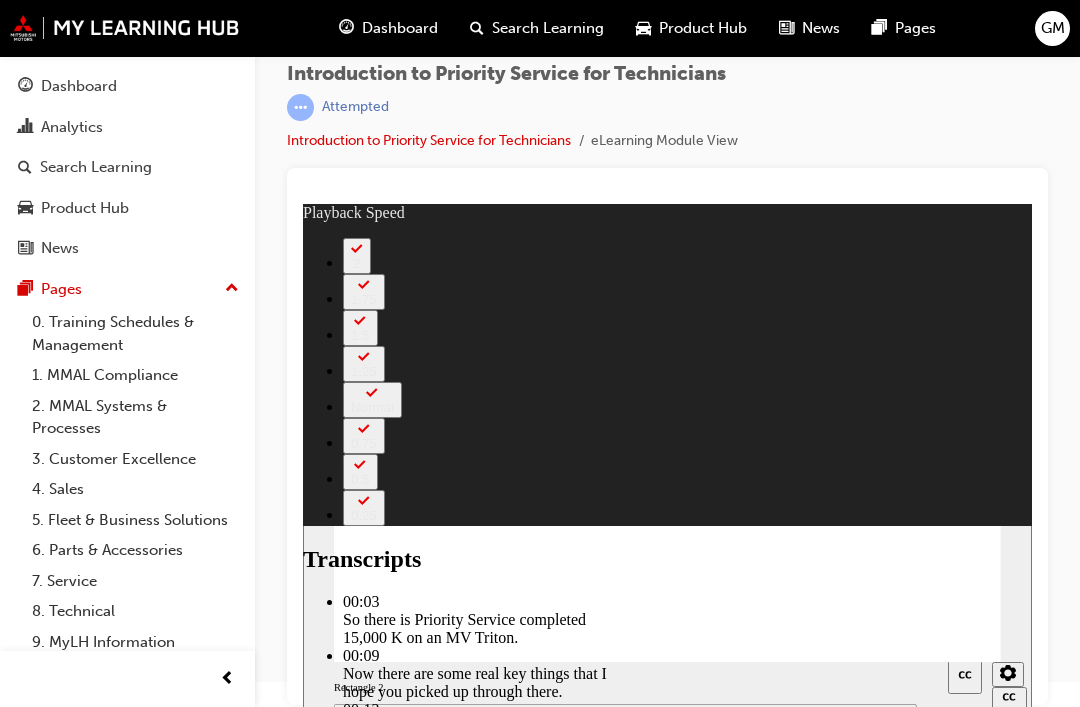 type on "95" 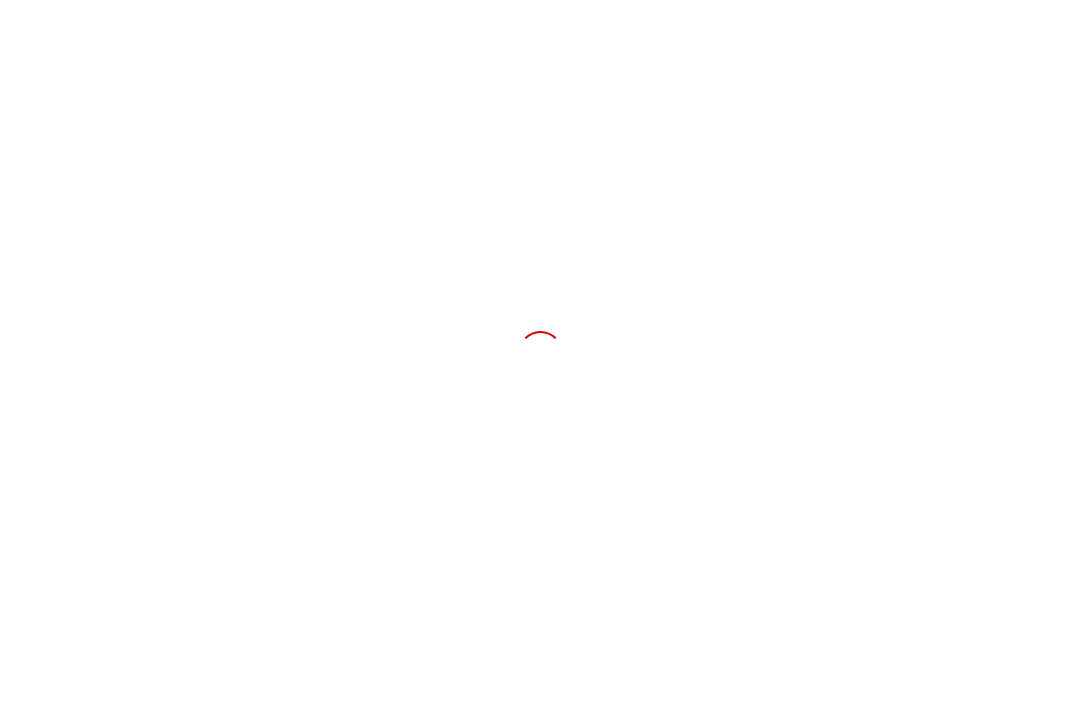 scroll, scrollTop: 0, scrollLeft: 0, axis: both 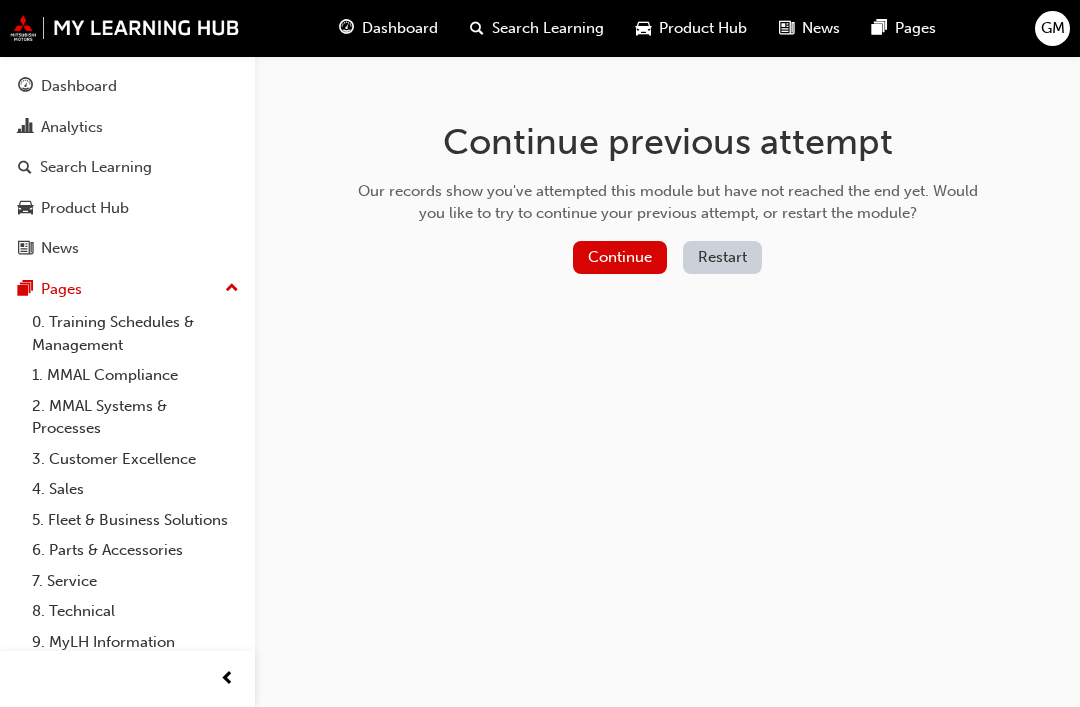click on "Continue" at bounding box center [620, 257] 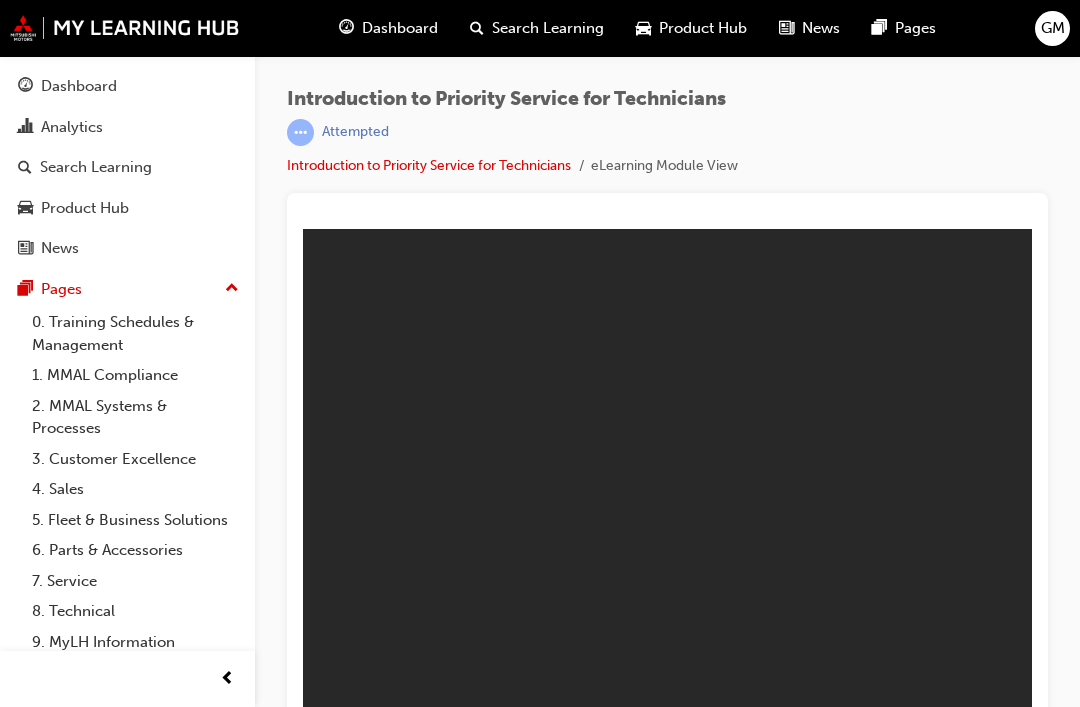 scroll, scrollTop: 0, scrollLeft: 0, axis: both 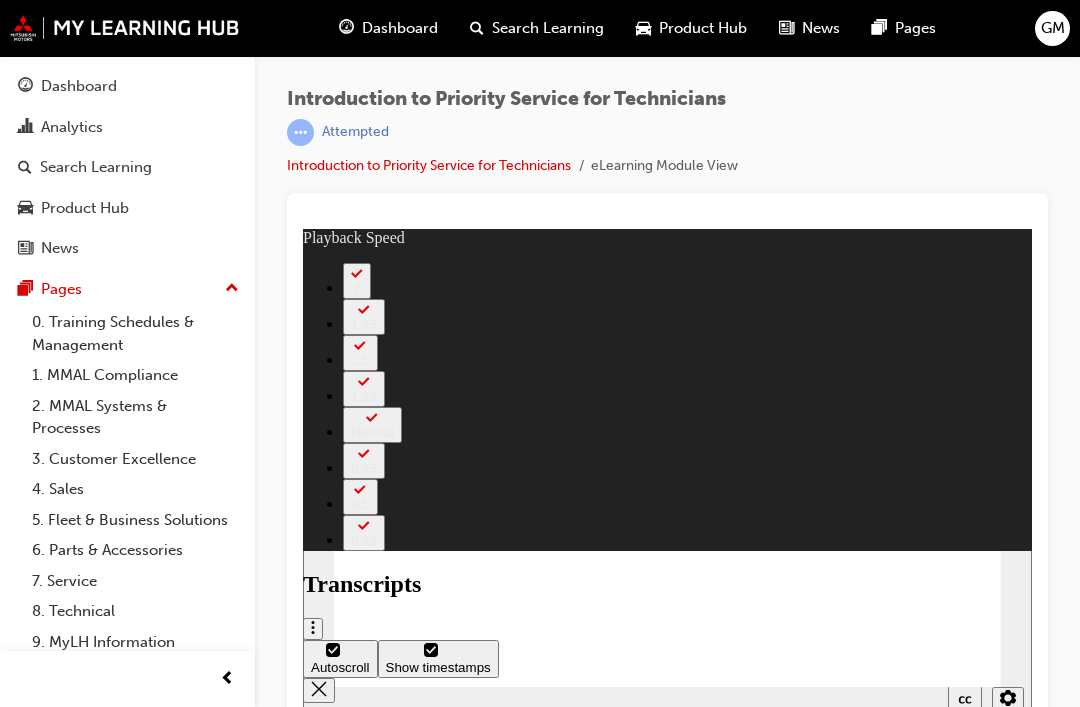 type on "0" 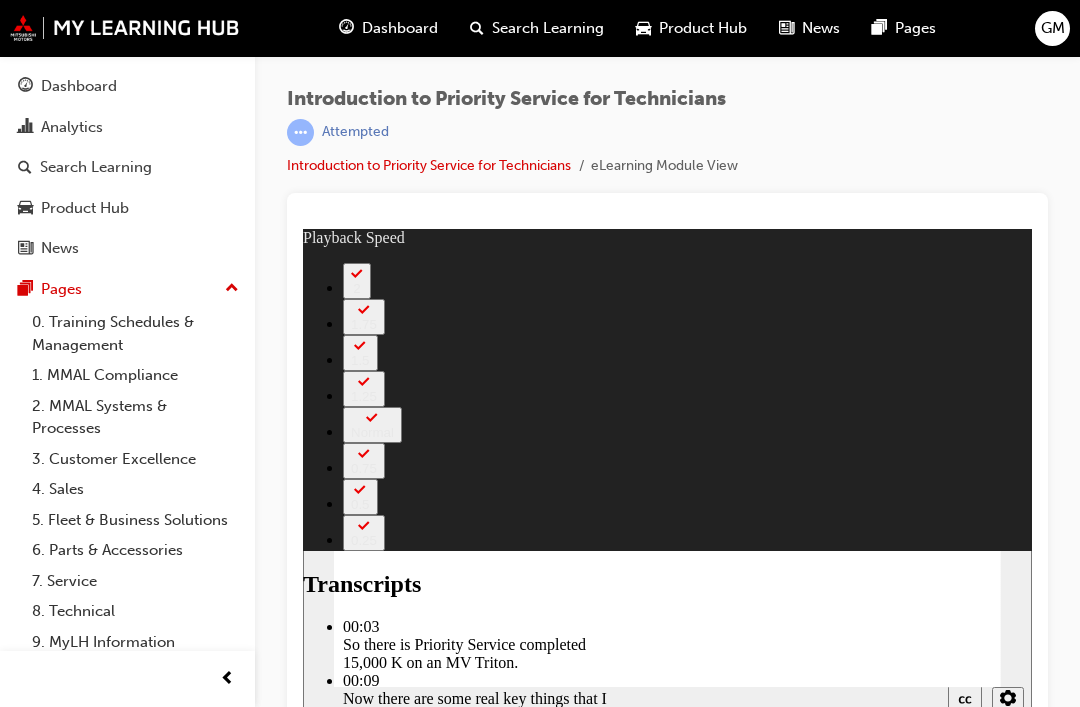 type on "1" 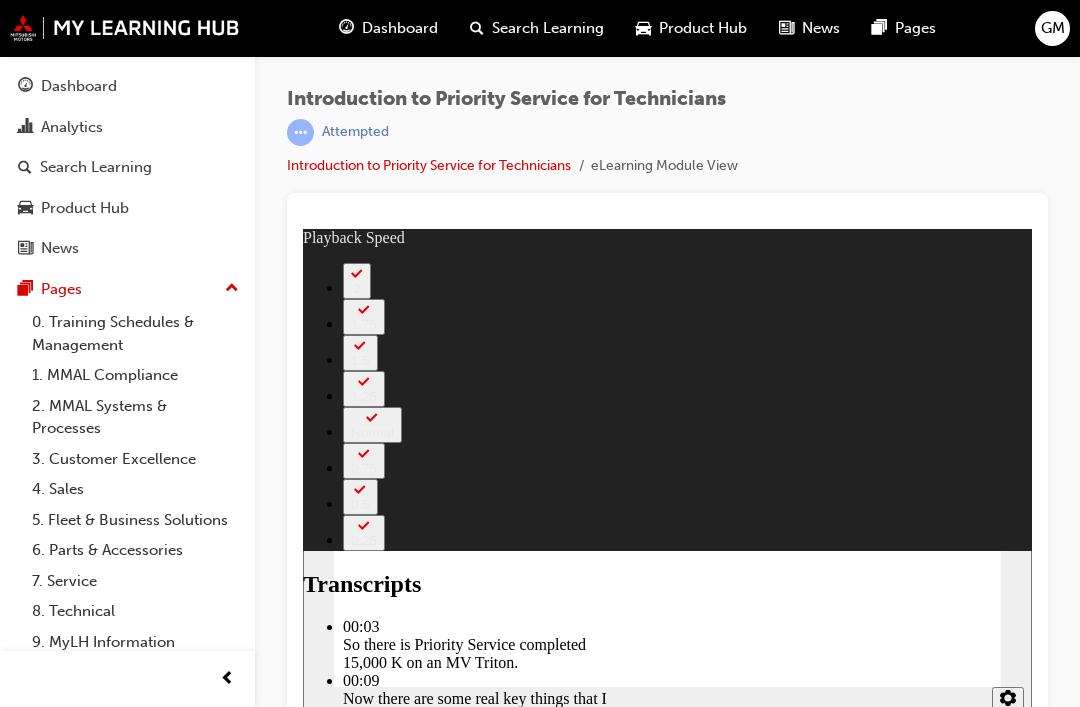 type on "125" 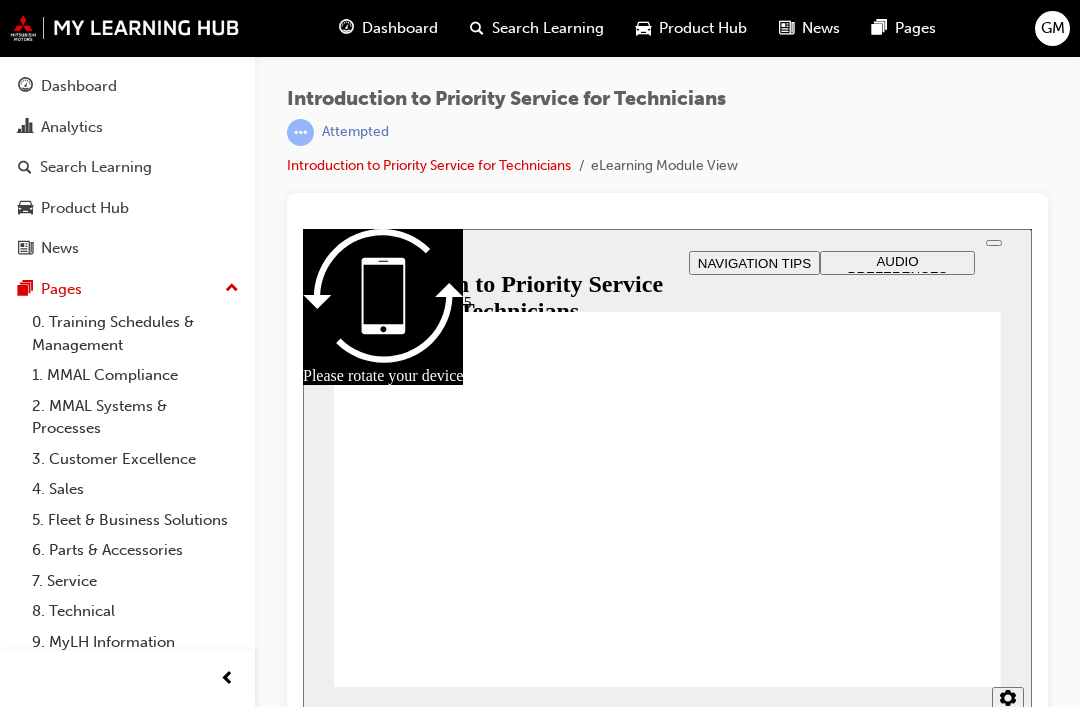 radio on "false" 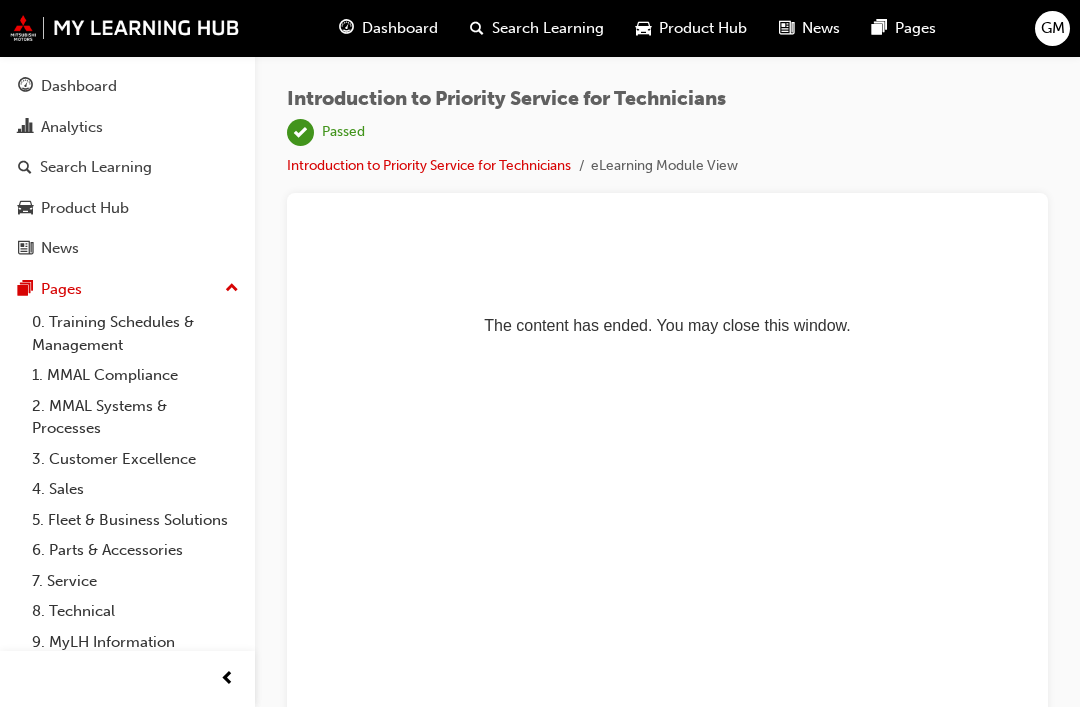 scroll, scrollTop: 0, scrollLeft: 0, axis: both 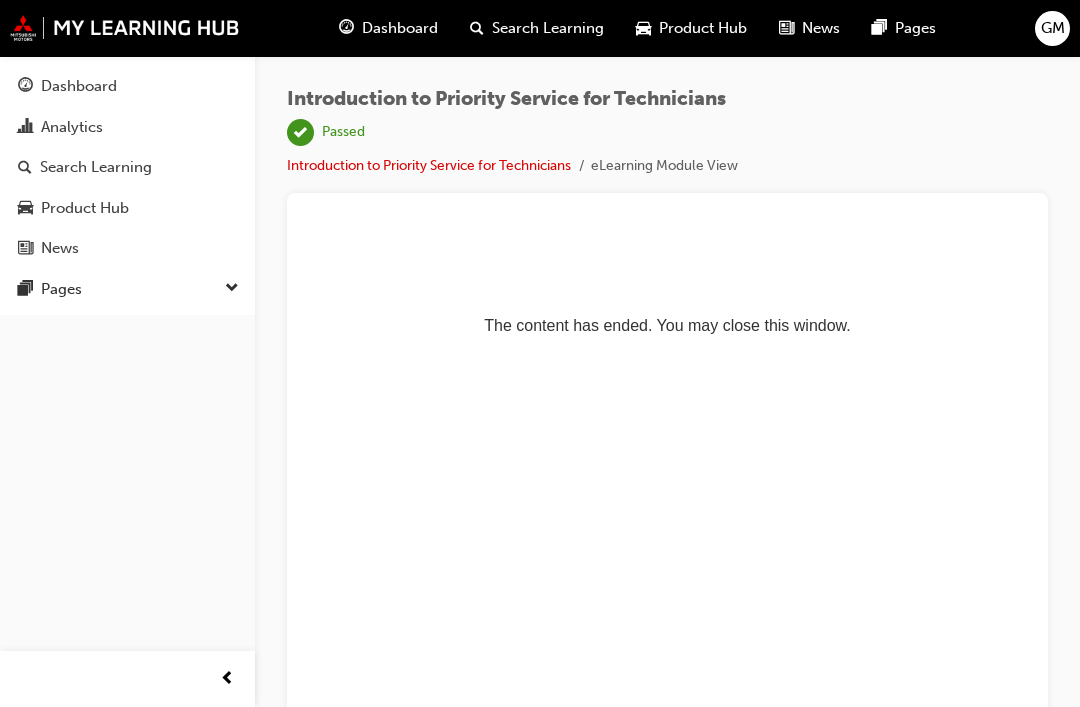 click on "Pages" at bounding box center (127, 289) 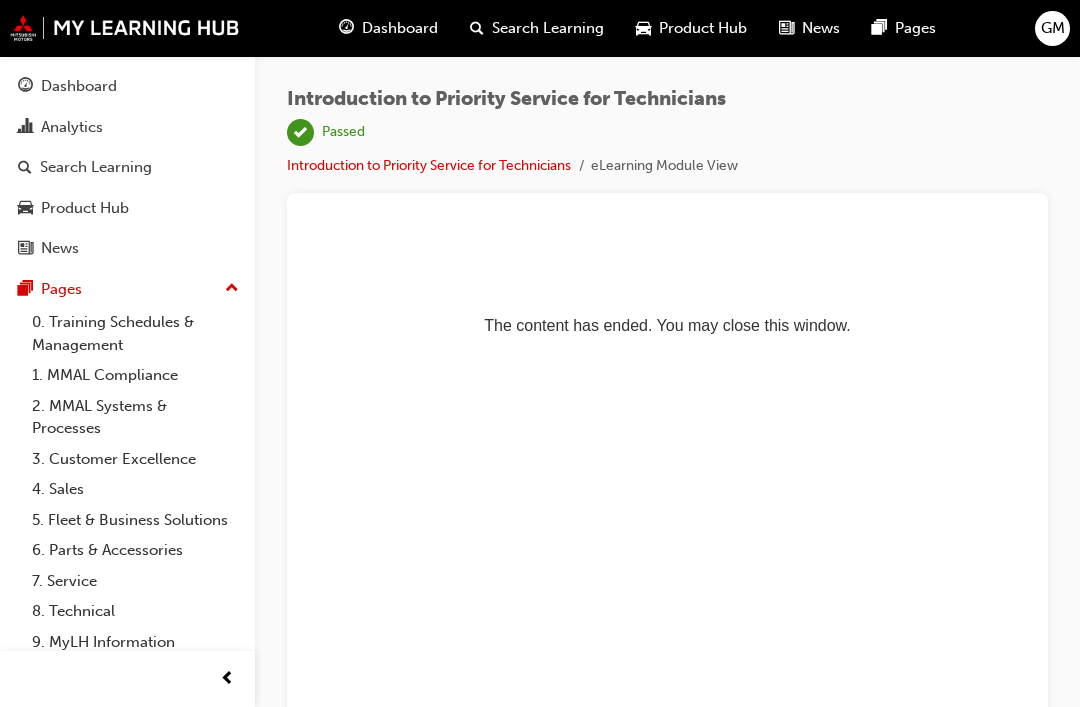 click on "Dashboard" at bounding box center [127, 86] 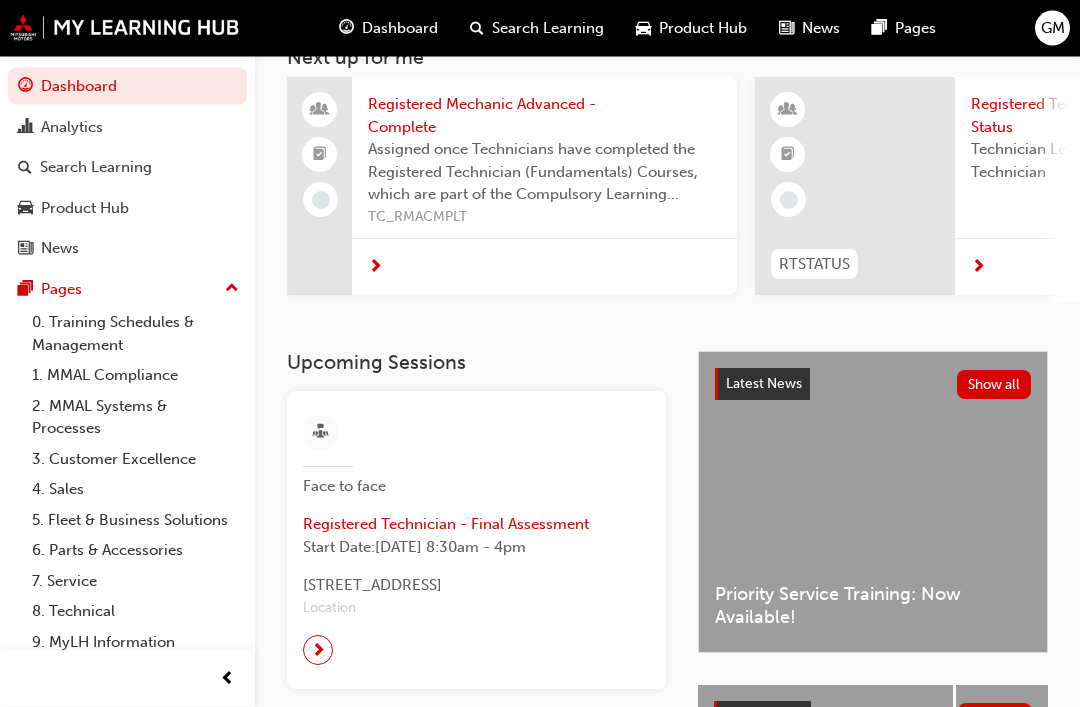 scroll, scrollTop: 0, scrollLeft: 0, axis: both 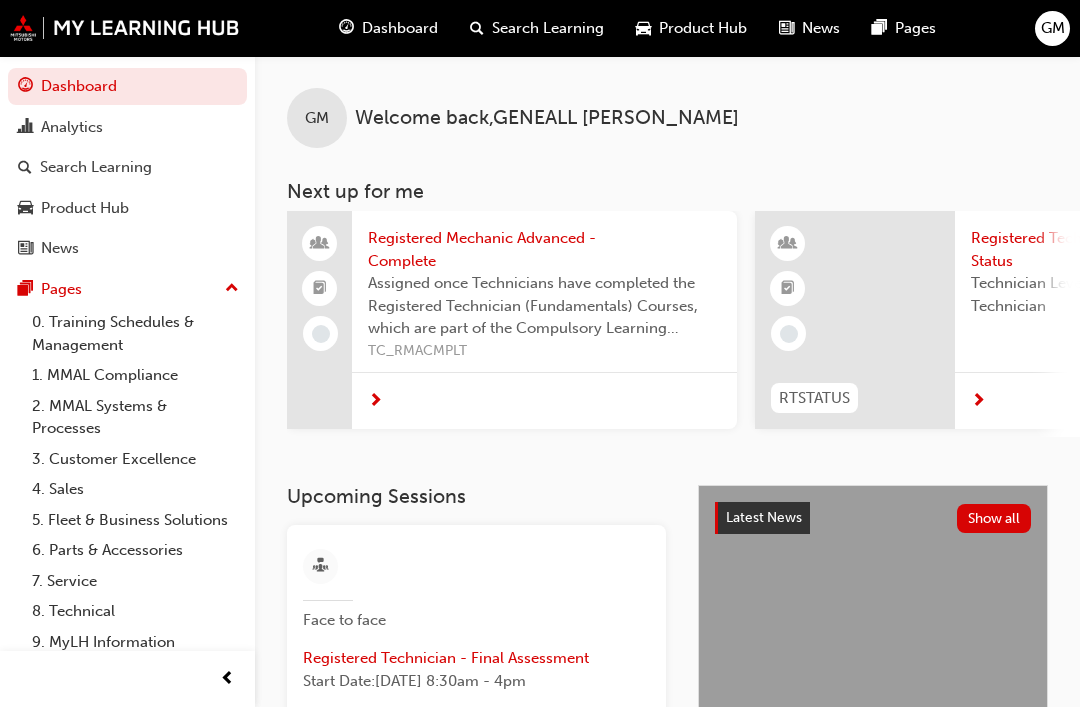 click on "8. Technical" at bounding box center [135, 611] 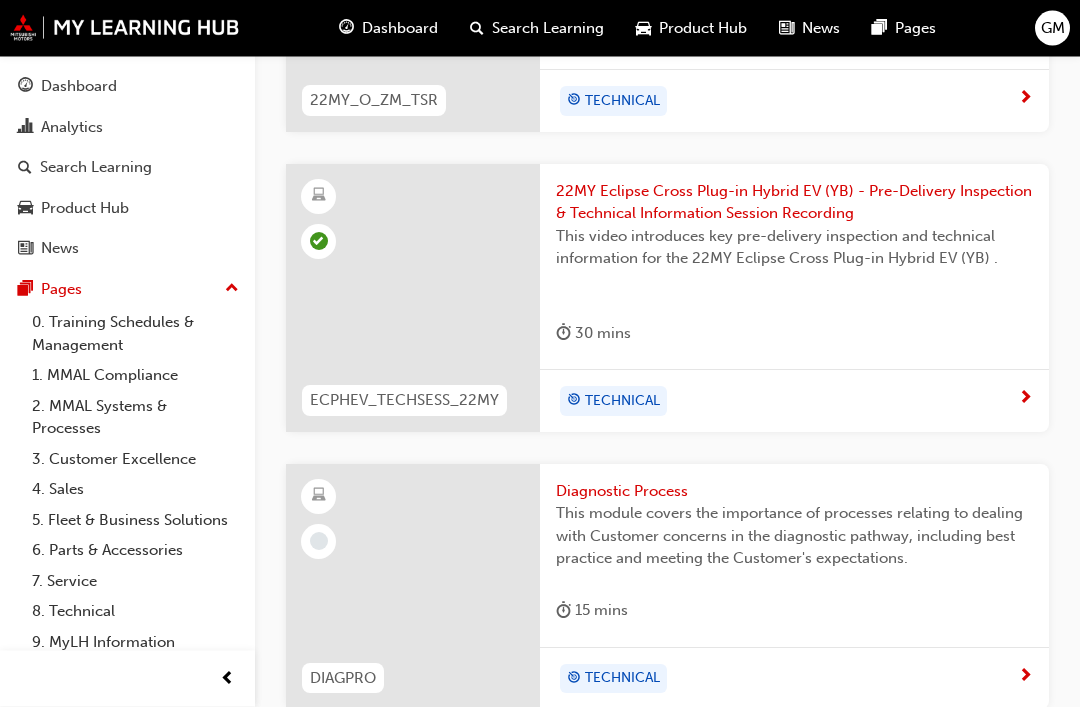 scroll, scrollTop: 3434, scrollLeft: 0, axis: vertical 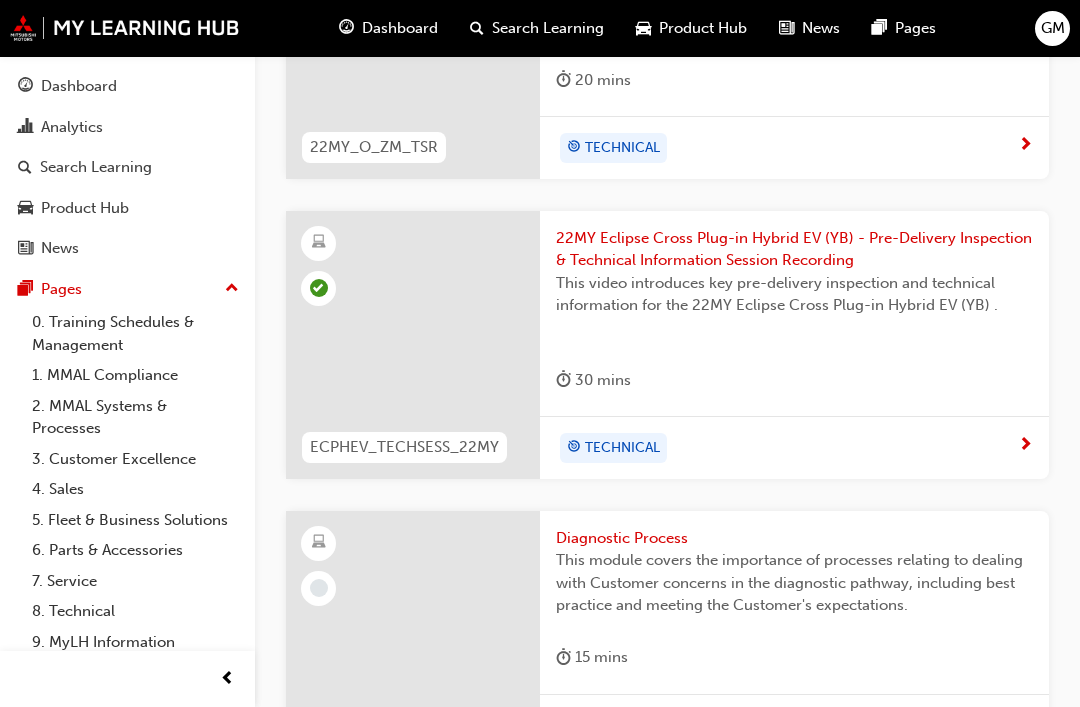 click on "Diagnostic Process" at bounding box center [794, 538] 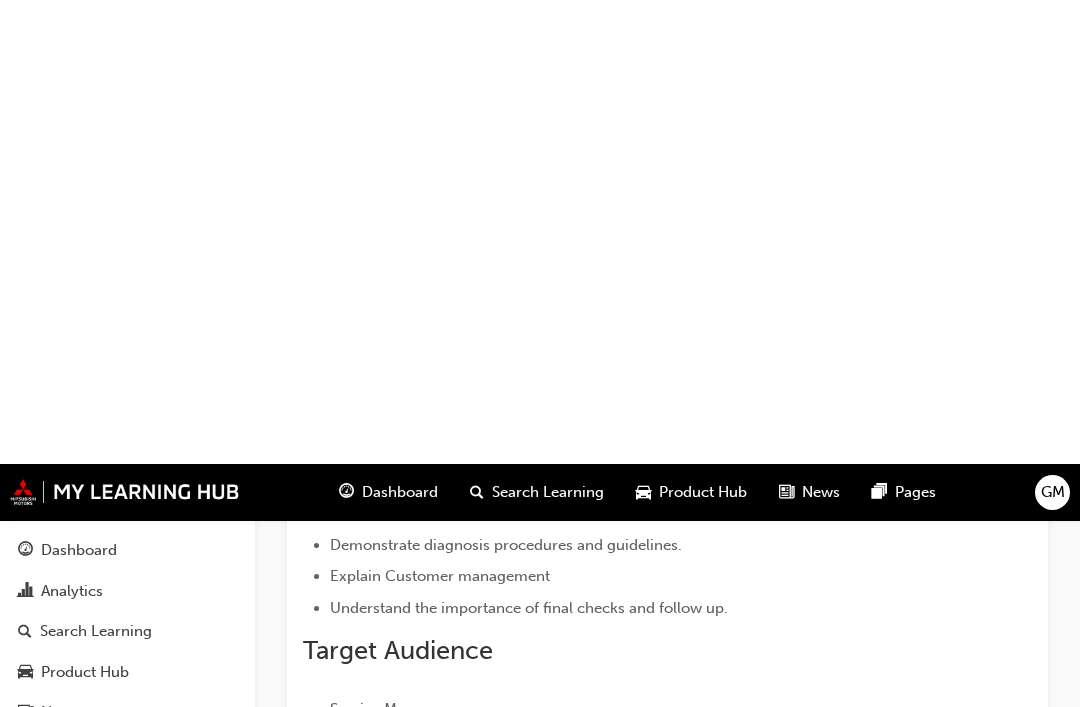 scroll, scrollTop: 0, scrollLeft: 0, axis: both 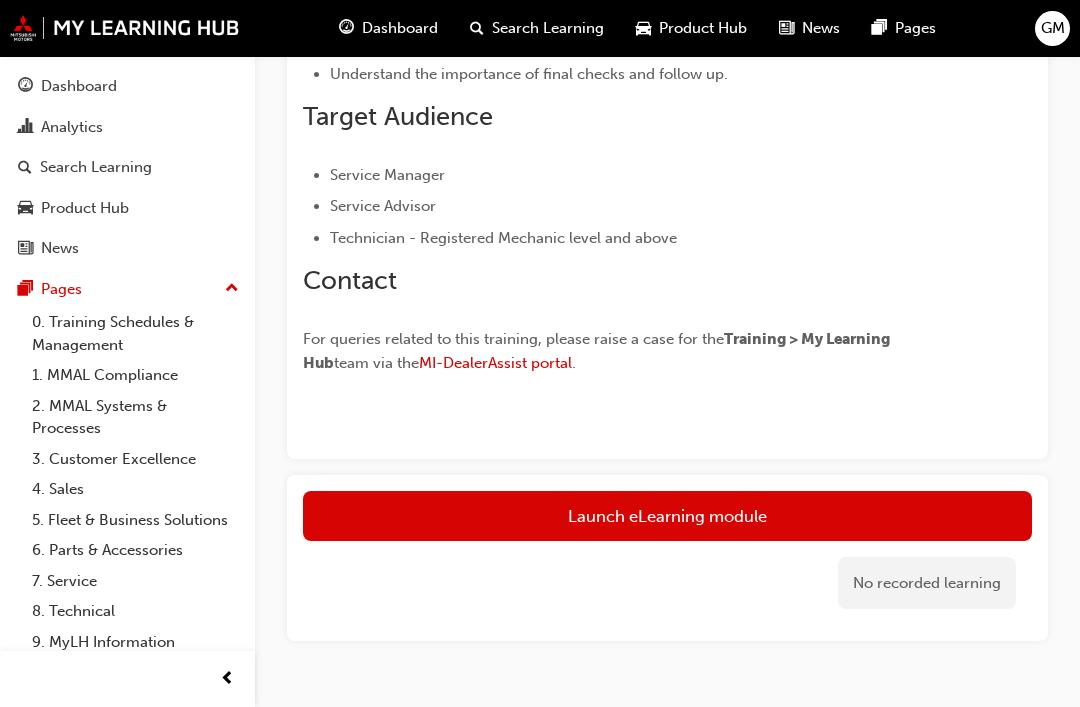 click on "Launch eLearning module" at bounding box center [667, 516] 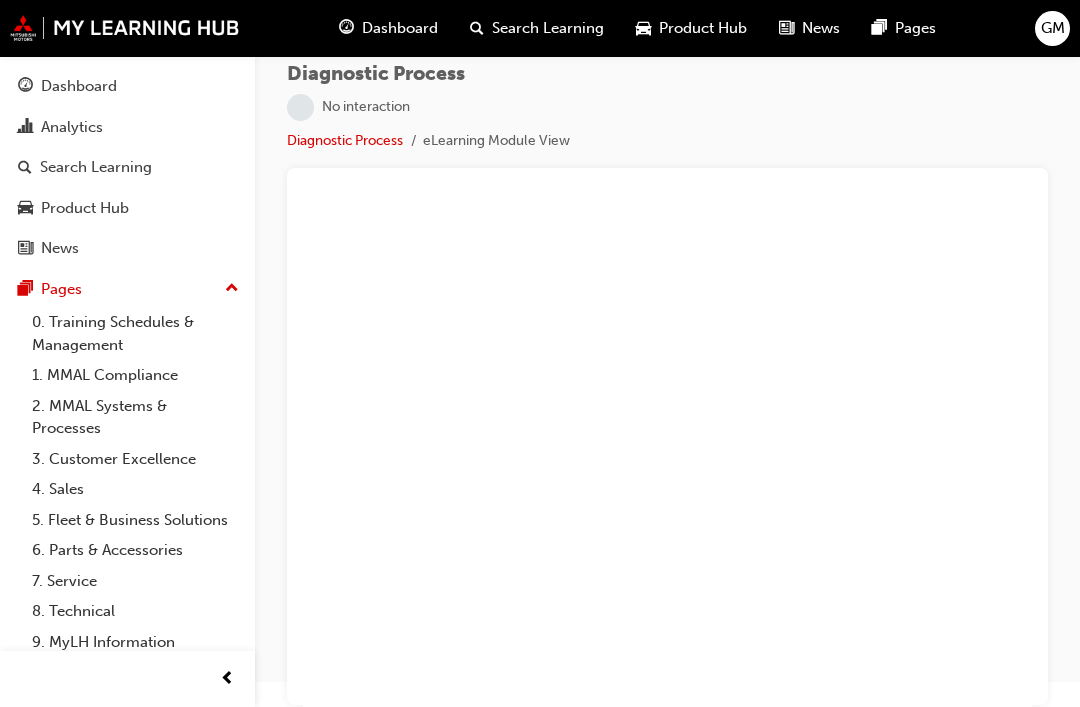 scroll, scrollTop: 0, scrollLeft: 0, axis: both 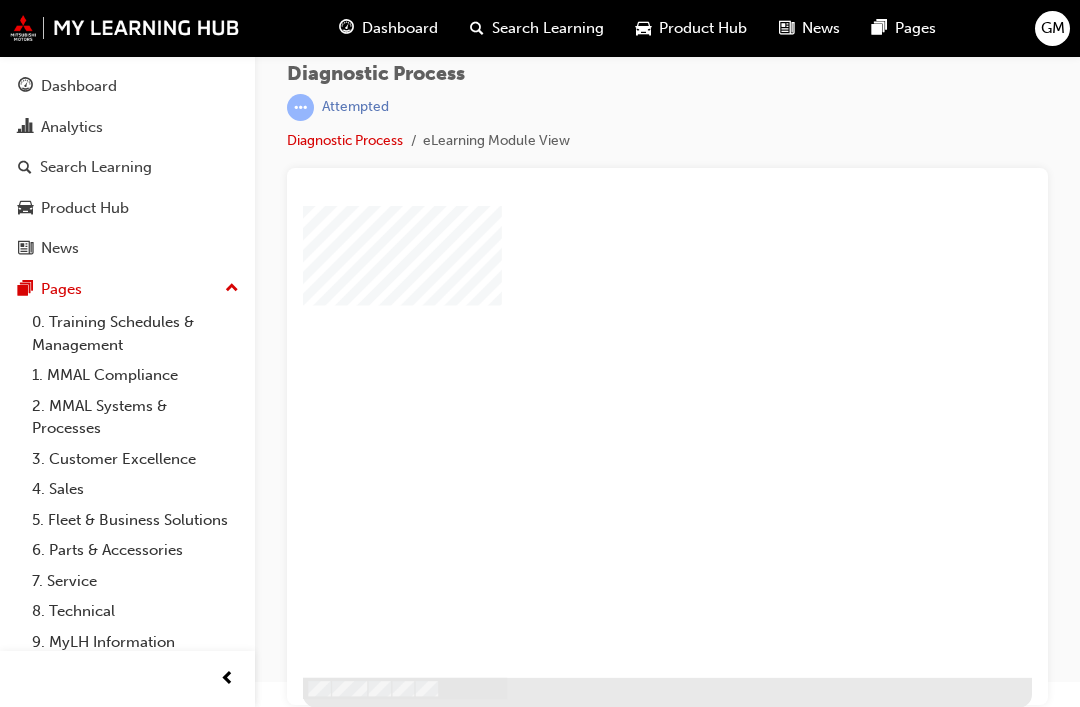 click at bounding box center (629, 403) 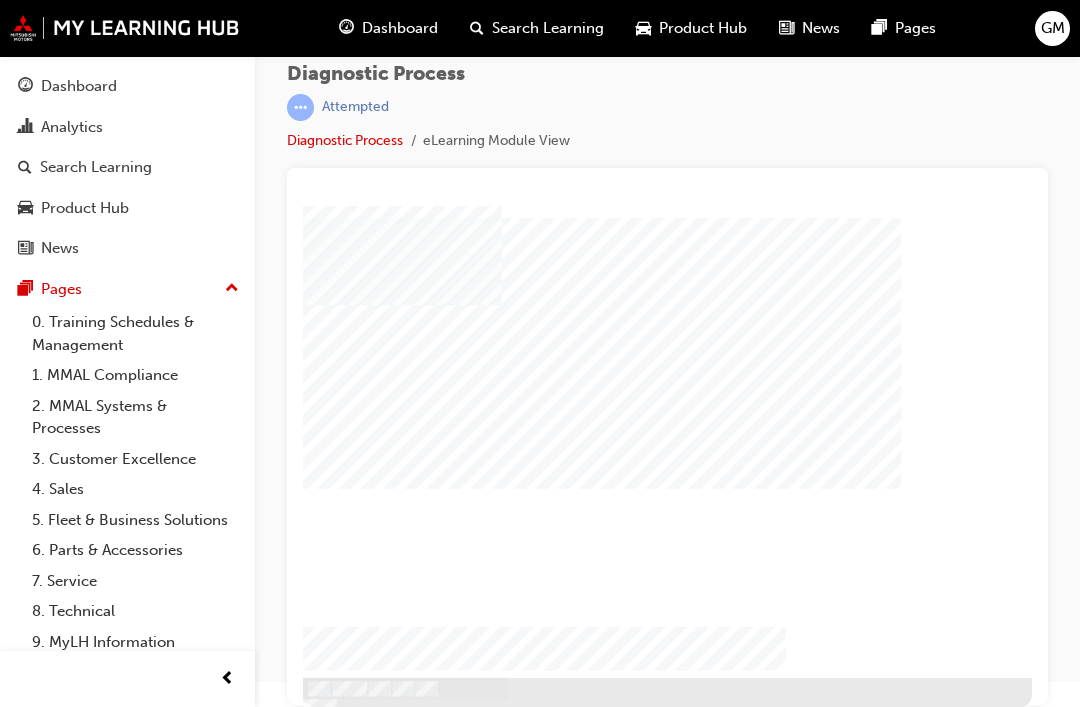 click at bounding box center (364, 1787) 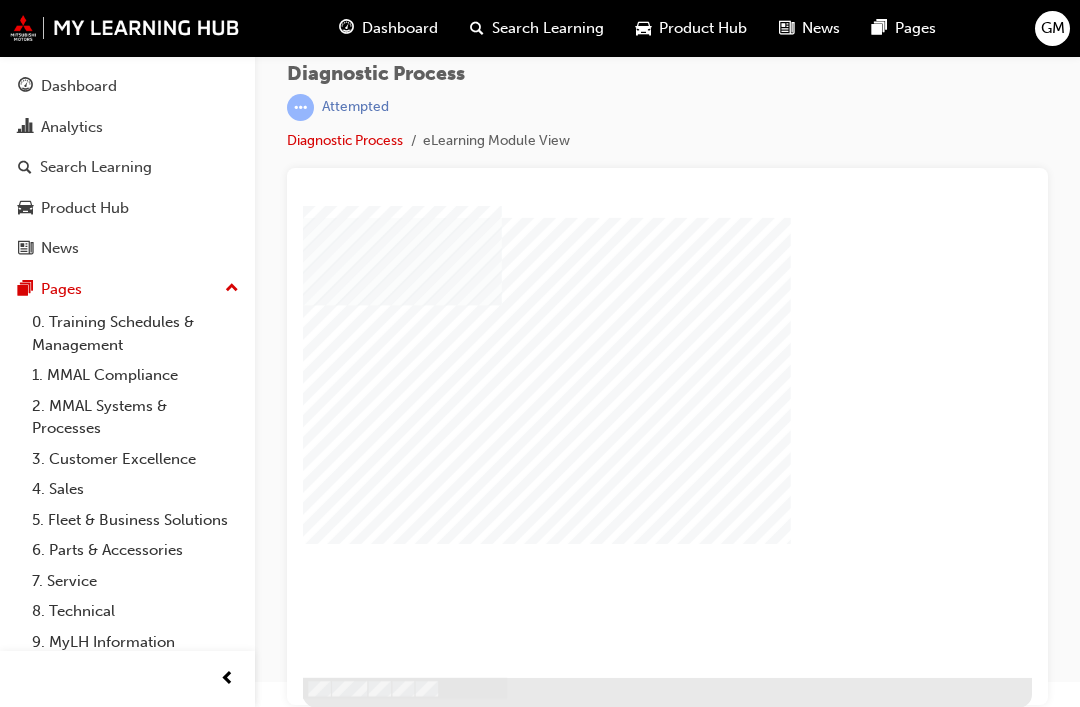 click at bounding box center [330, 1830] 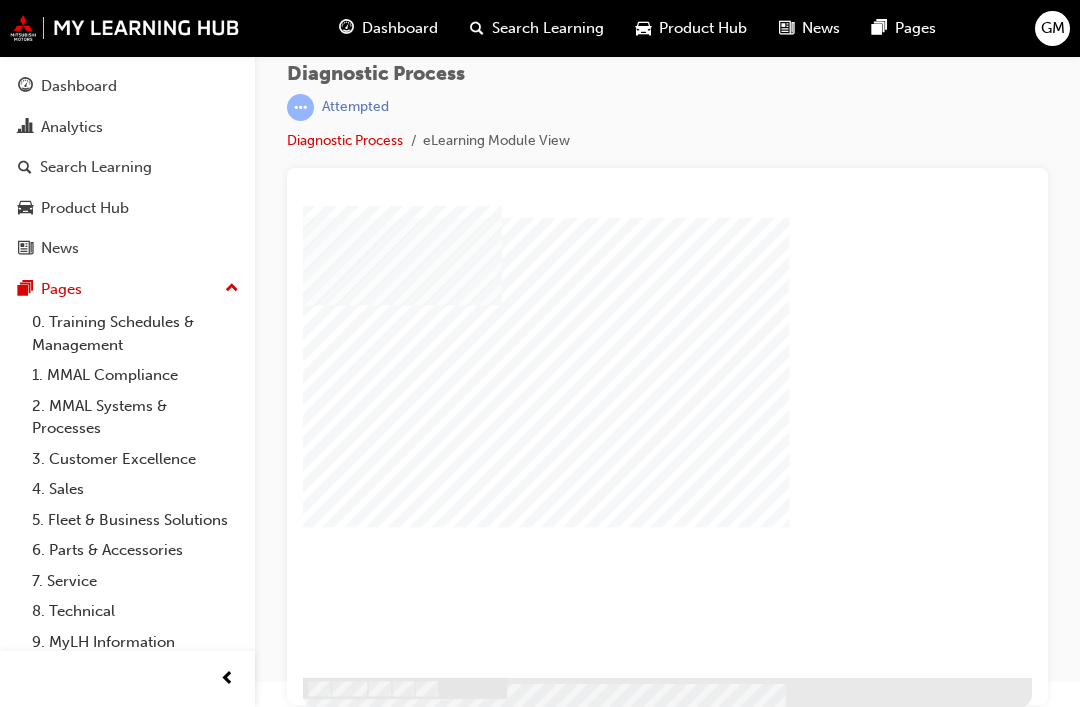 click at bounding box center [330, 1388] 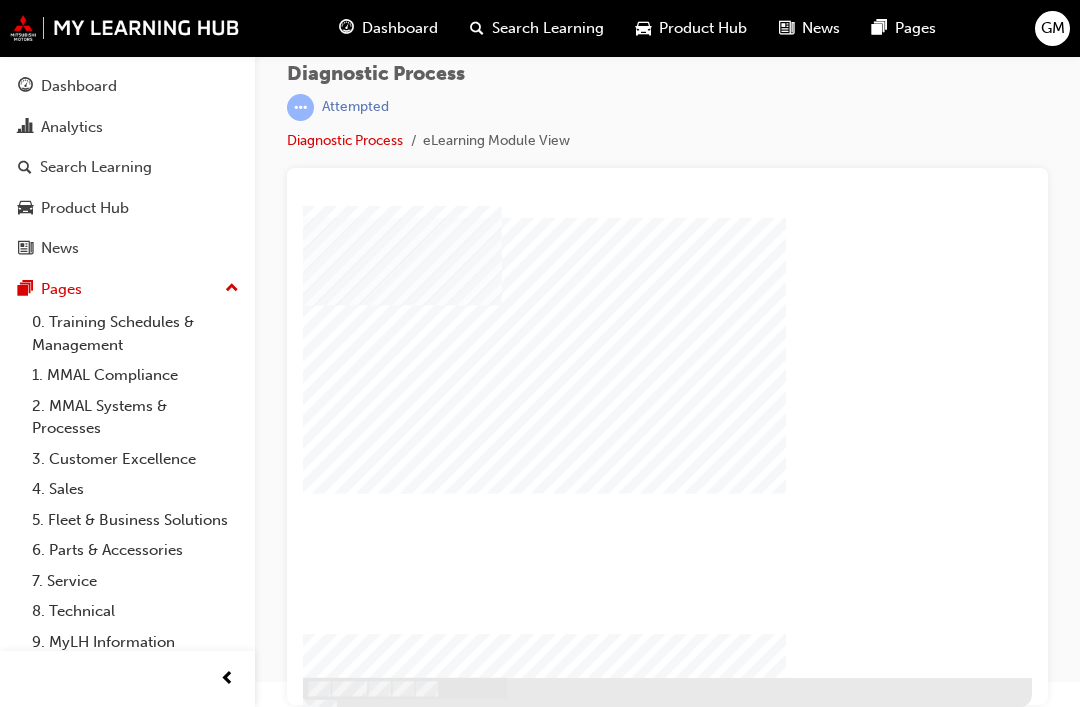 click at bounding box center (498, 1654) 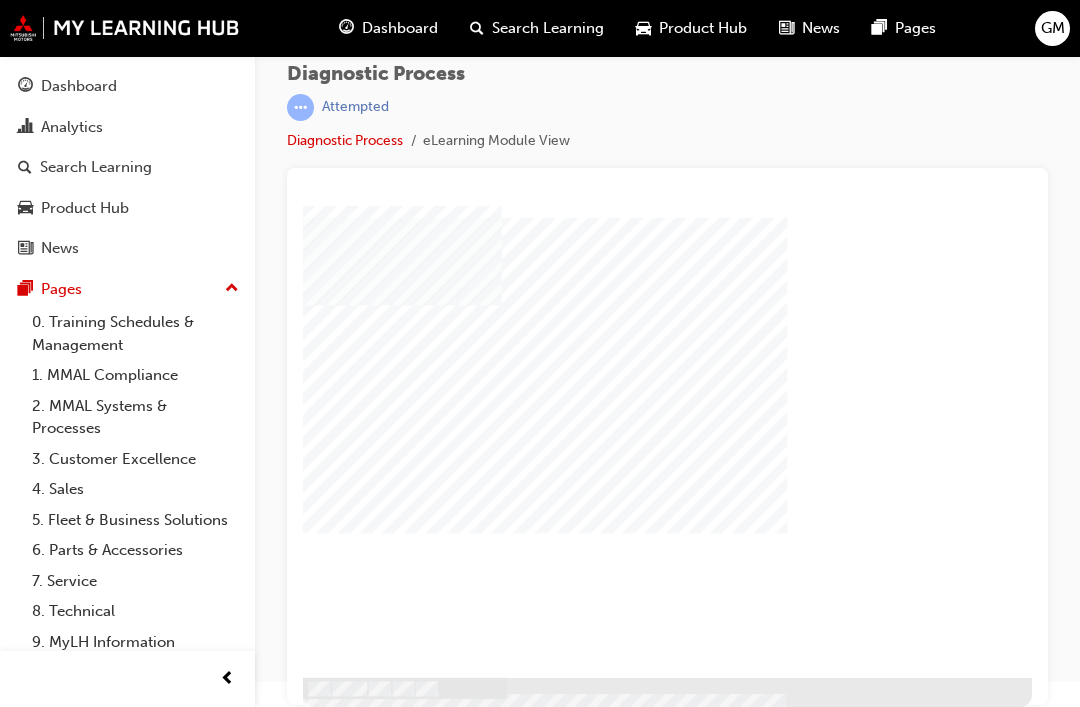 click at bounding box center [330, 1388] 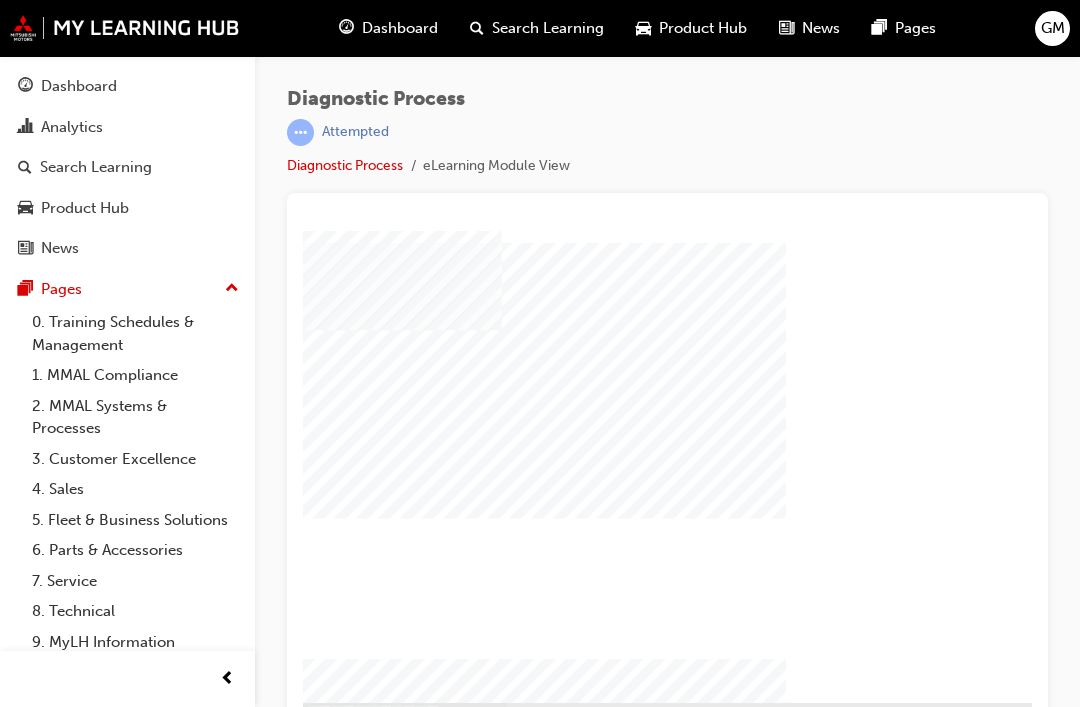 scroll, scrollTop: 25, scrollLeft: 0, axis: vertical 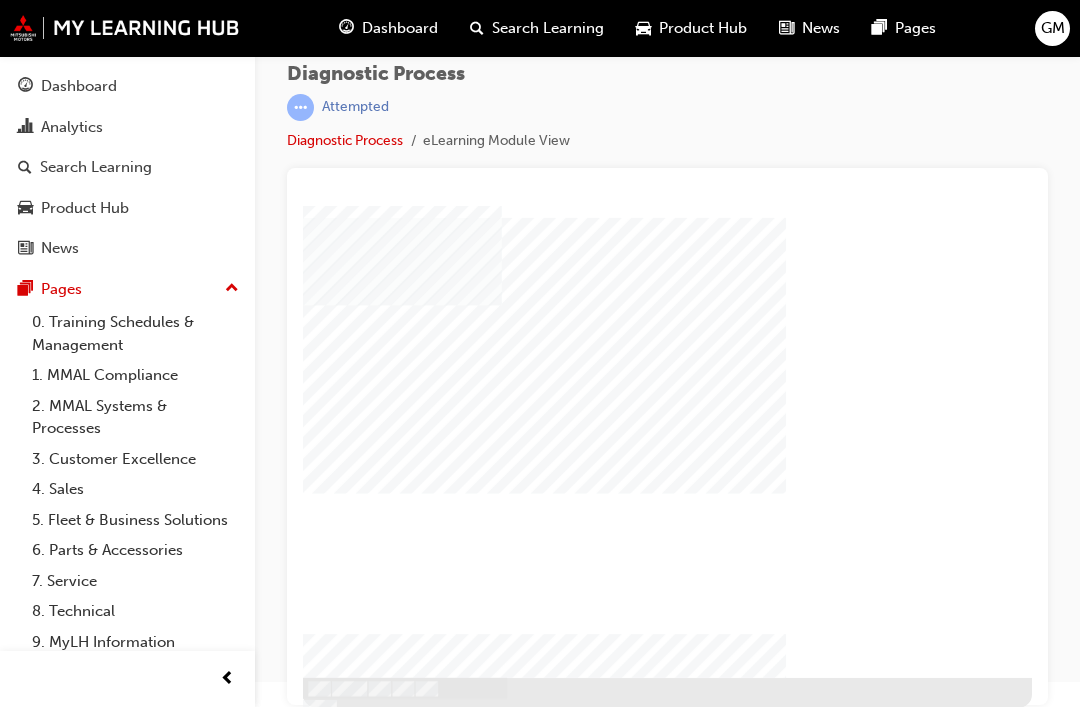 click on "Dashboard" at bounding box center (79, 86) 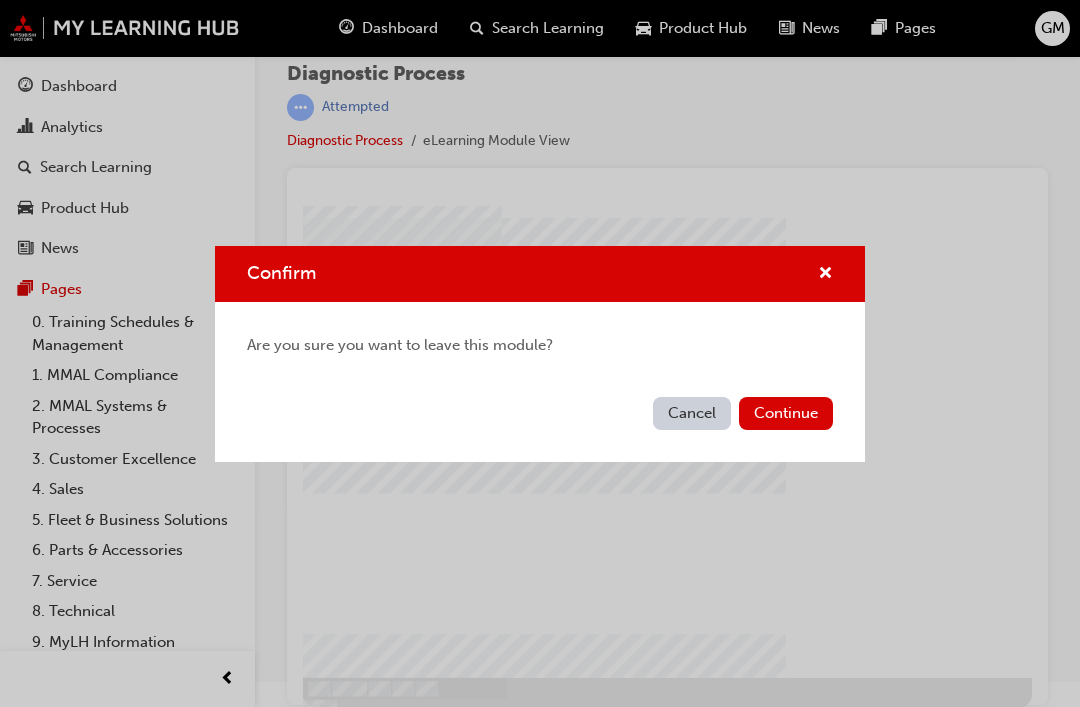 click on "Continue" at bounding box center (786, 413) 